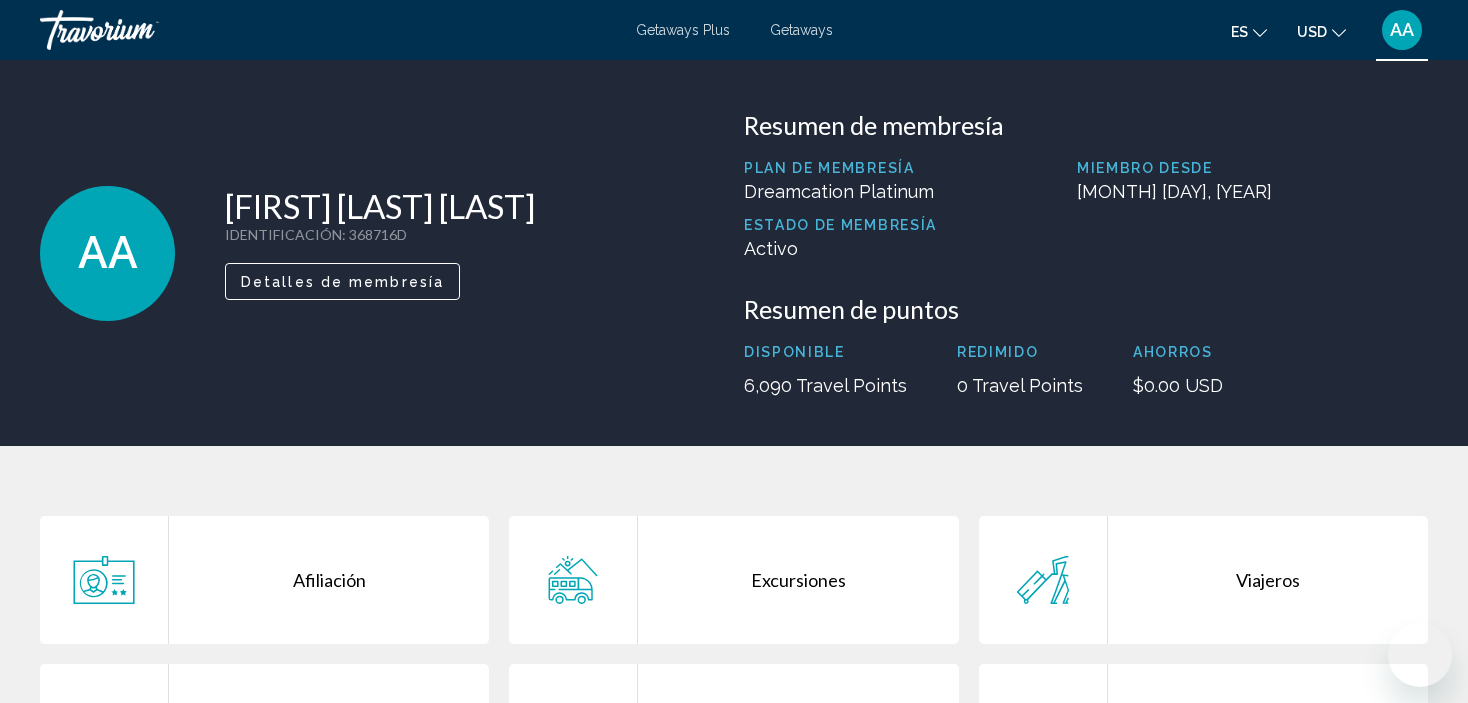 scroll, scrollTop: 0, scrollLeft: 0, axis: both 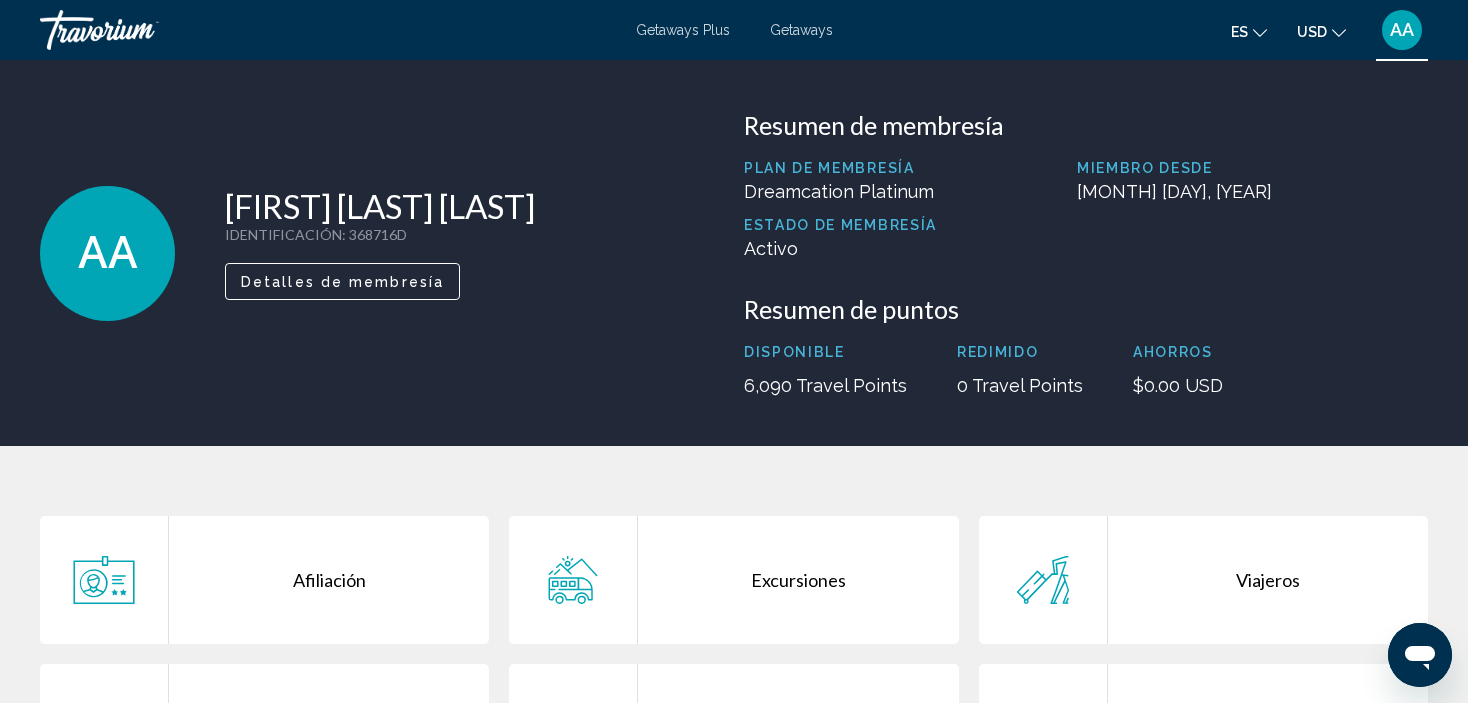click on "AA" at bounding box center (108, 253) 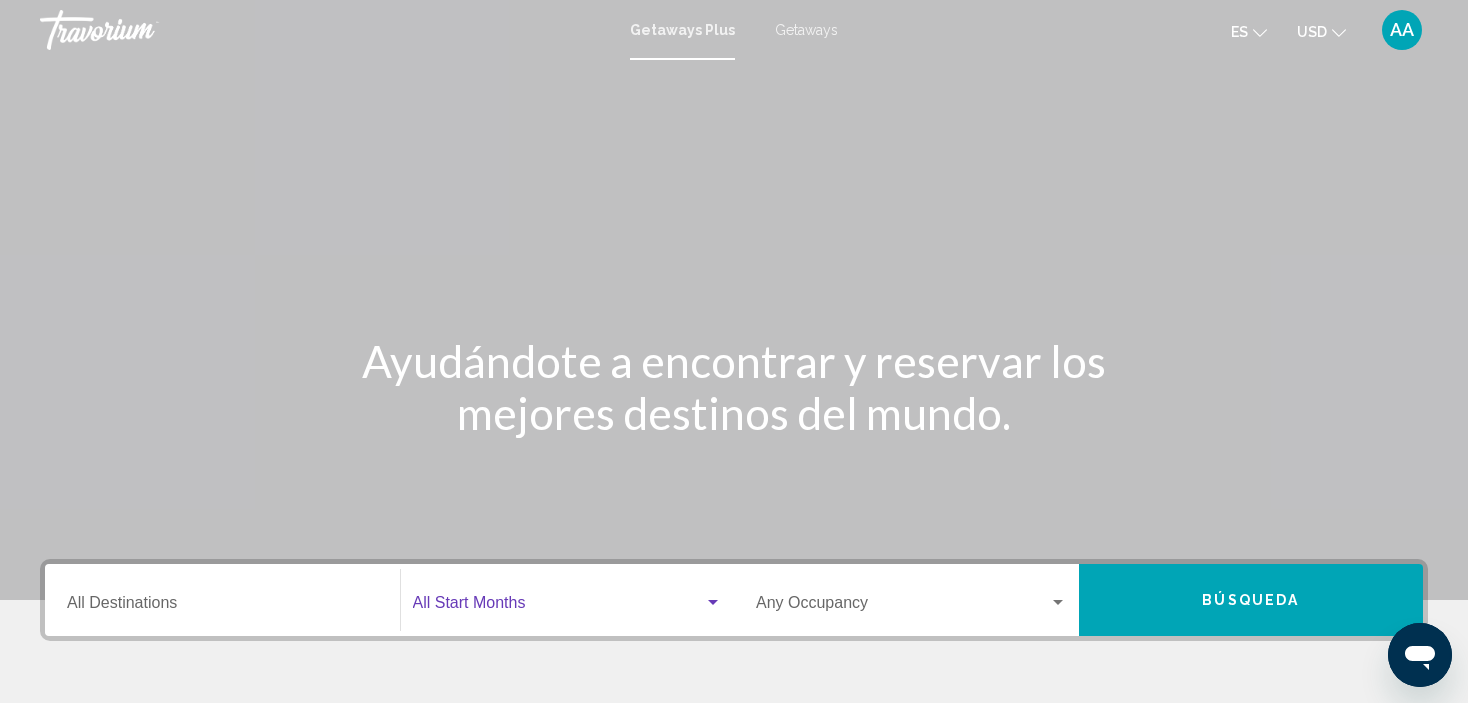 click at bounding box center [559, 607] 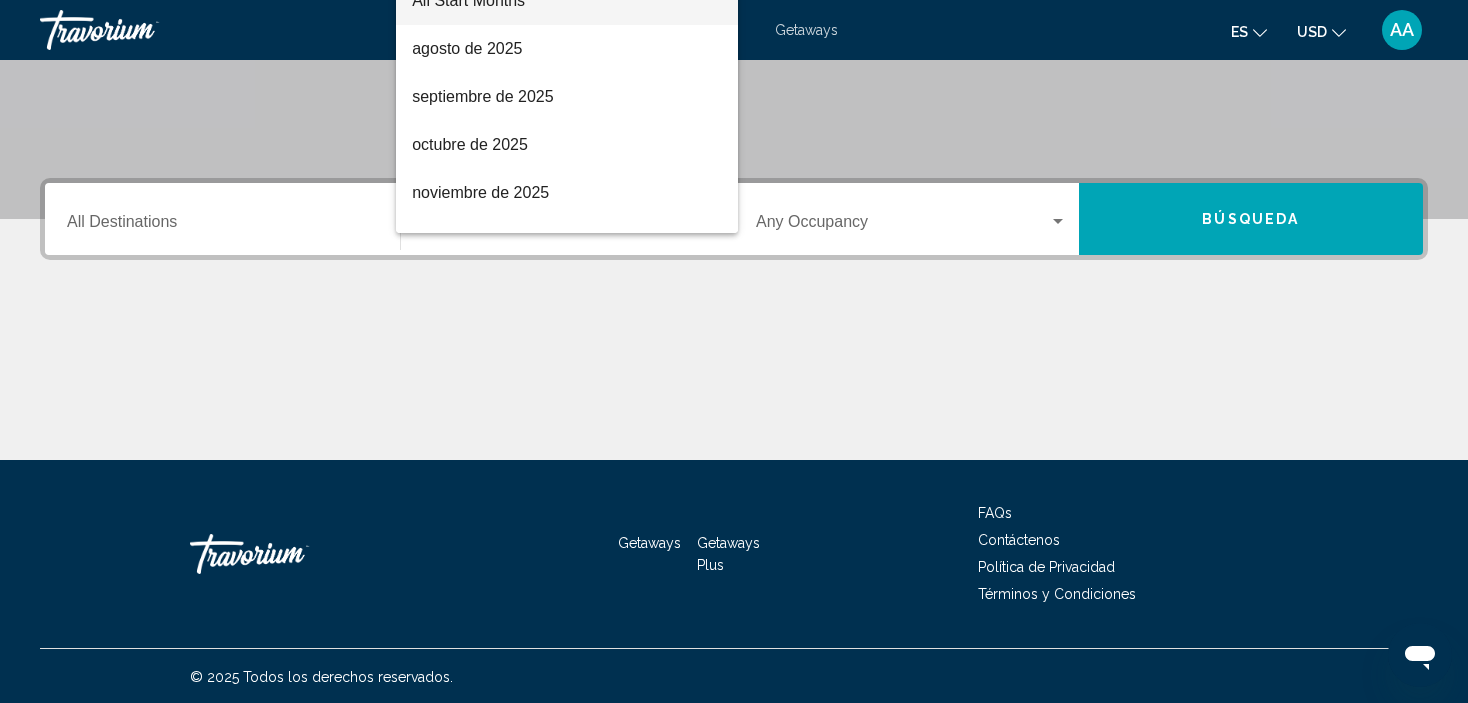 scroll, scrollTop: 382, scrollLeft: 0, axis: vertical 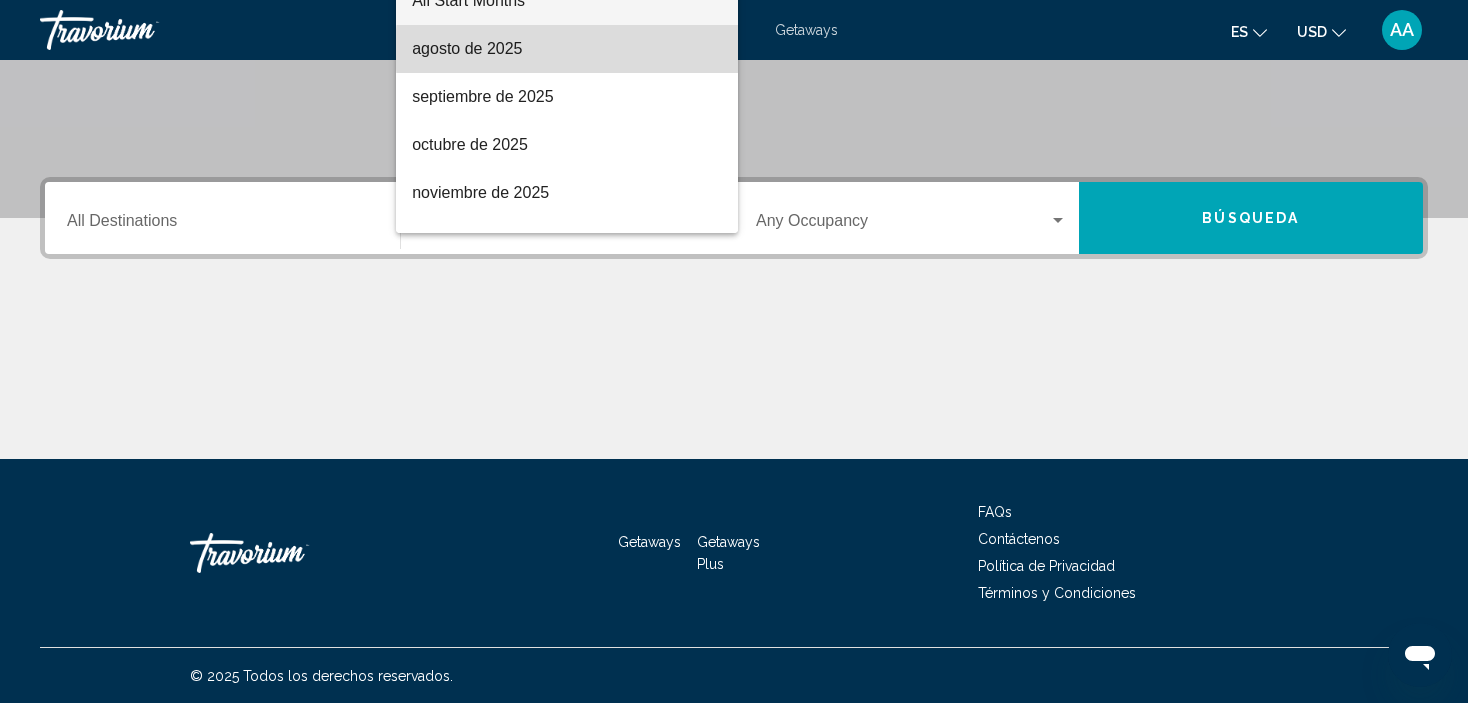 click on "agosto de 2025" at bounding box center [567, 49] 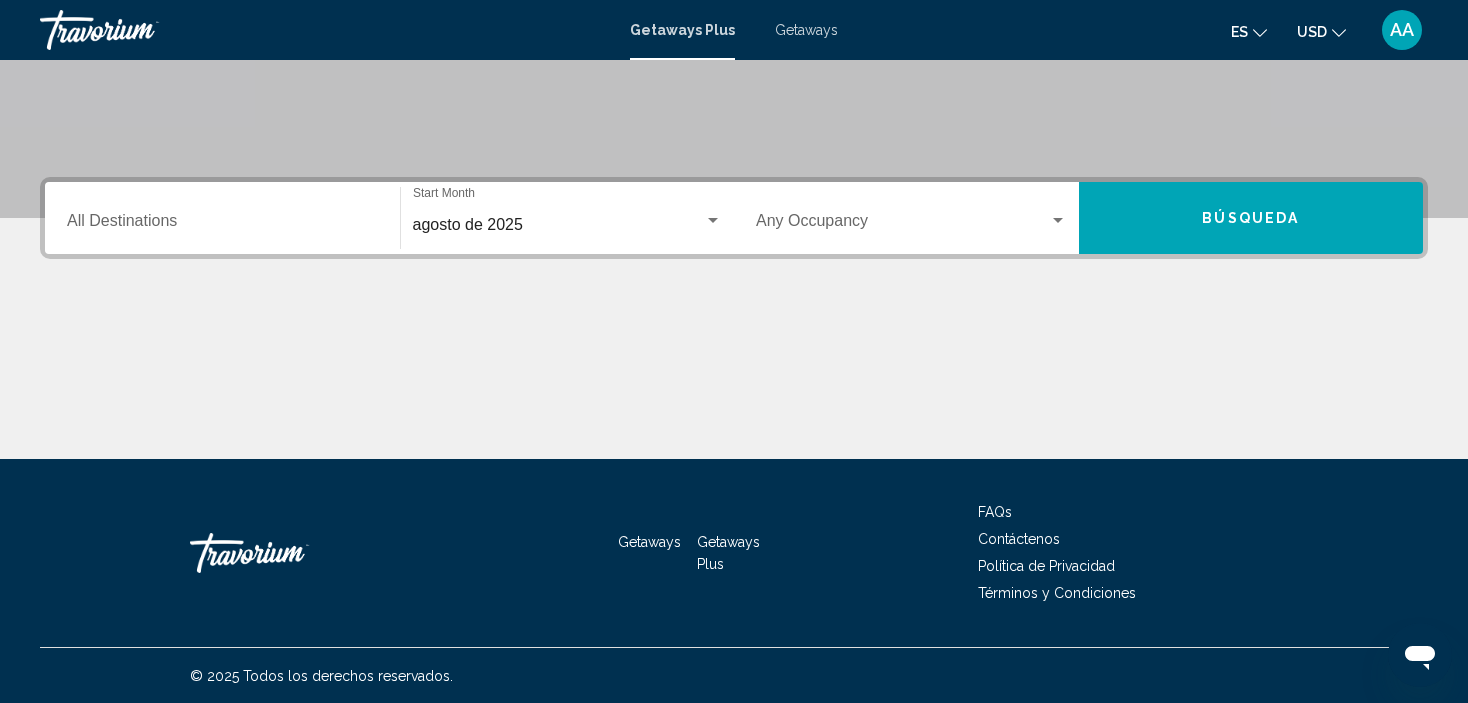 click on "Destination All Destinations" at bounding box center (222, 218) 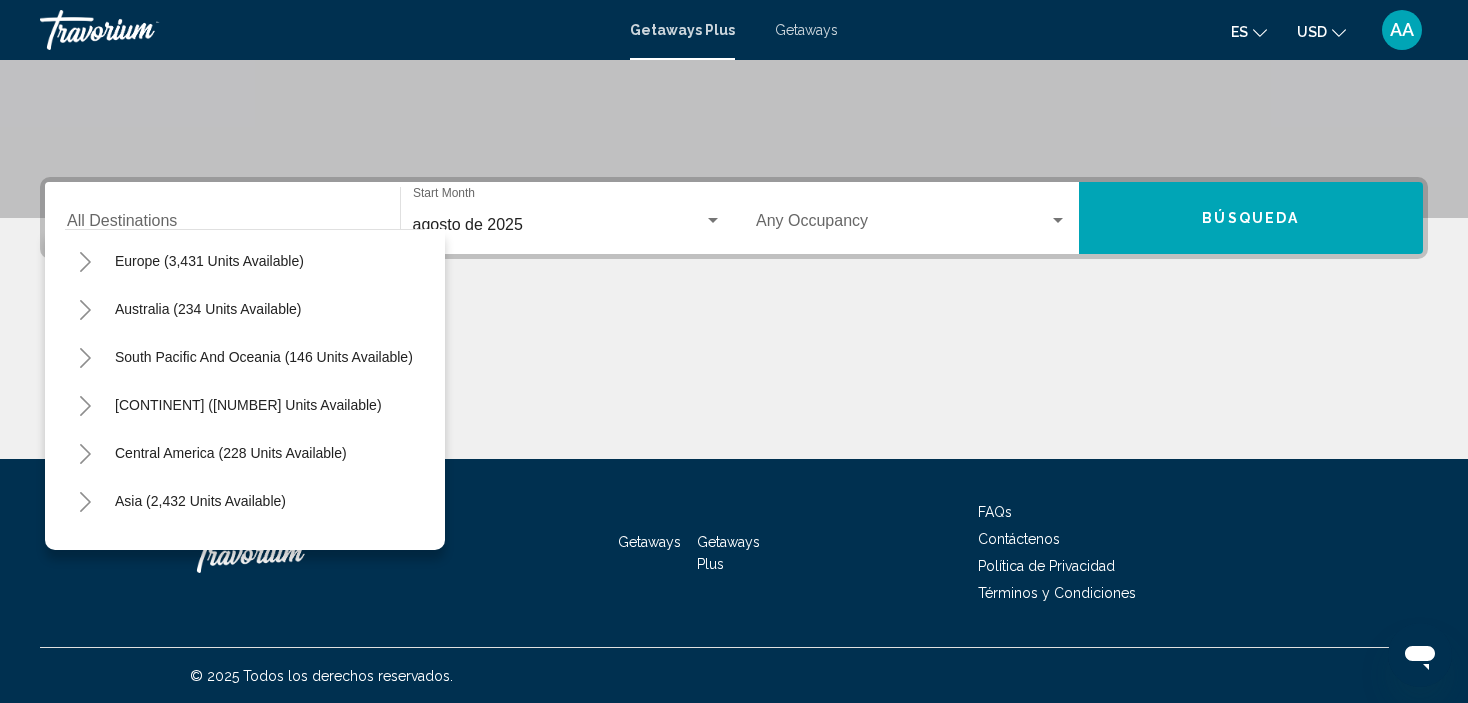scroll, scrollTop: 237, scrollLeft: 0, axis: vertical 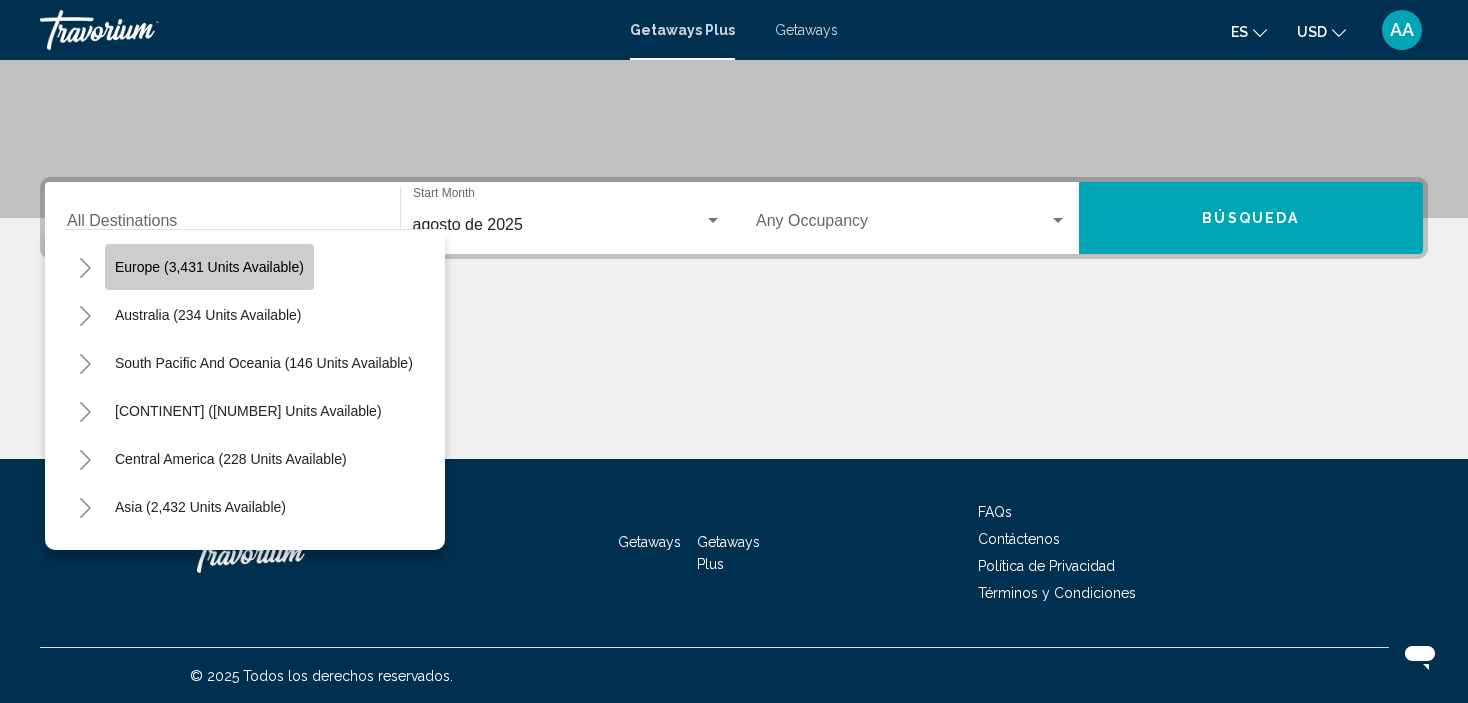 click on "Europe (3,431 units available)" 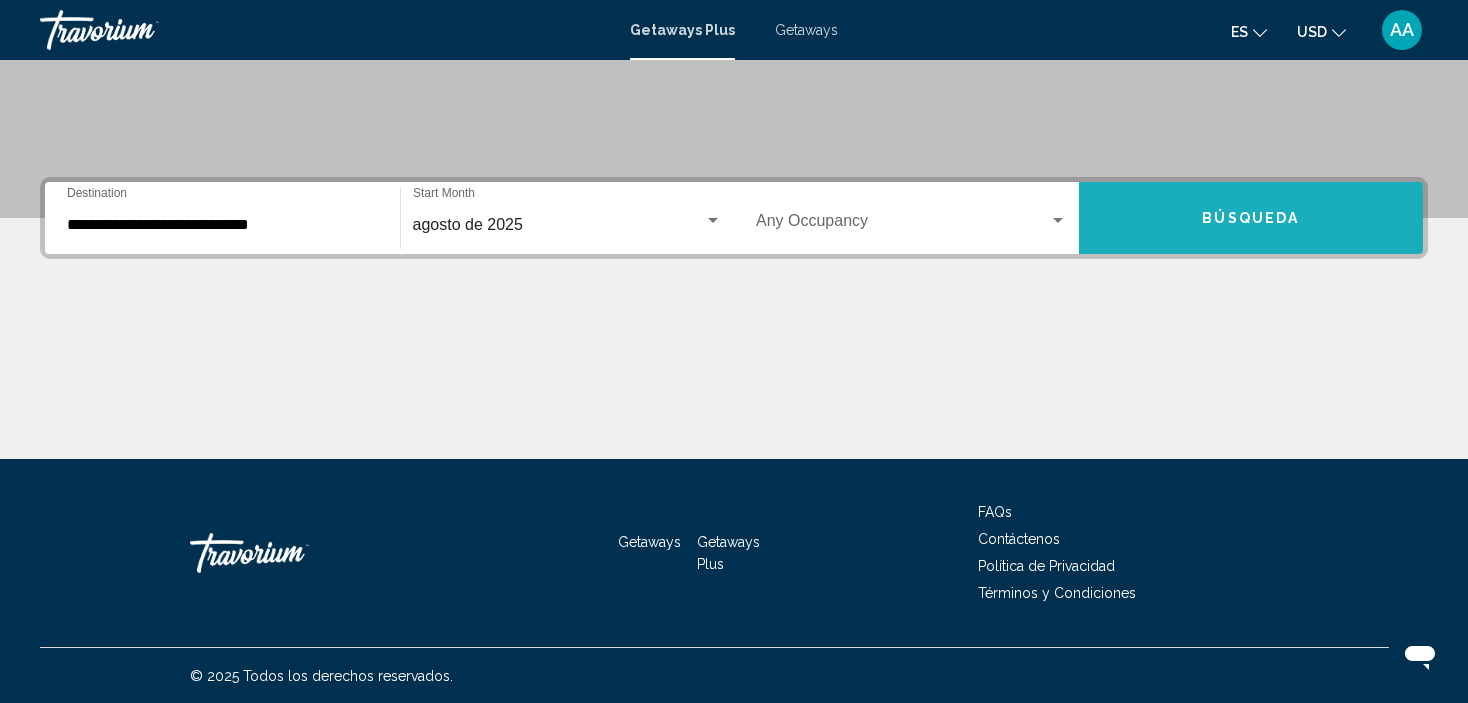 click on "Búsqueda" at bounding box center [1251, 218] 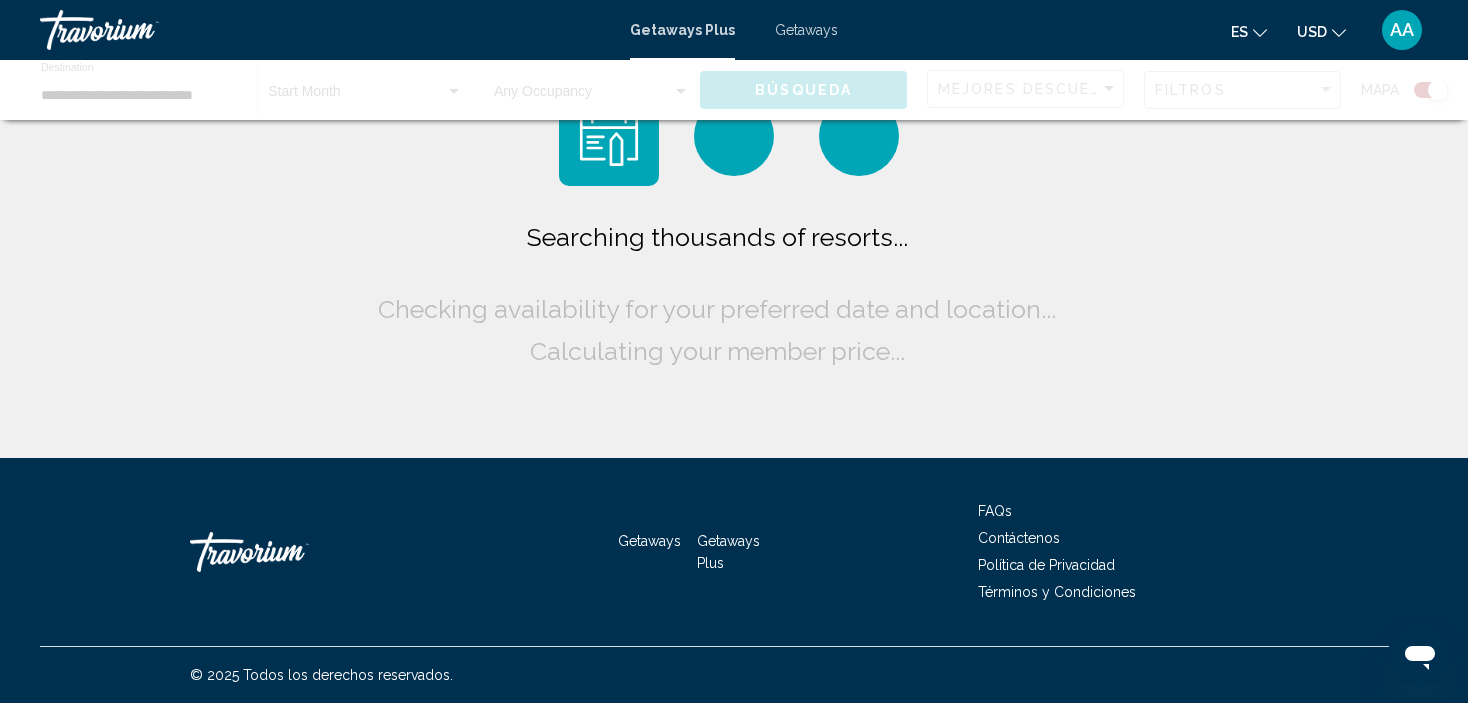 scroll, scrollTop: 0, scrollLeft: 0, axis: both 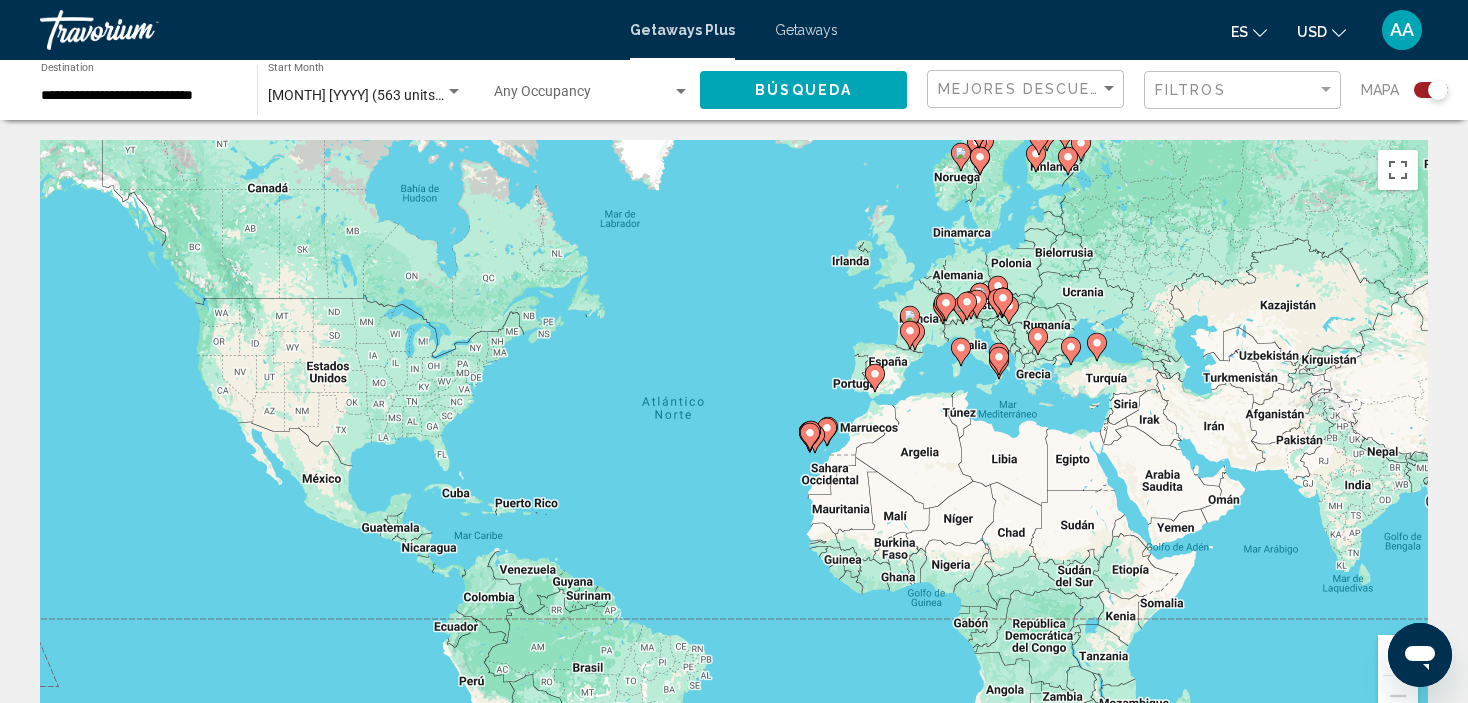 click 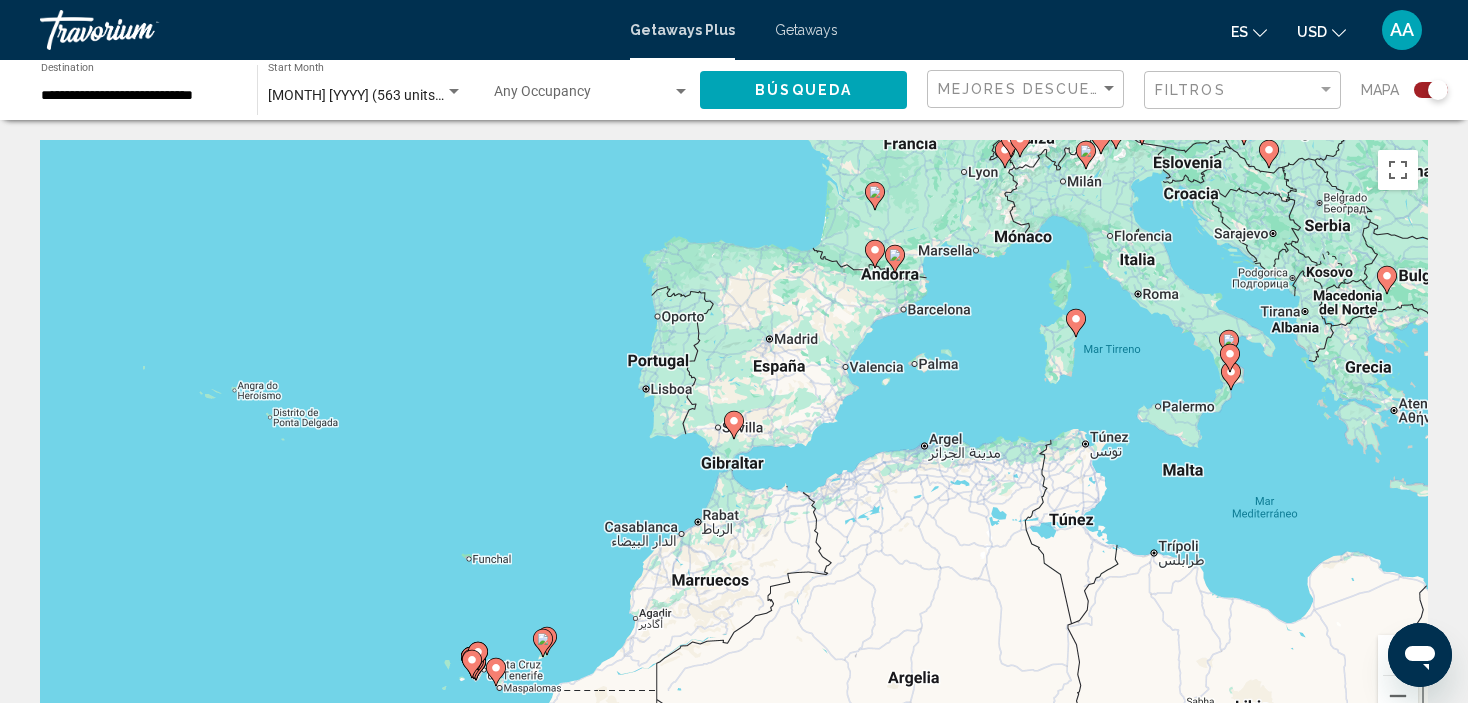 click at bounding box center (734, 425) 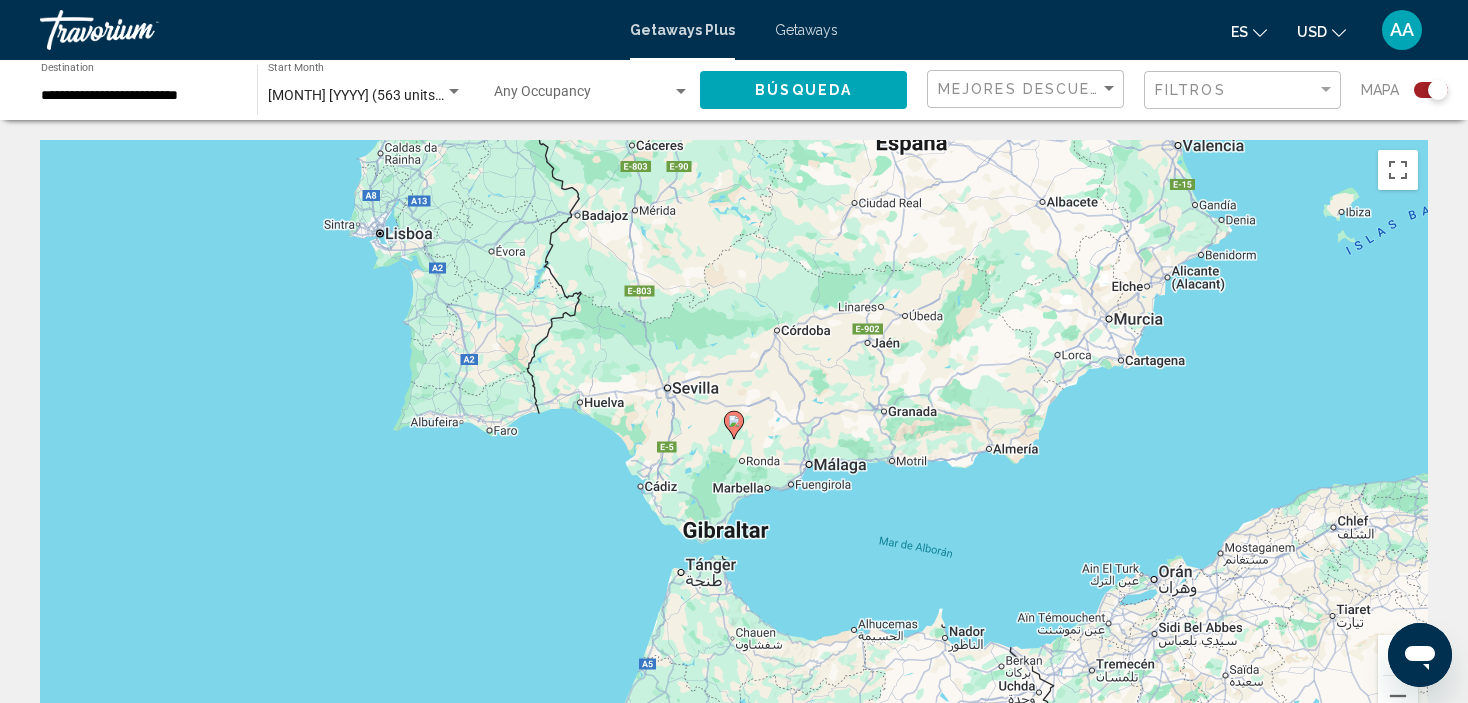 click 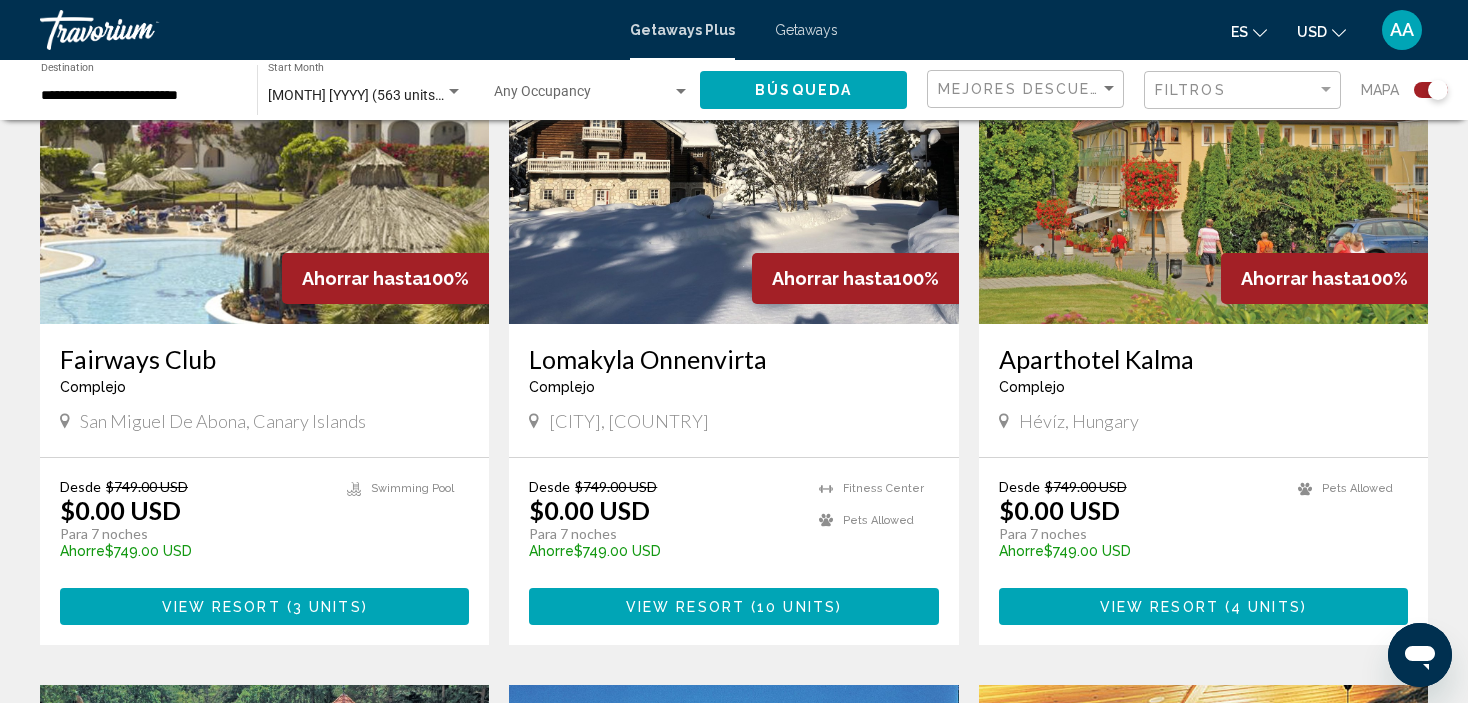scroll, scrollTop: 2184, scrollLeft: 0, axis: vertical 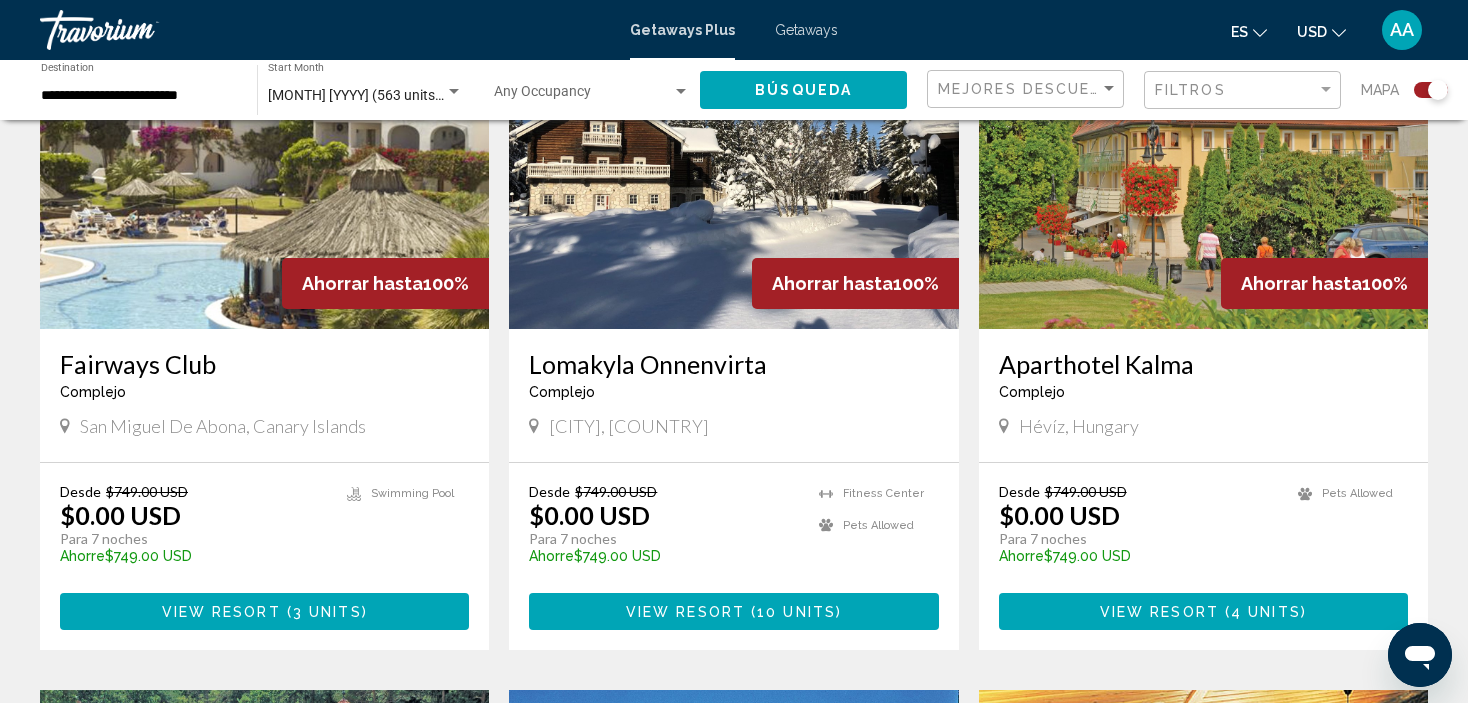 click at bounding box center (748, 612) 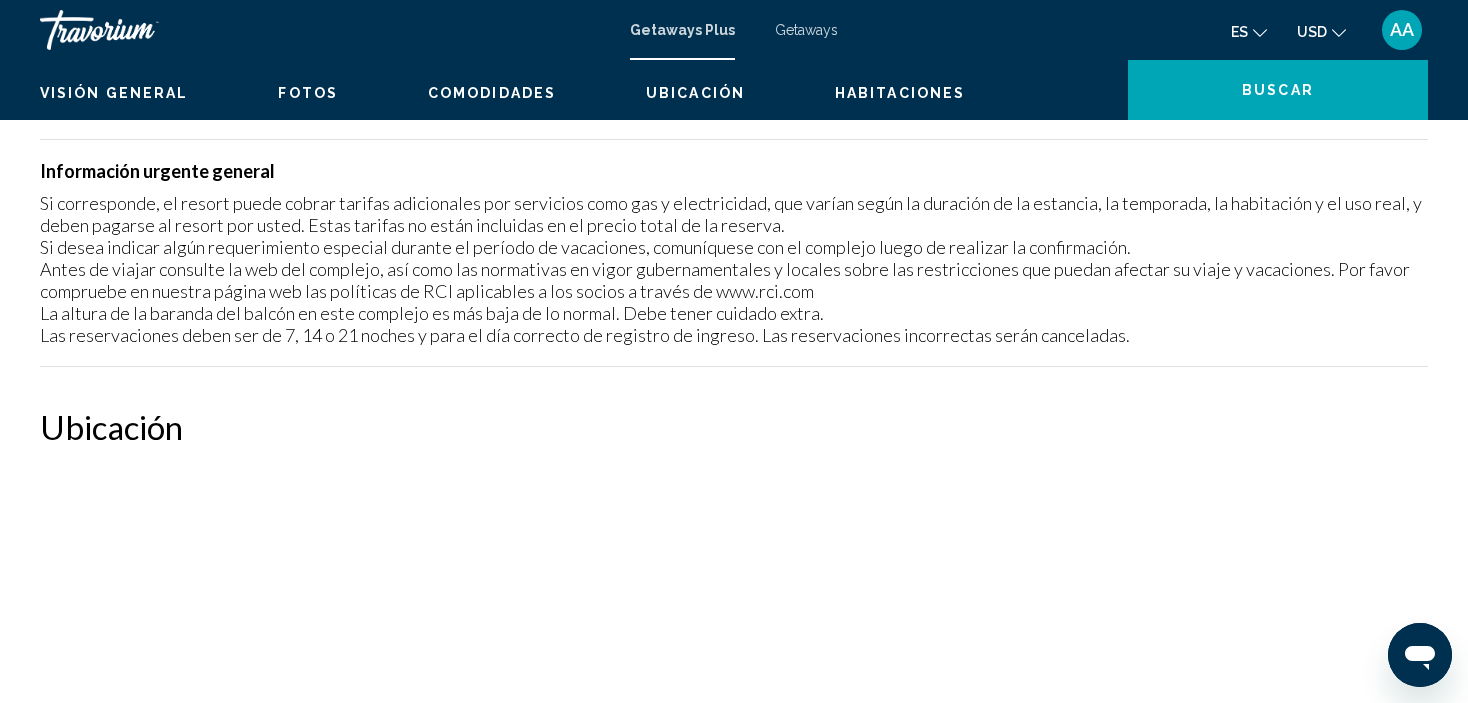 scroll, scrollTop: 8, scrollLeft: 0, axis: vertical 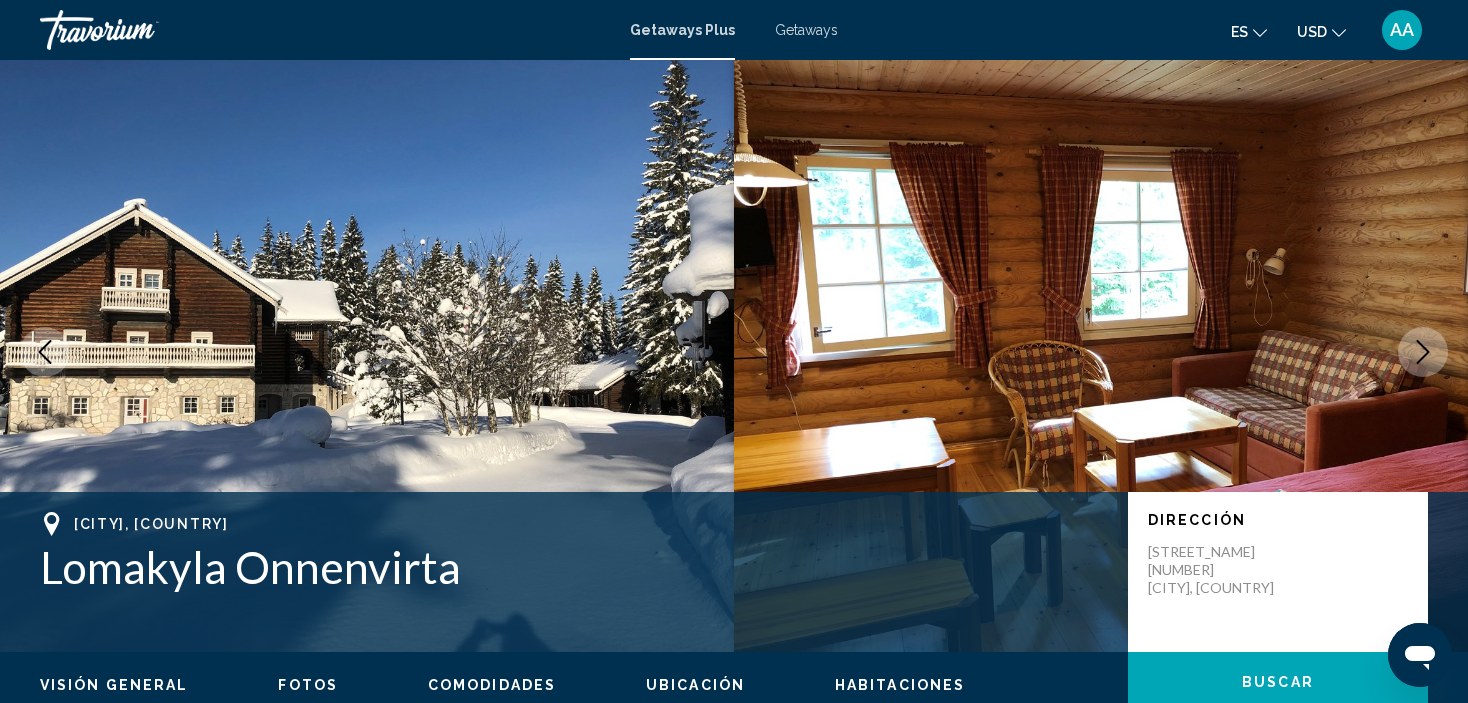 click on "[CITY], [COUNTRY] Lomakyla Onnenvirta Dirección Korpitalontie 5 [CITY], [COUNTRY]" at bounding box center (734, 572) 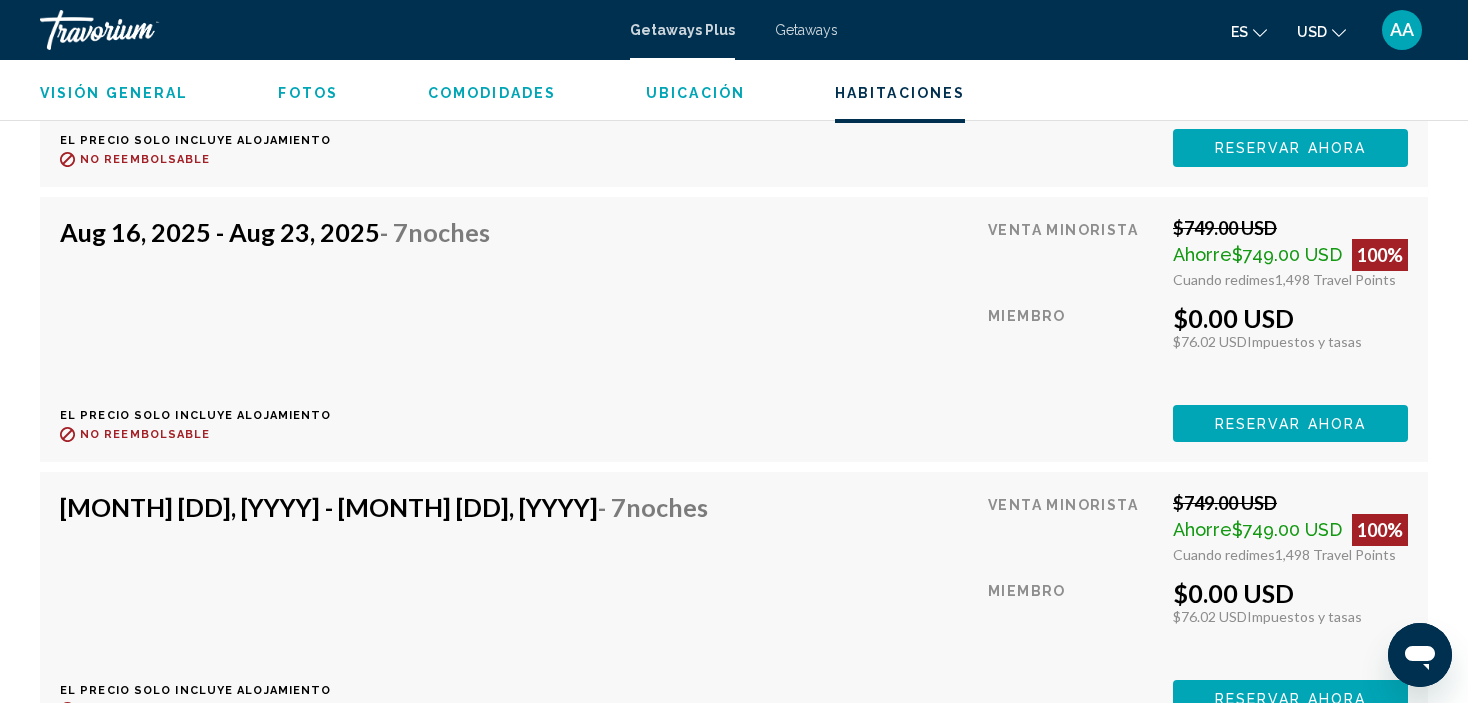 scroll, scrollTop: 3916, scrollLeft: 0, axis: vertical 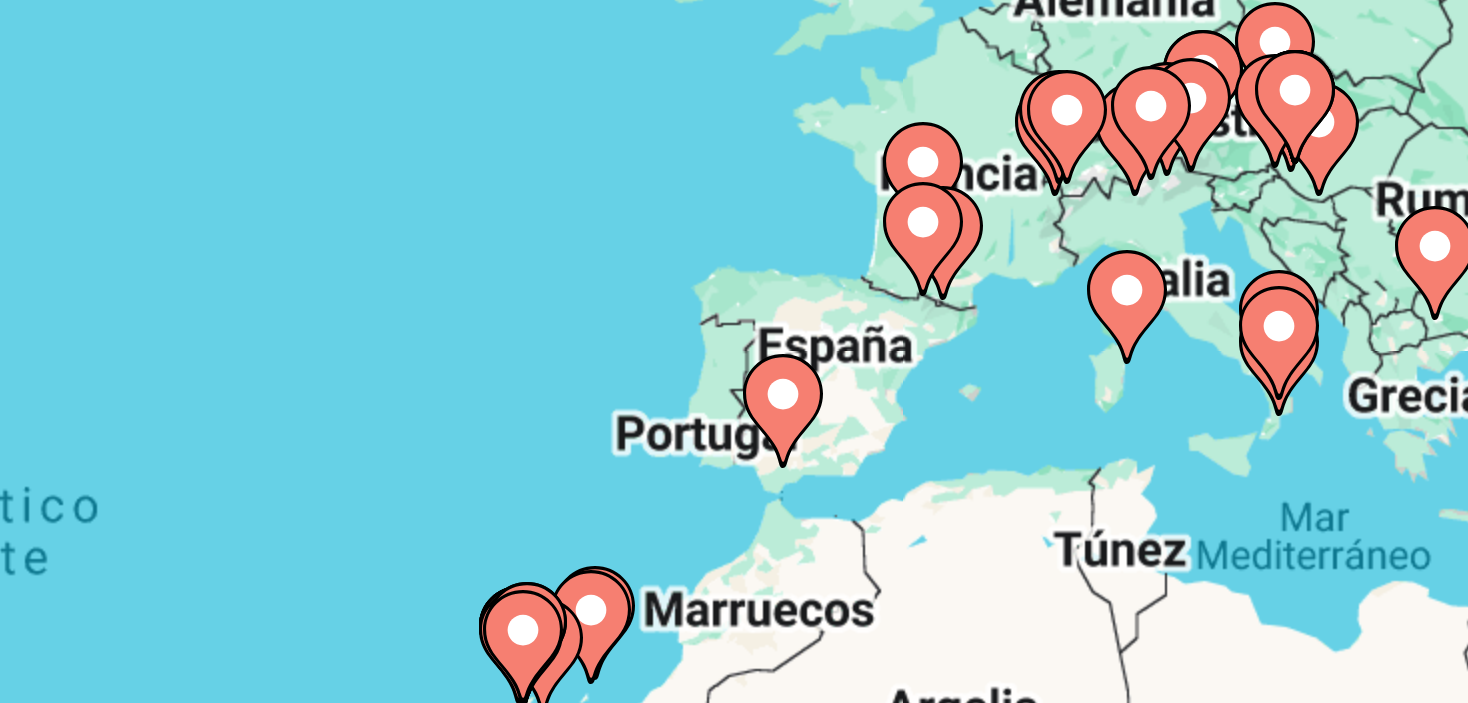 click 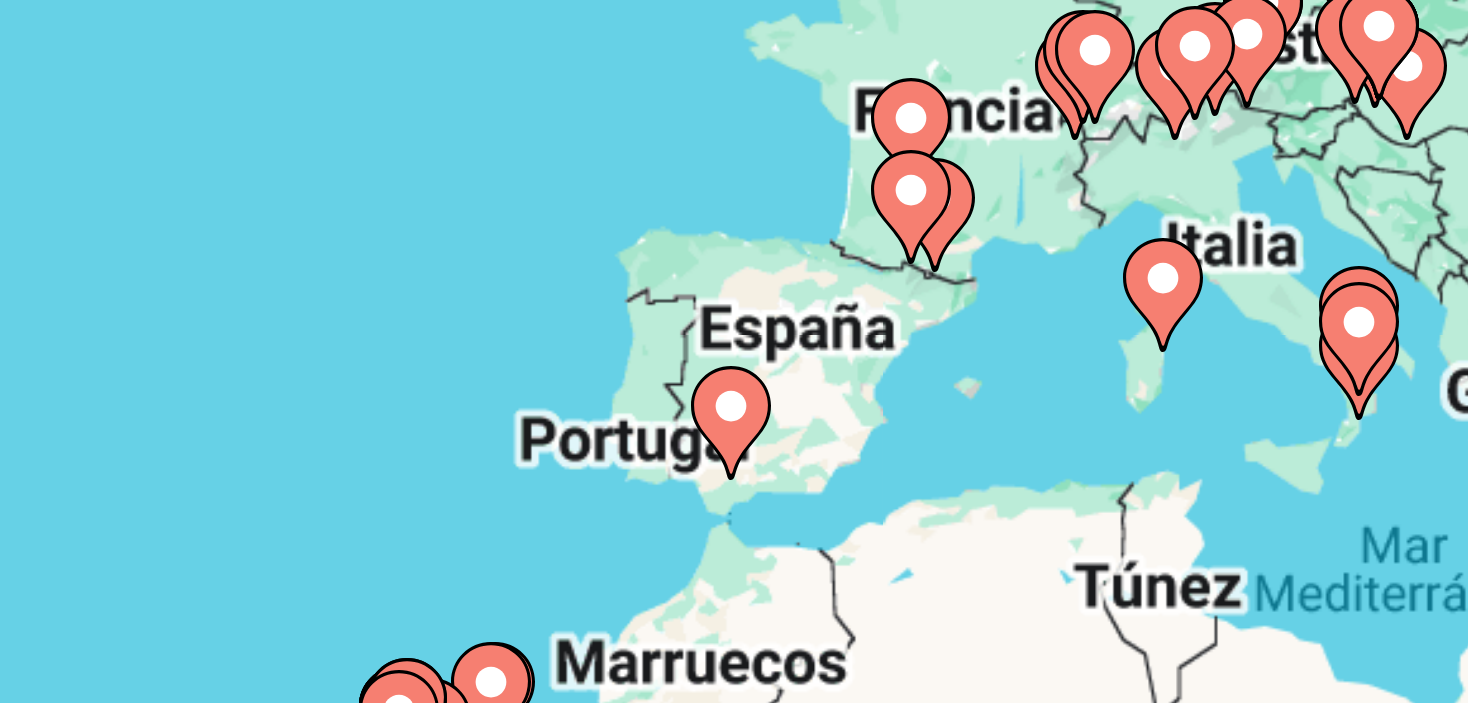 click on "Para activar la función de arrastre con el teclado, pulsa Alt + Intro. Cuando hayas habilitado esa función, usa las teclas de flecha para mover el marcador. Para completar el arrastre, pulsa Intro. Para cancelar, pulsa Escape." at bounding box center [734, 440] 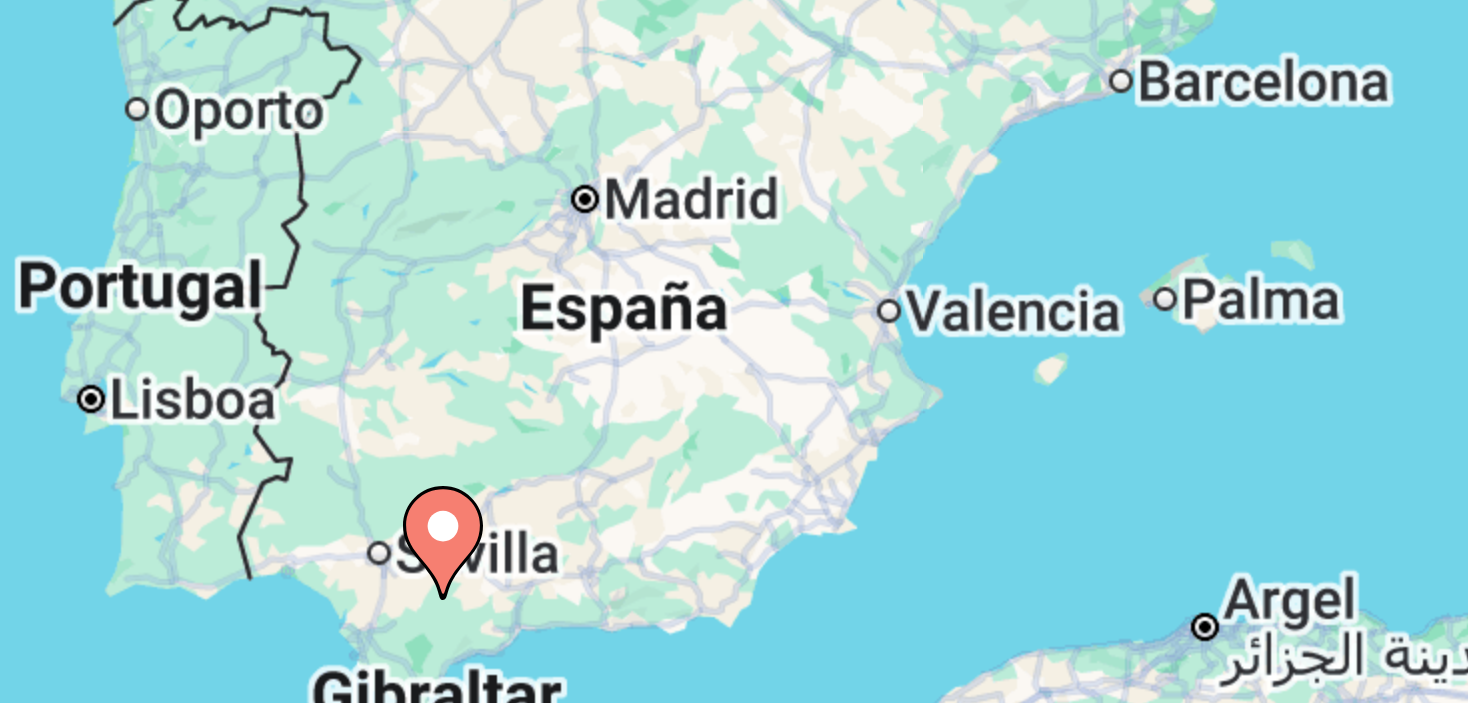 click 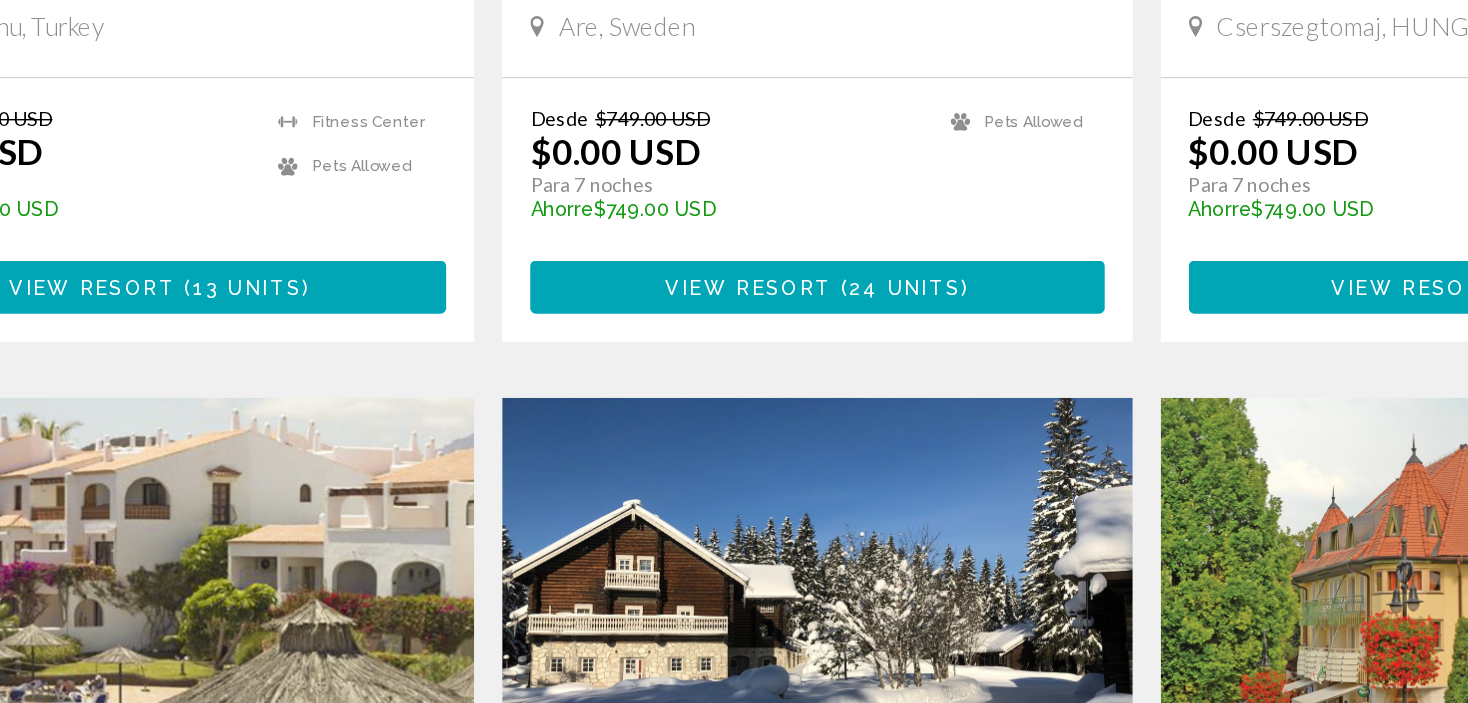 scroll, scrollTop: 1708, scrollLeft: 0, axis: vertical 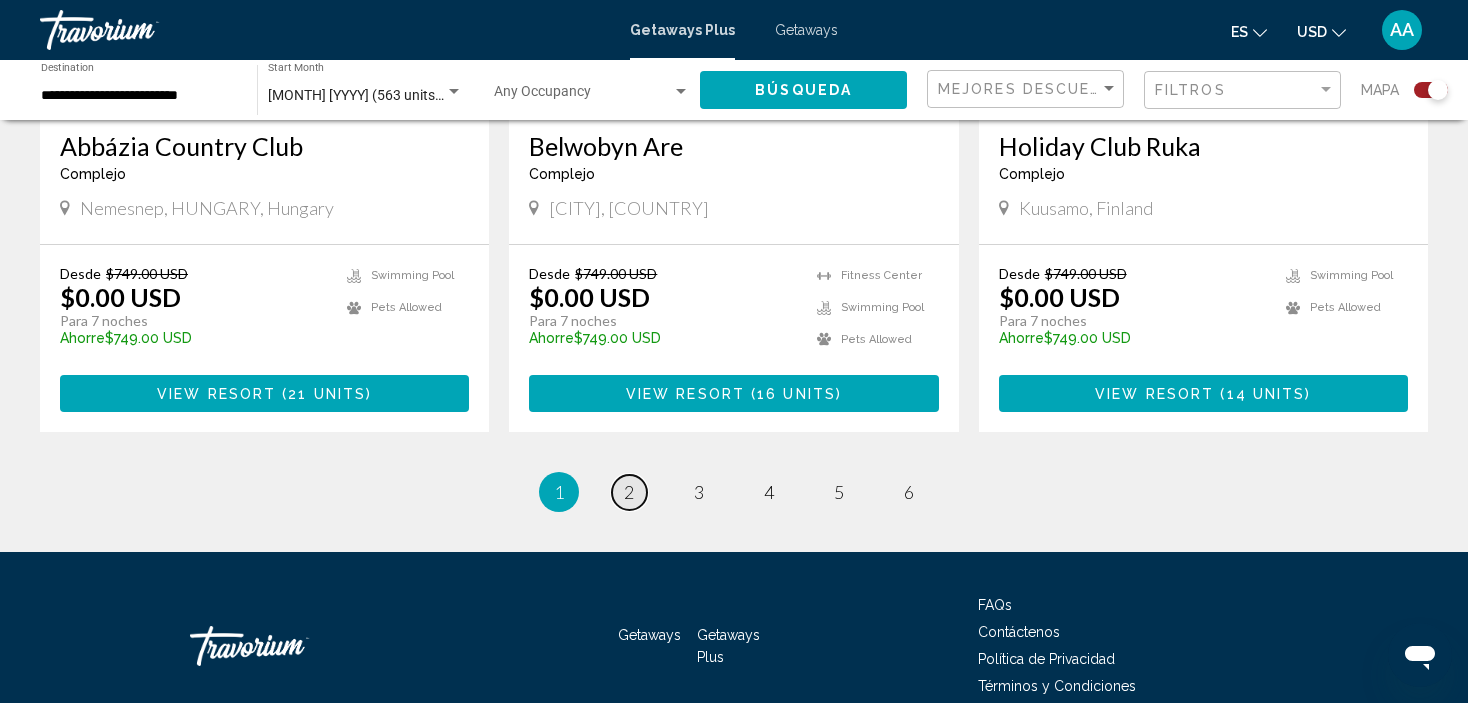 click on "2" at bounding box center (629, 492) 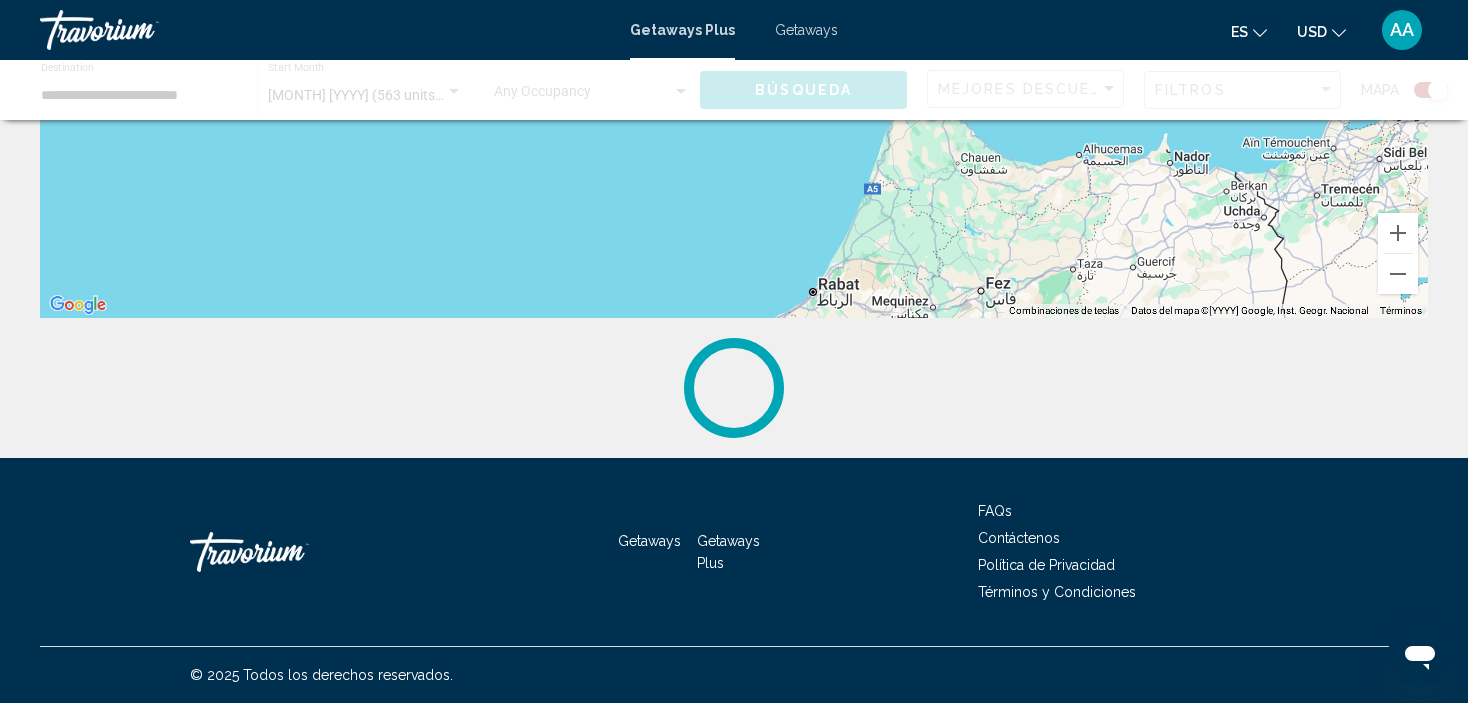 scroll, scrollTop: 0, scrollLeft: 0, axis: both 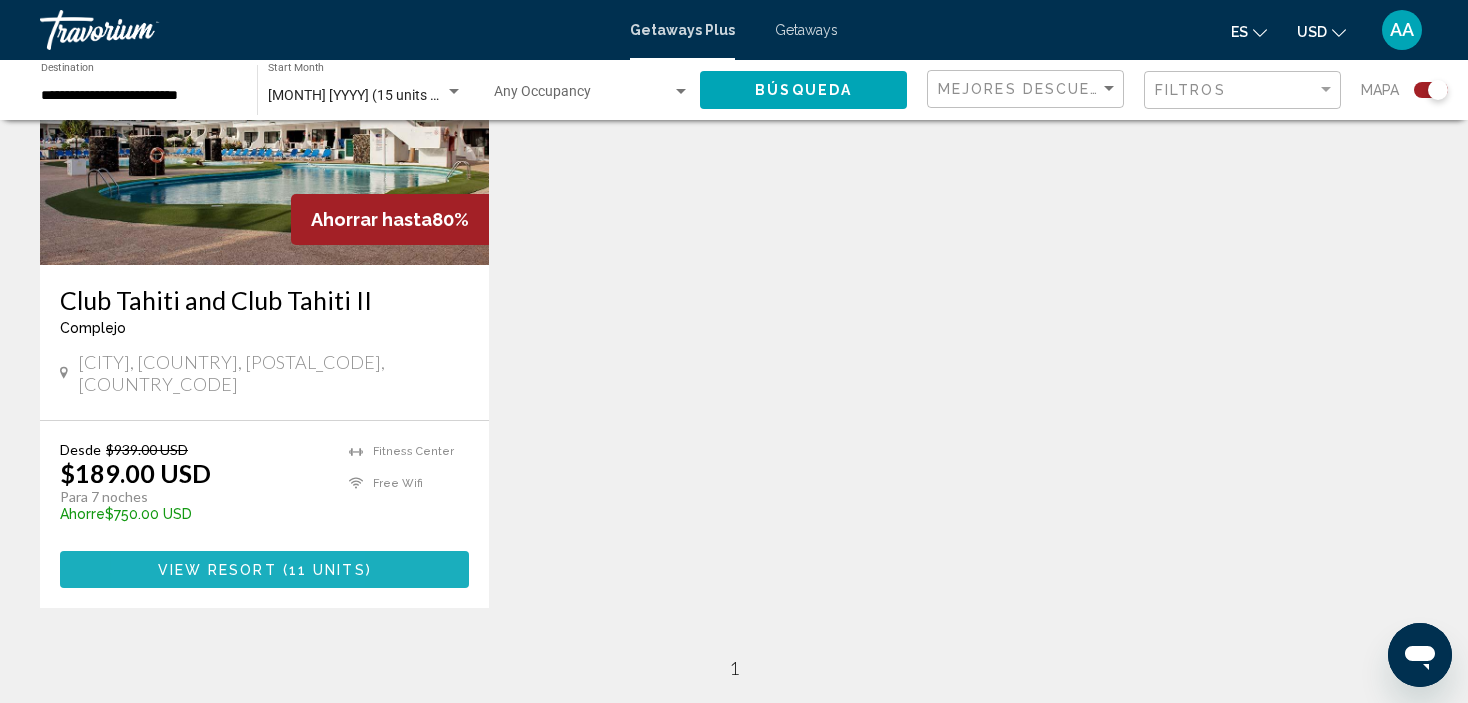 click on "View Resort" at bounding box center (217, 570) 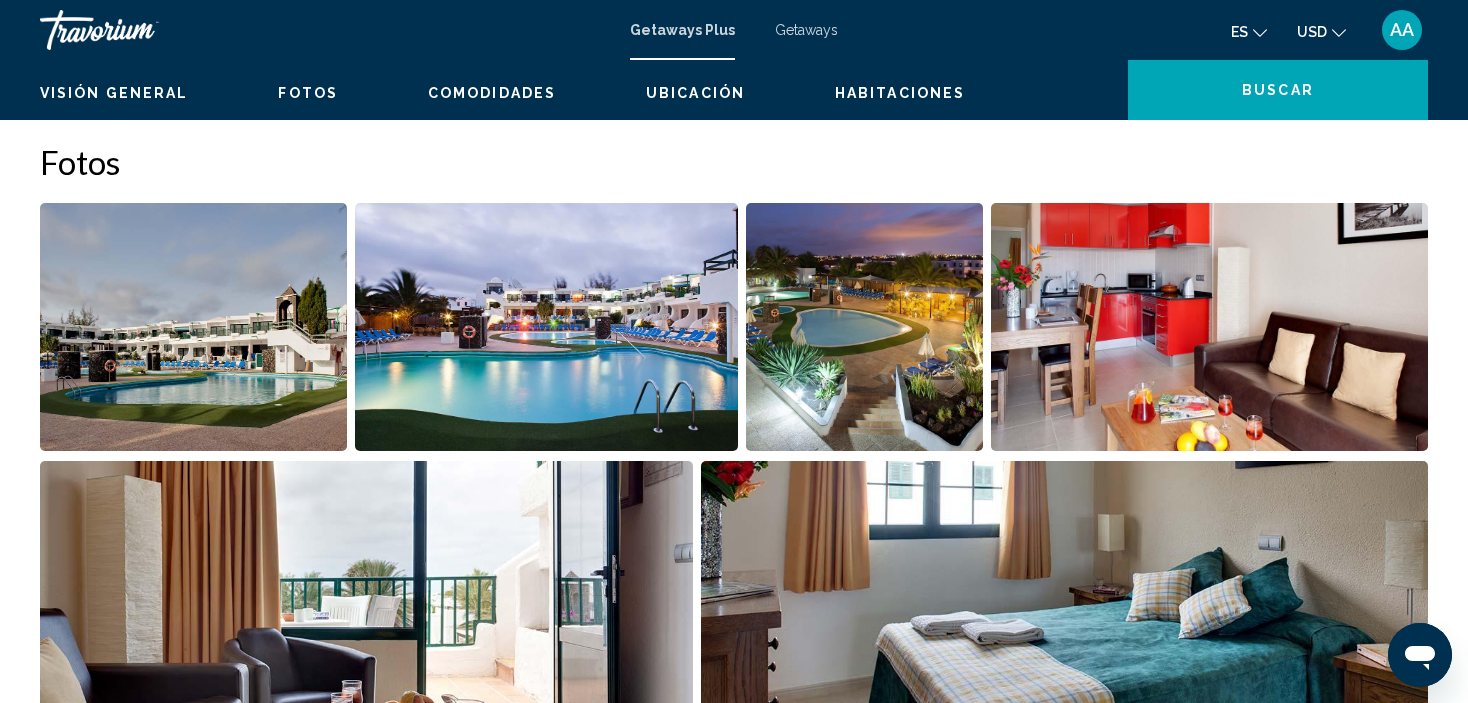 scroll, scrollTop: 8, scrollLeft: 0, axis: vertical 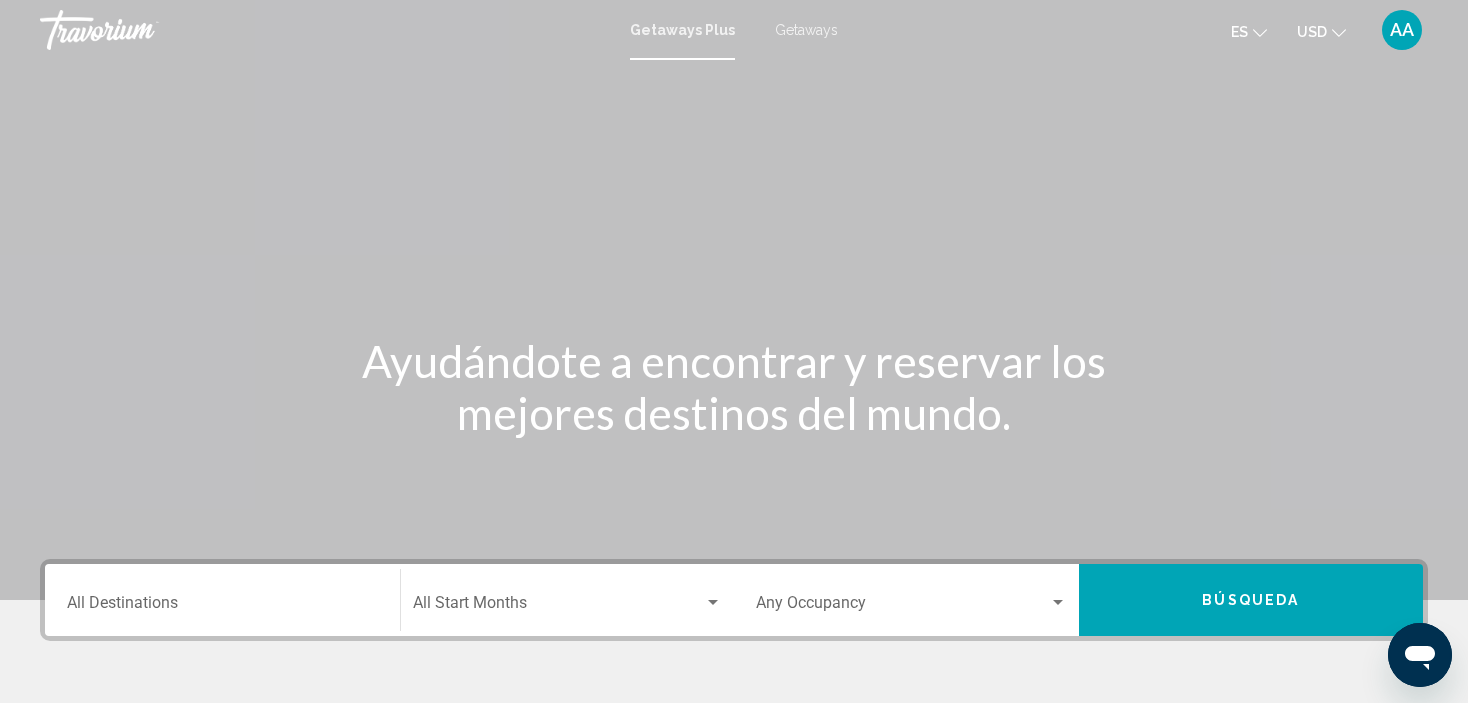 click at bounding box center (559, 607) 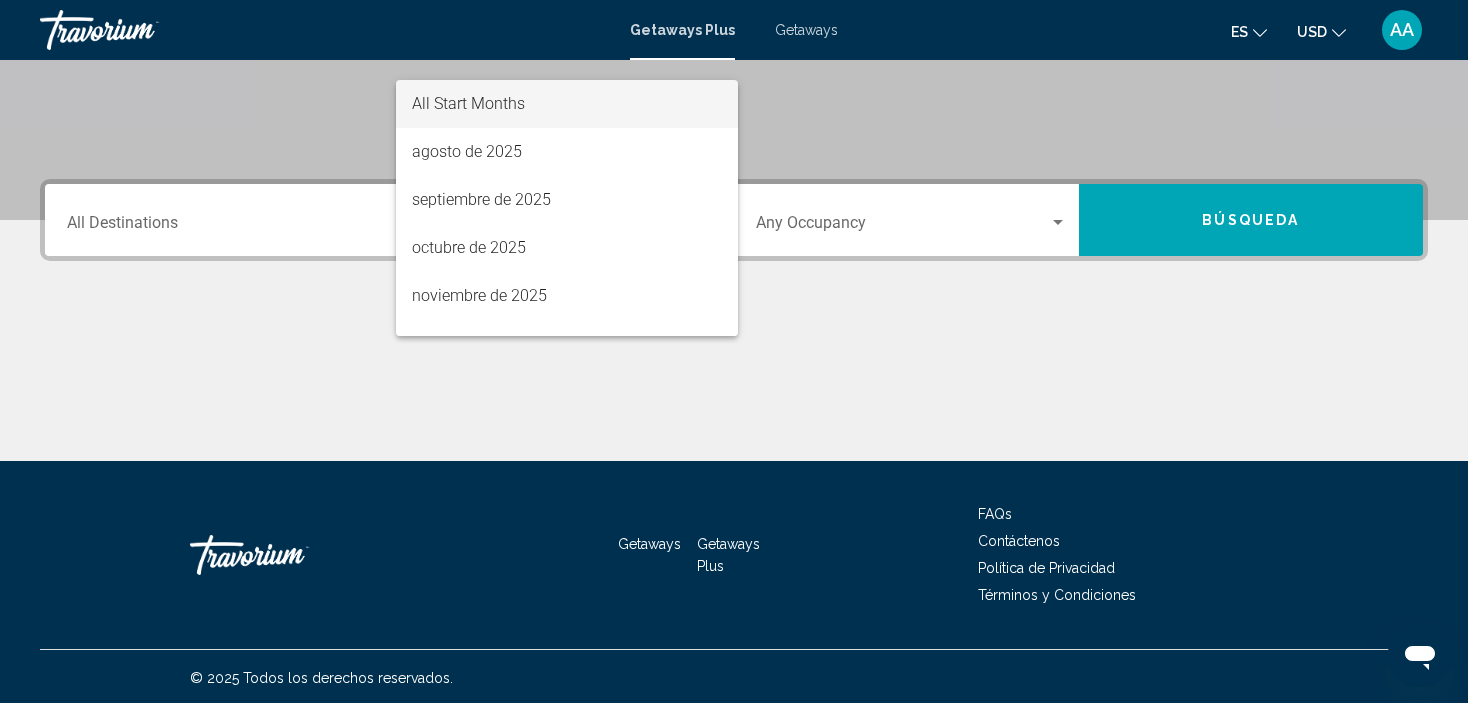 scroll, scrollTop: 382, scrollLeft: 0, axis: vertical 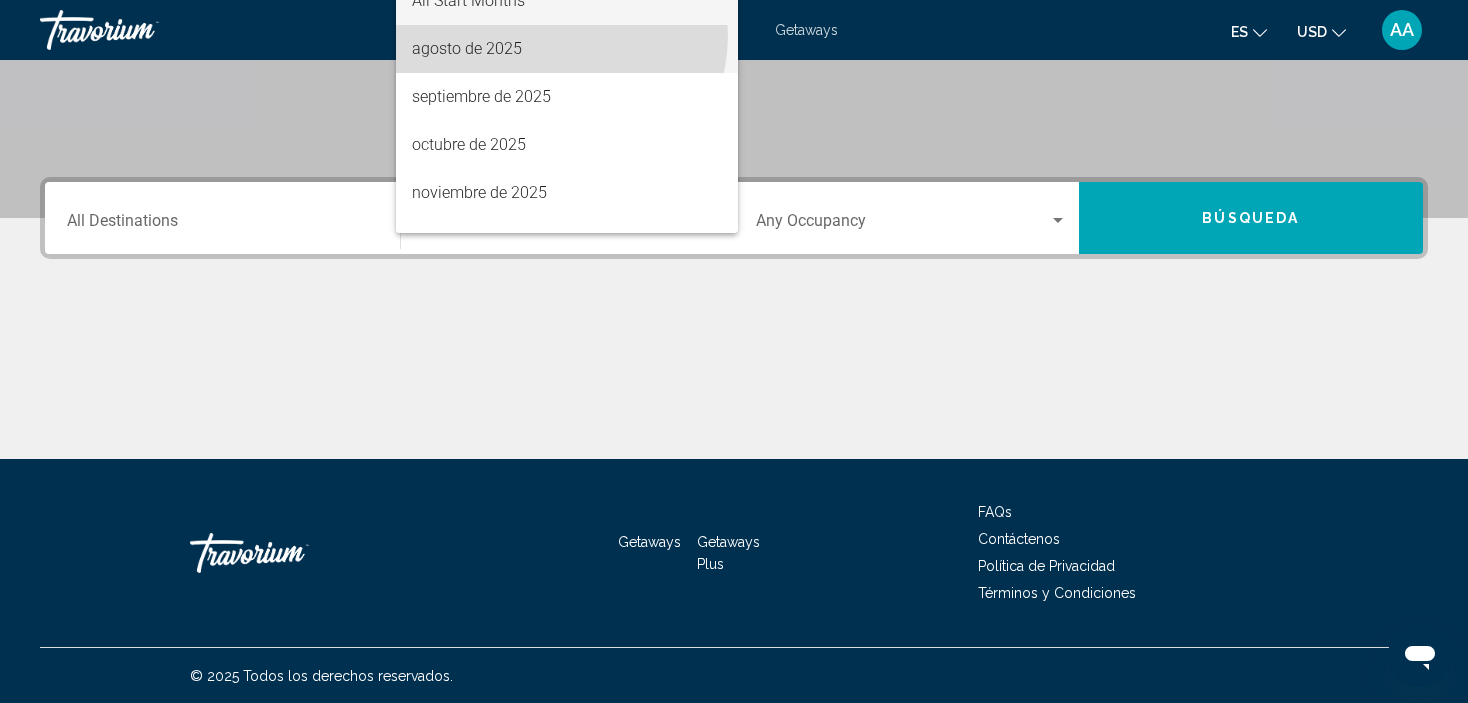 click on "agosto de 2025" at bounding box center (567, 49) 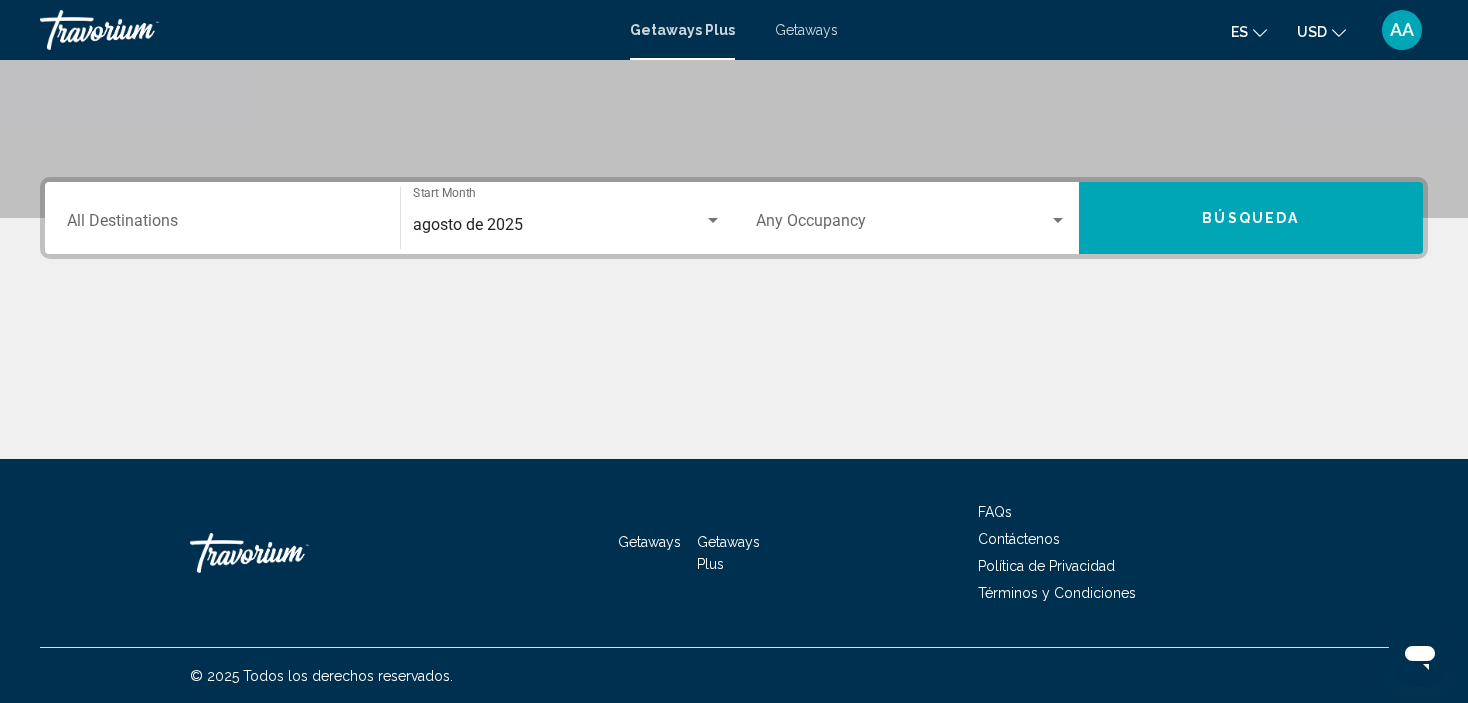click on "Destination All Destinations" at bounding box center (222, 218) 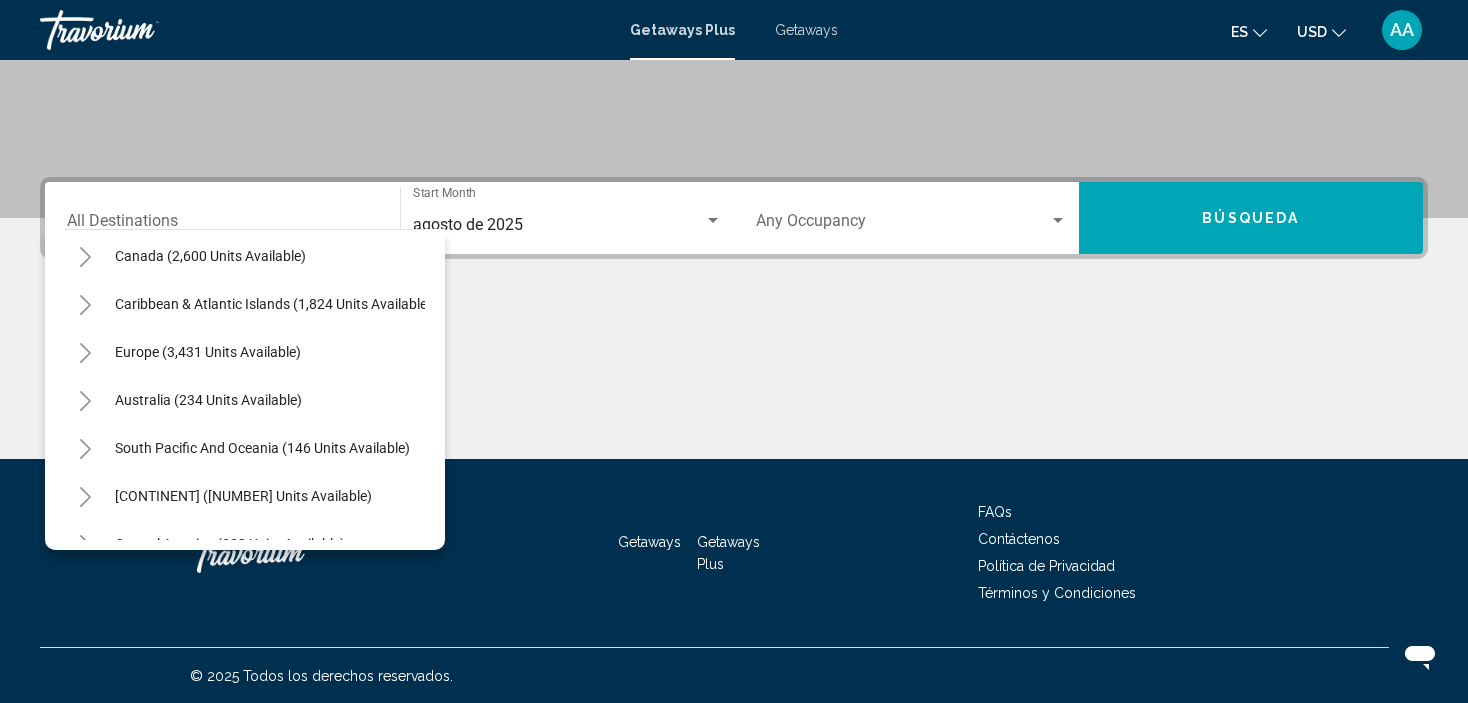 scroll, scrollTop: 157, scrollLeft: 0, axis: vertical 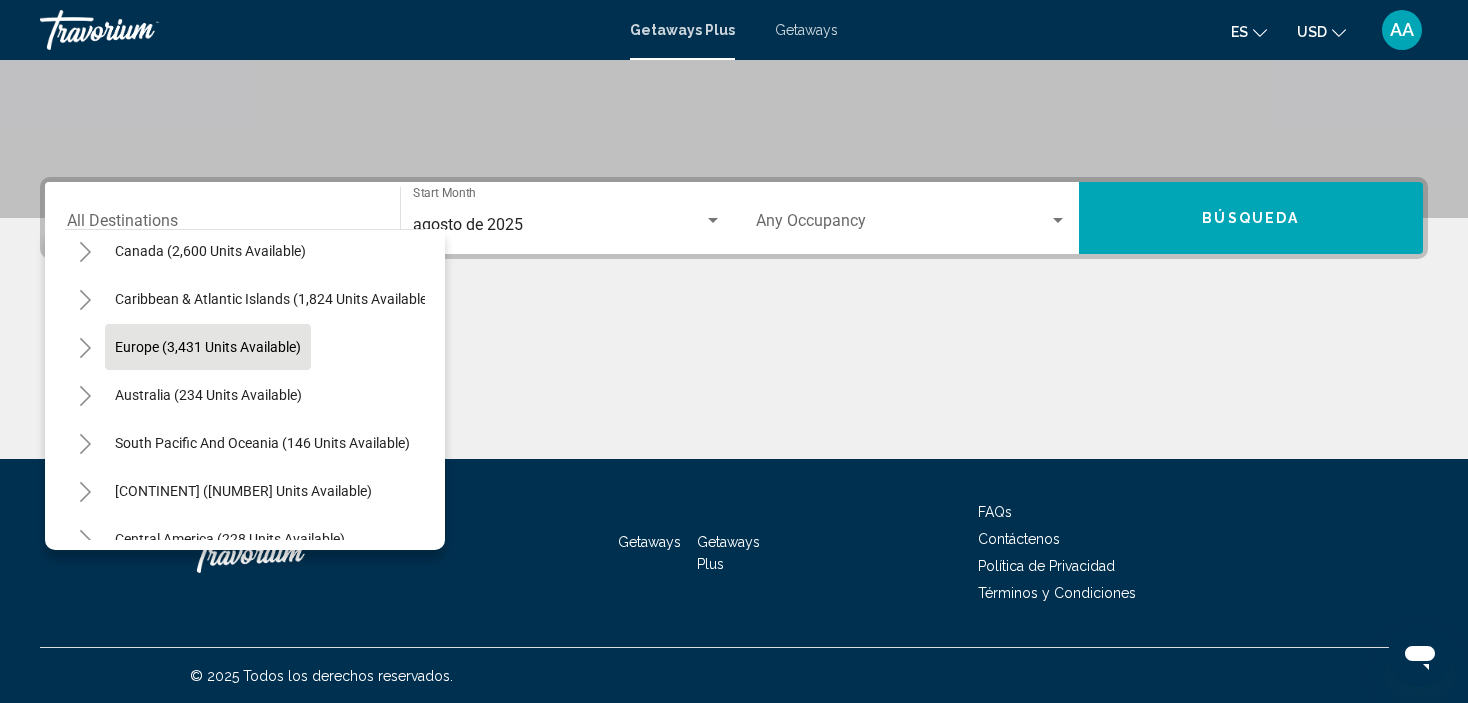click on "Europe (3,431 units available)" at bounding box center [208, 395] 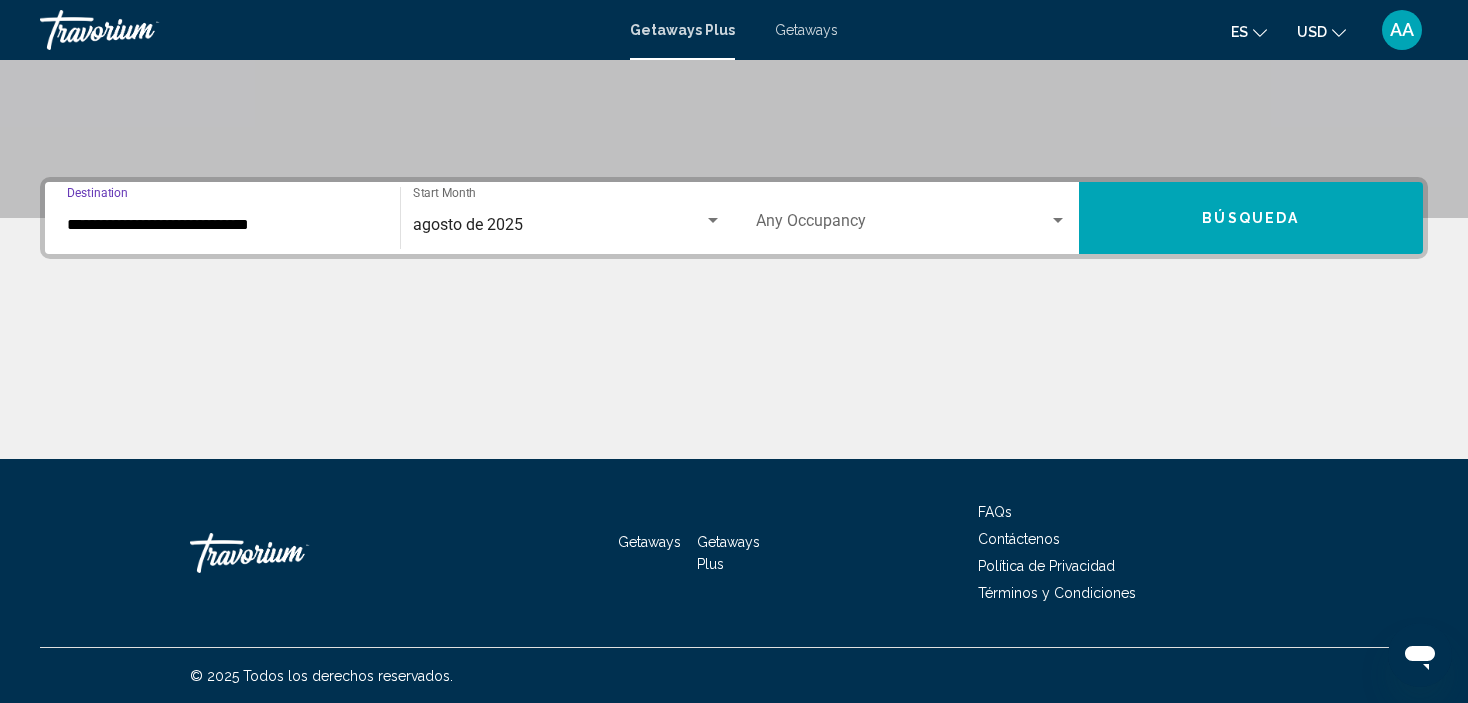 click on "Búsqueda" at bounding box center (1251, 218) 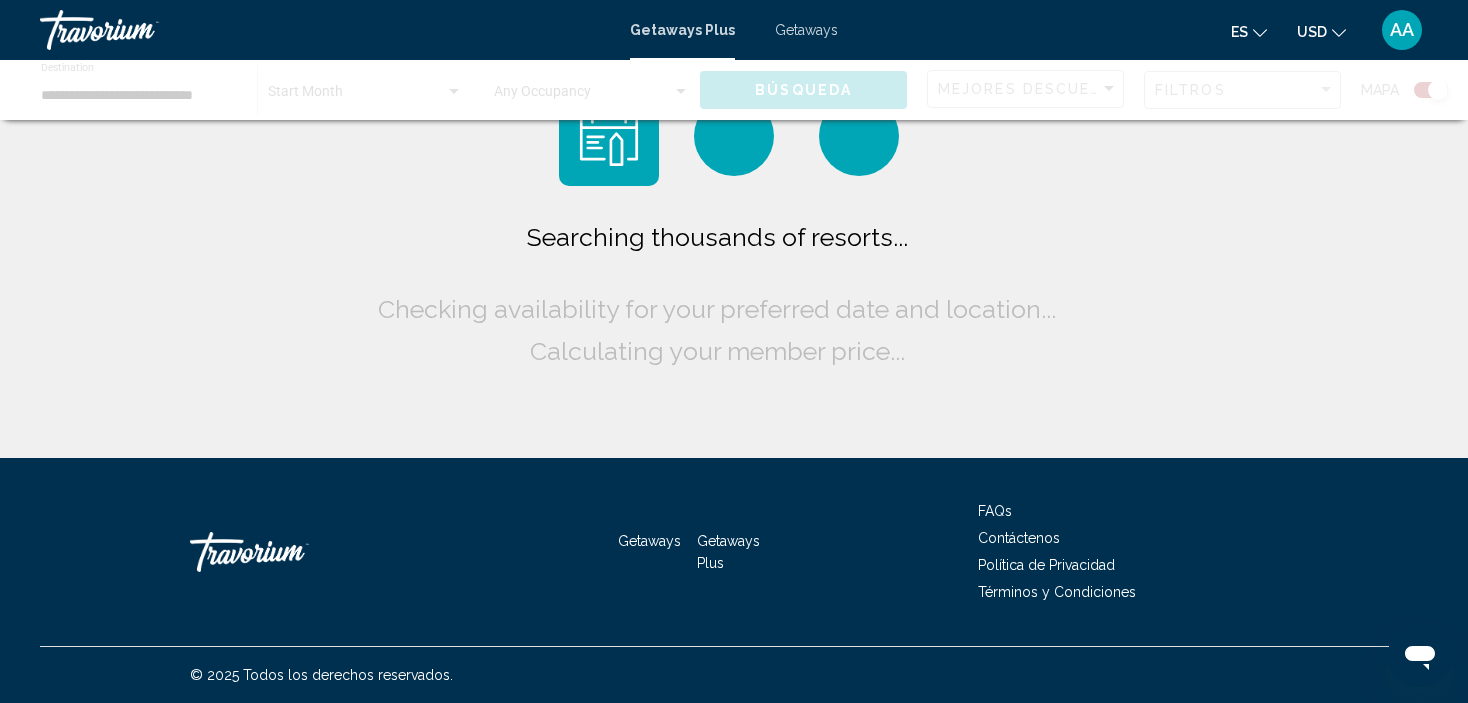 scroll, scrollTop: 0, scrollLeft: 0, axis: both 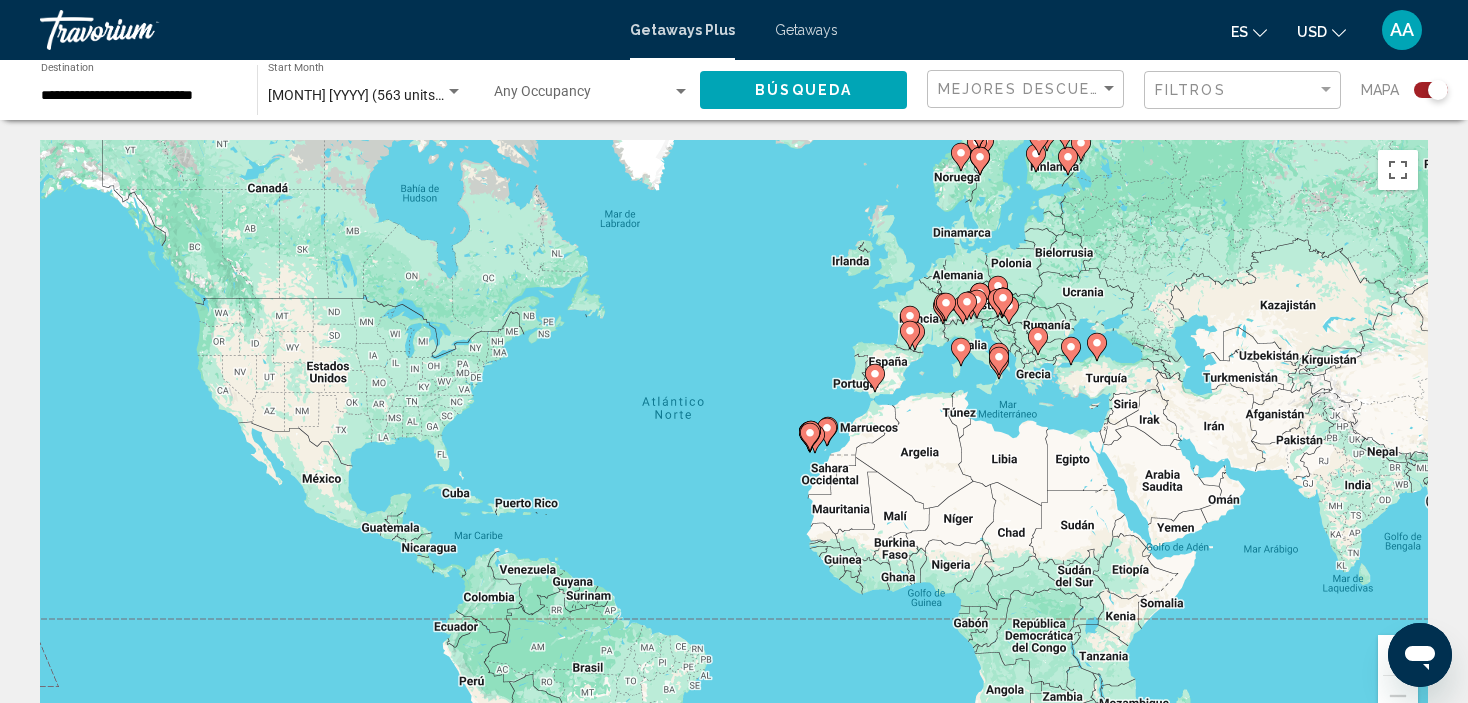 click at bounding box center [875, 378] 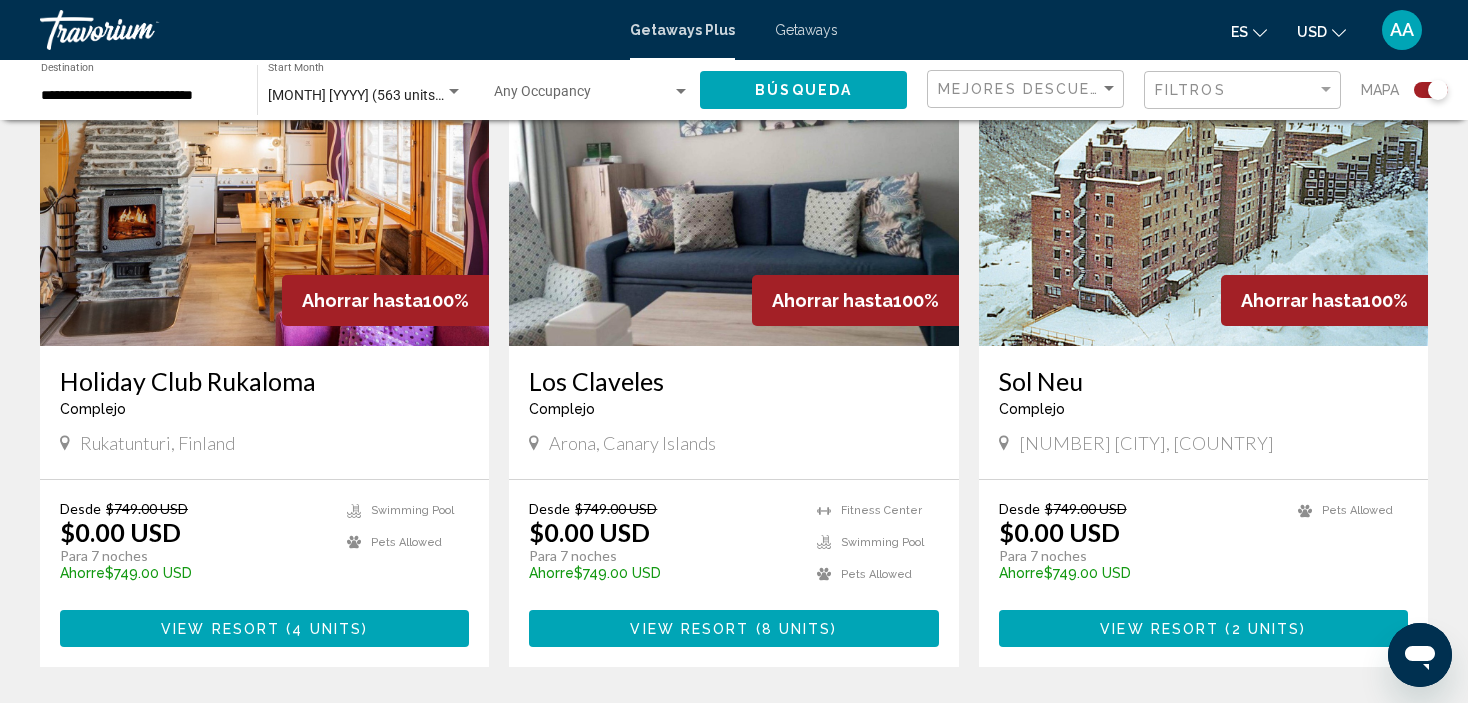 scroll, scrollTop: 823, scrollLeft: 0, axis: vertical 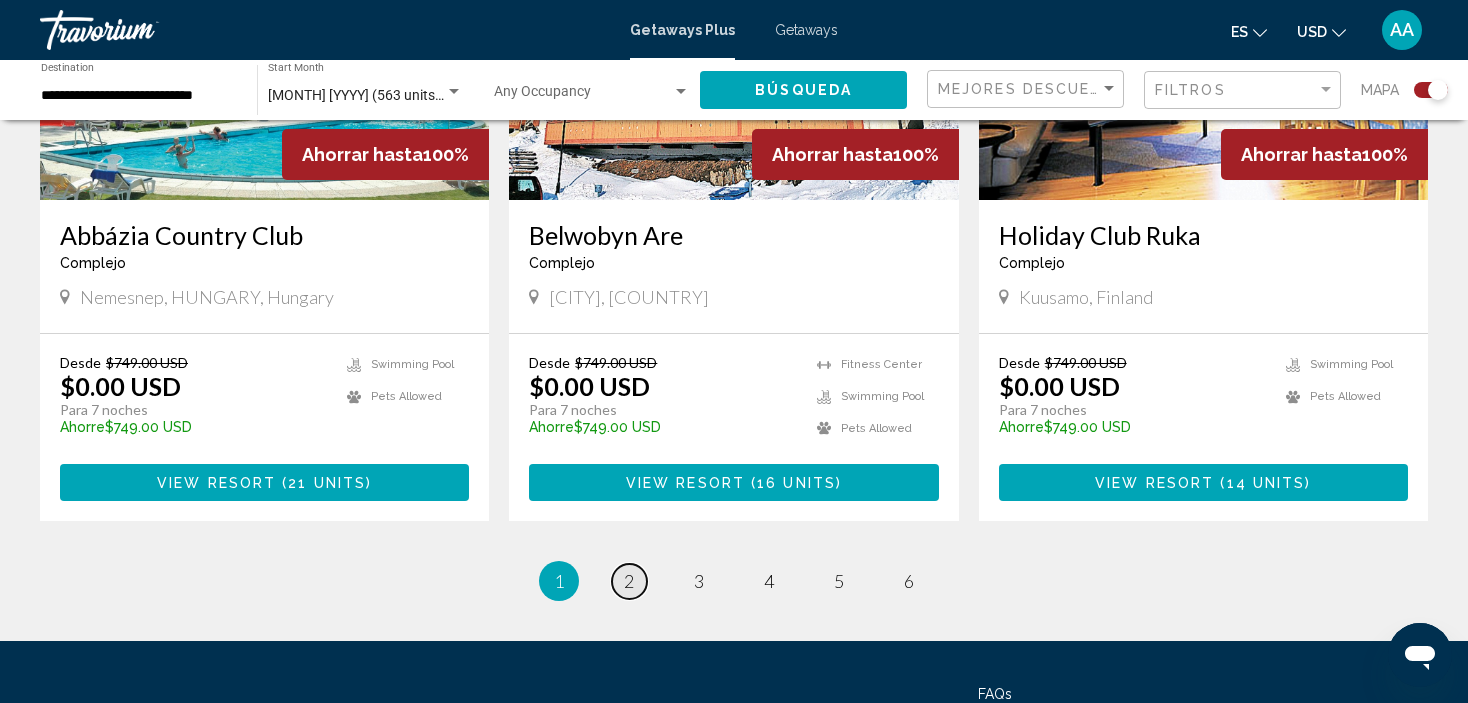 click on "2" at bounding box center [629, 581] 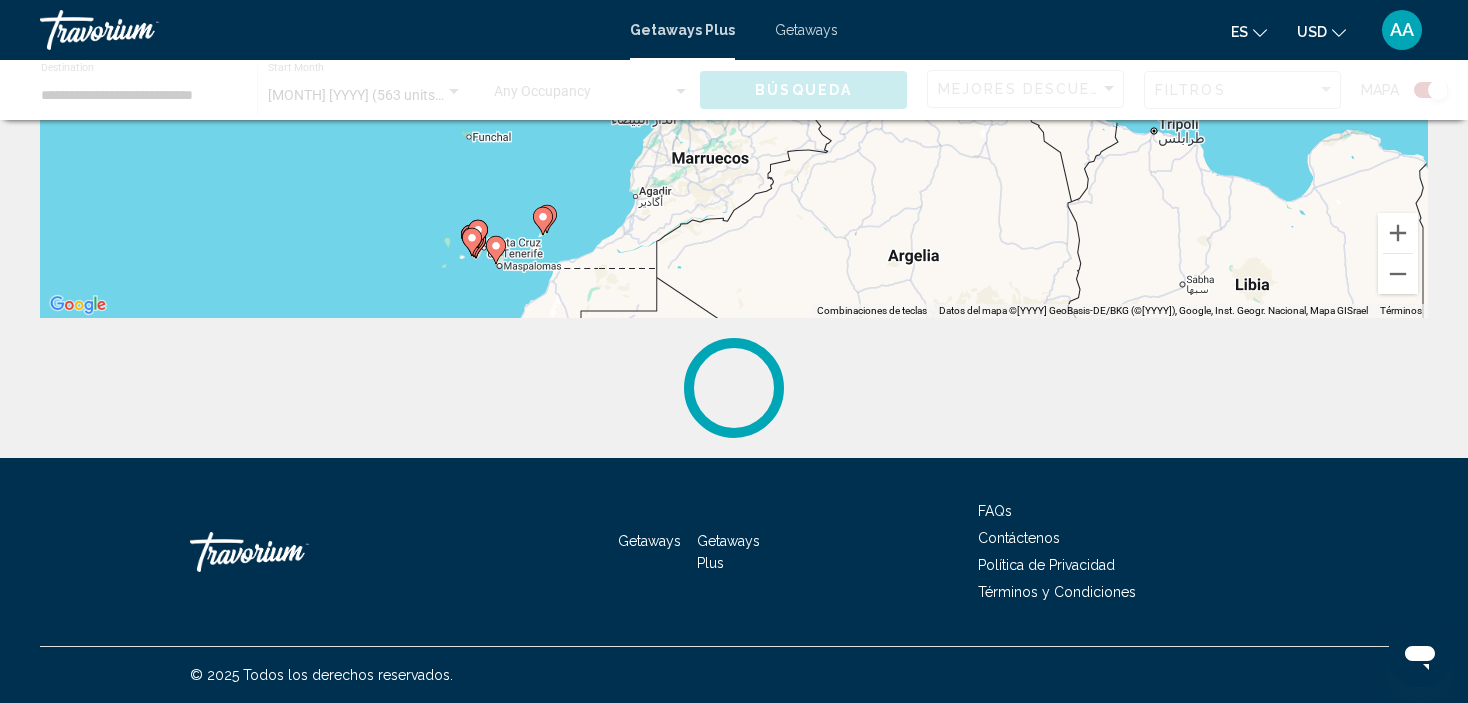 scroll, scrollTop: 0, scrollLeft: 0, axis: both 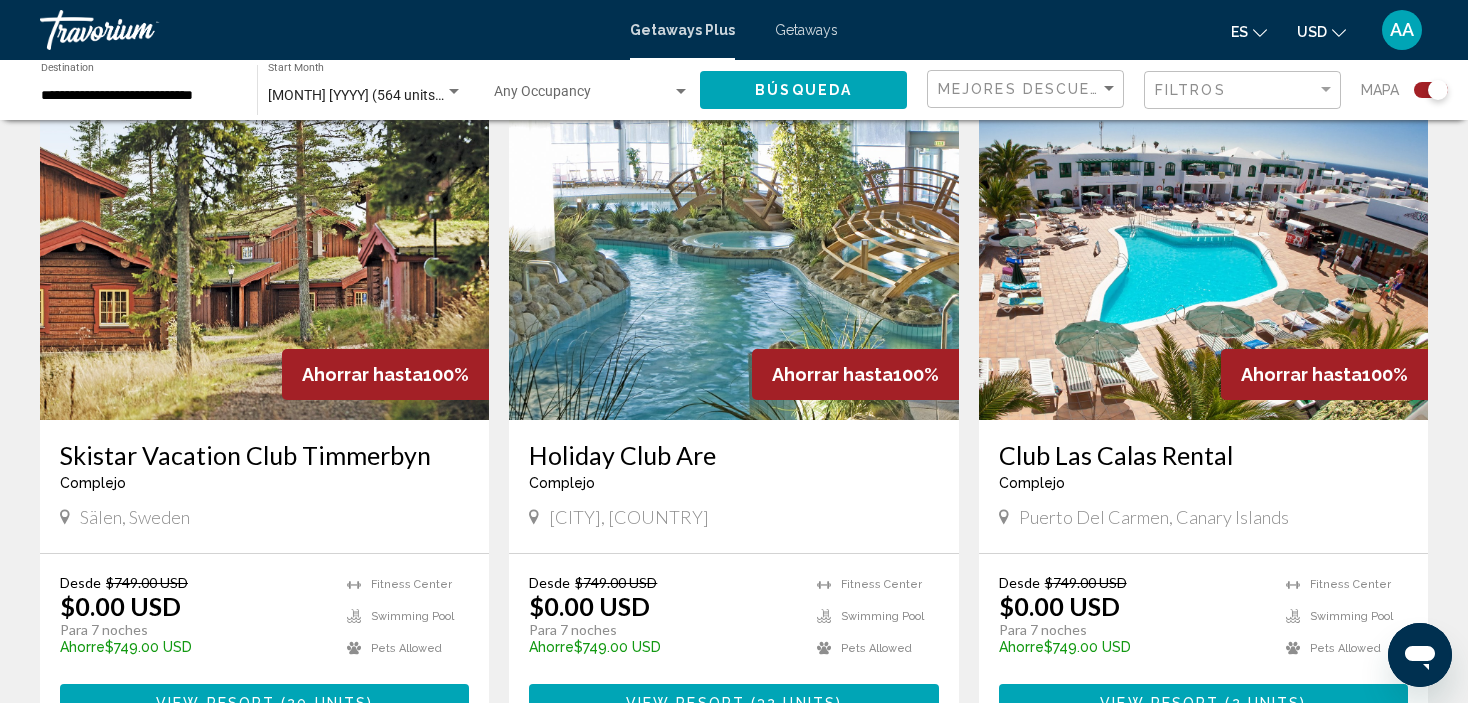 click on "Puerto del Carmen, Canary Islands" at bounding box center (1154, 517) 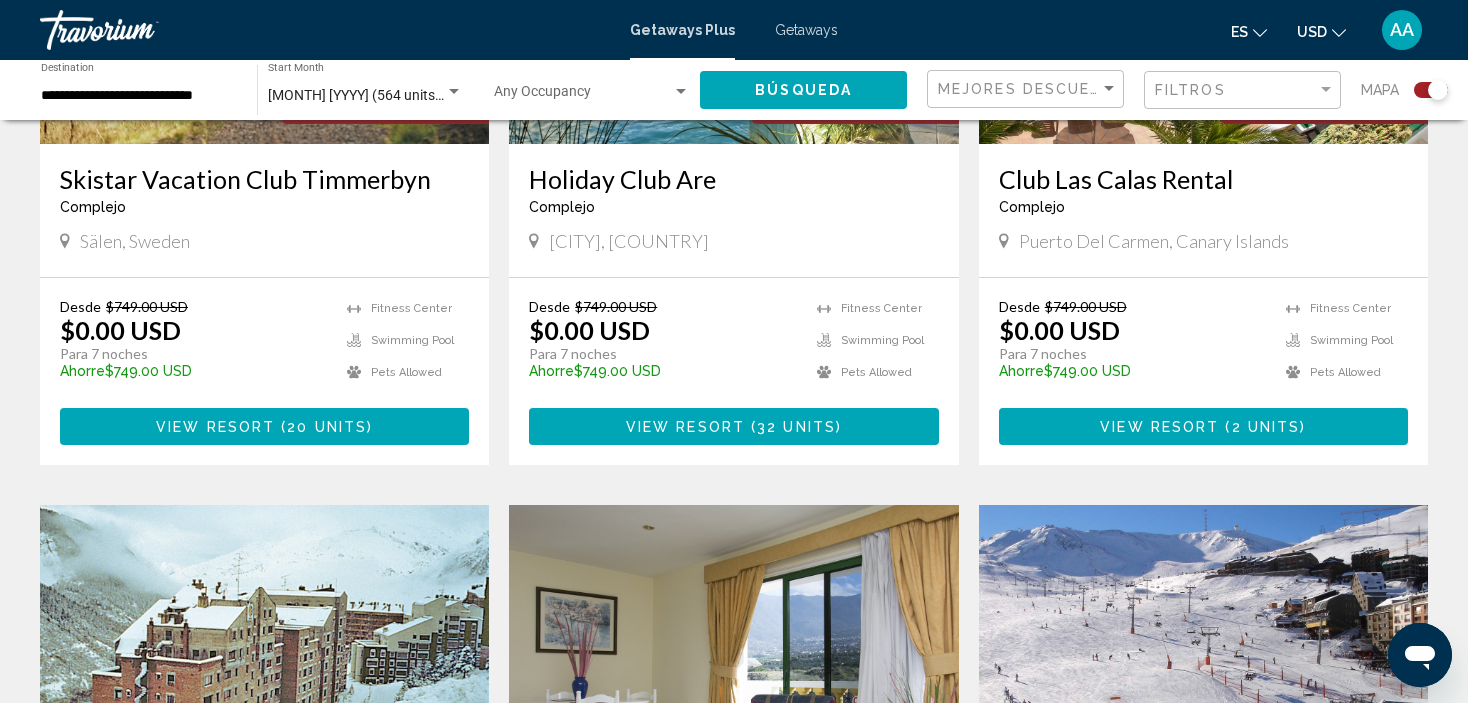 scroll, scrollTop: 996, scrollLeft: 0, axis: vertical 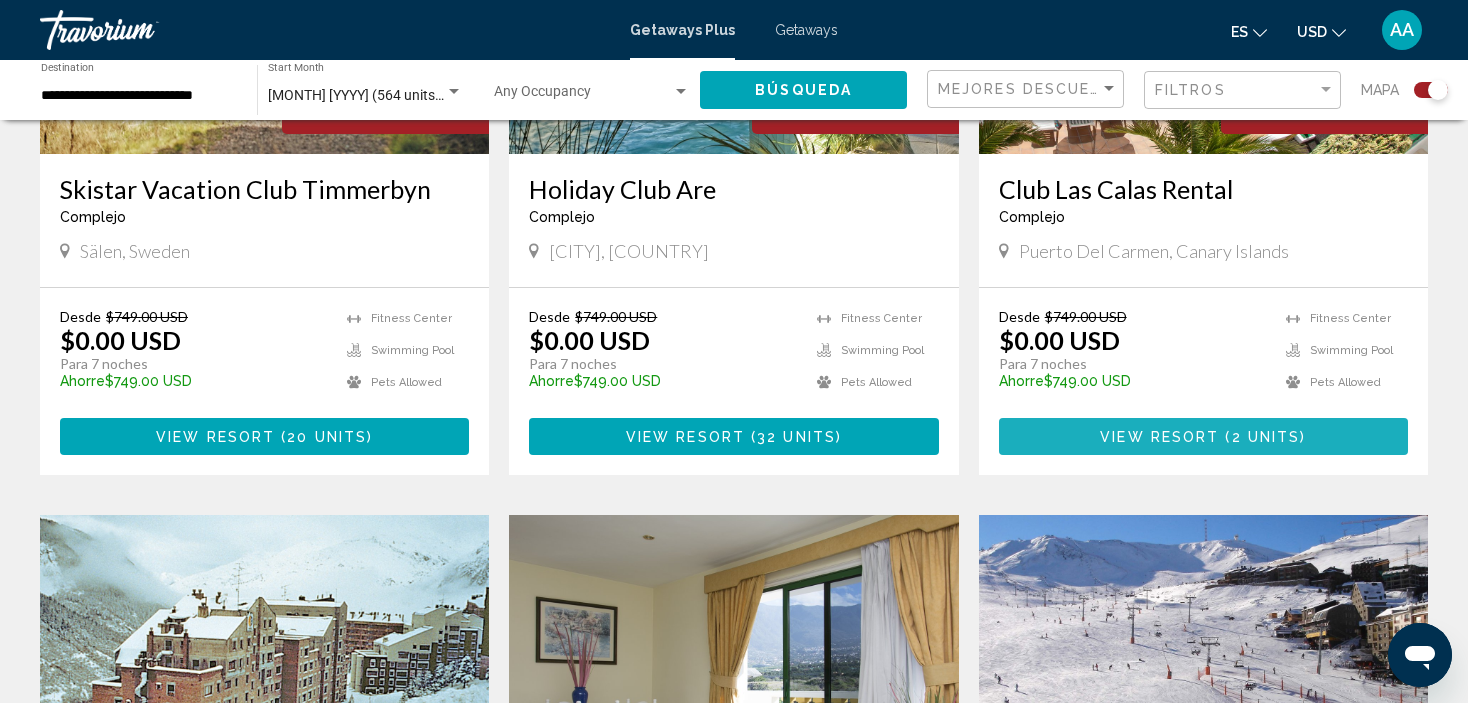 click at bounding box center [1222, 437] 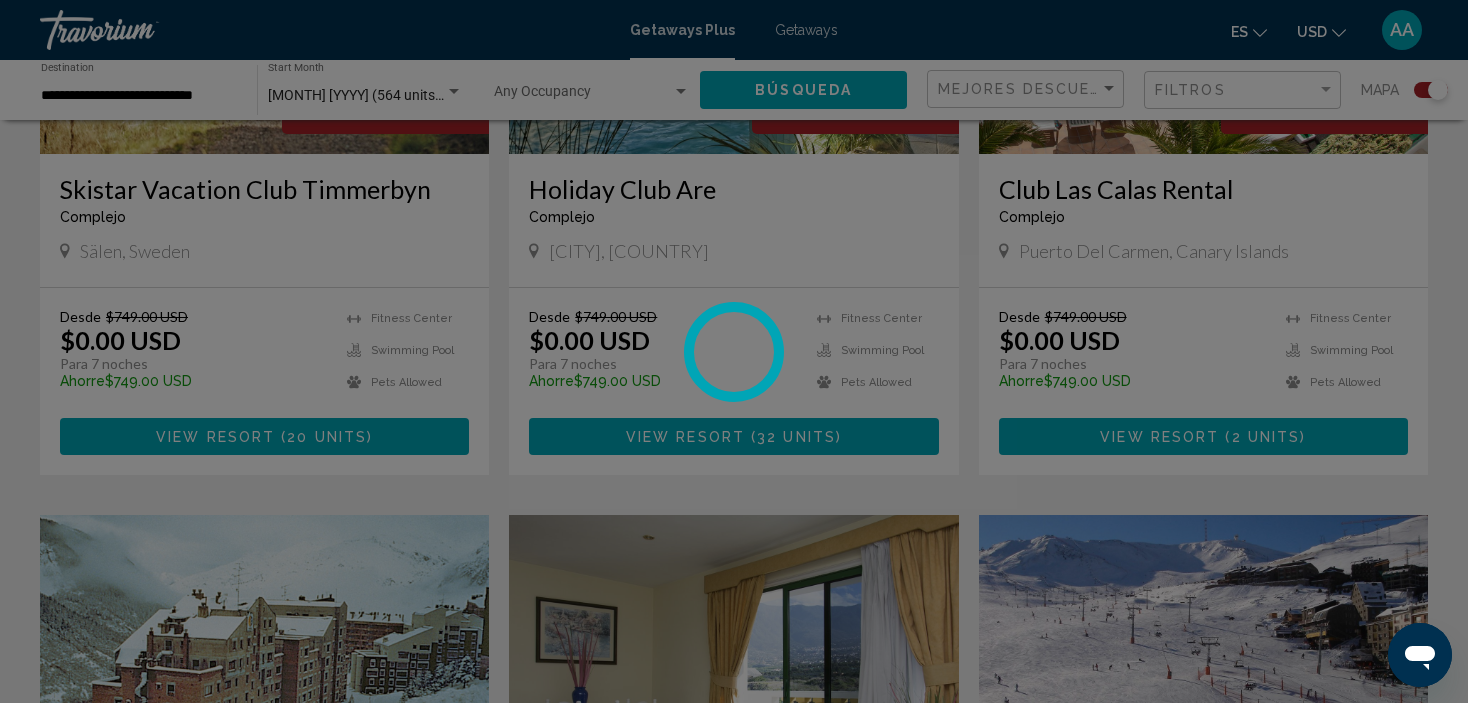scroll, scrollTop: 8, scrollLeft: 0, axis: vertical 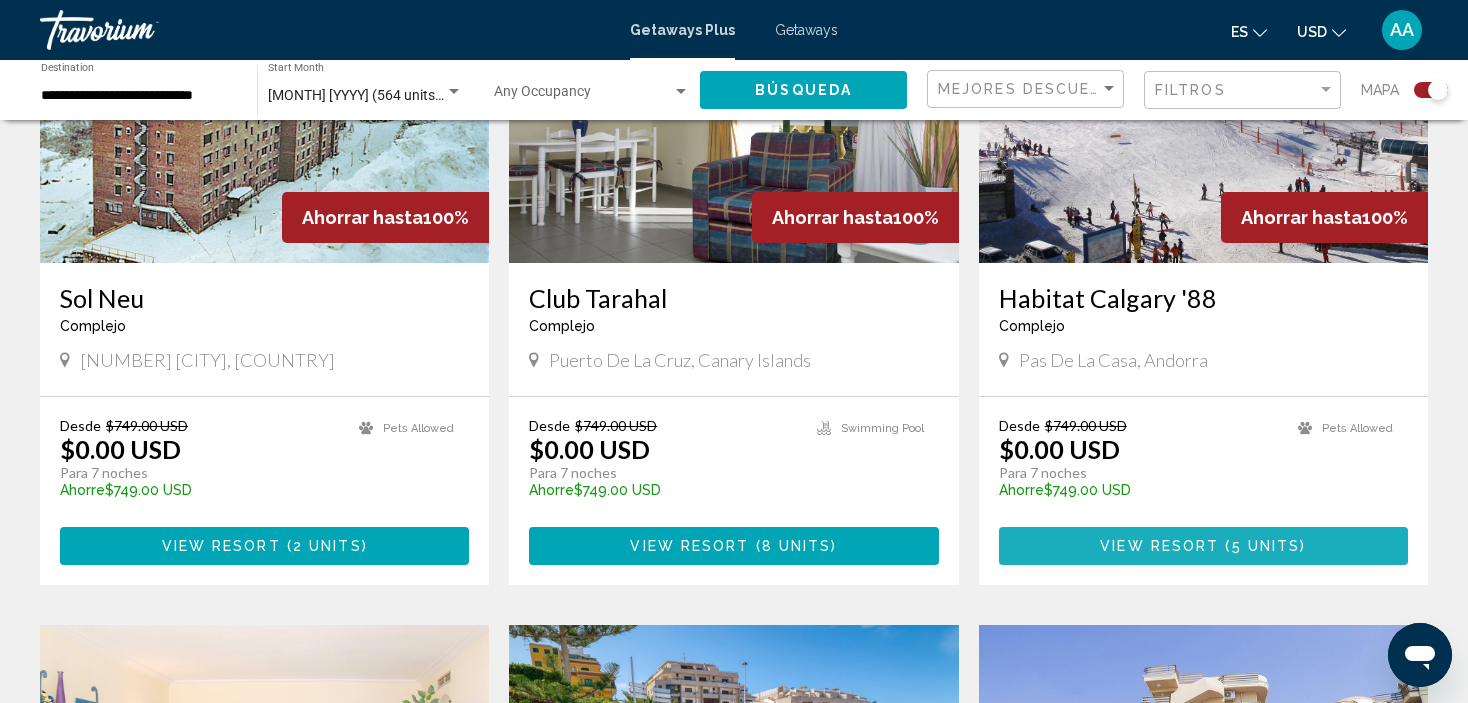 click on "View Resort" at bounding box center [1159, 547] 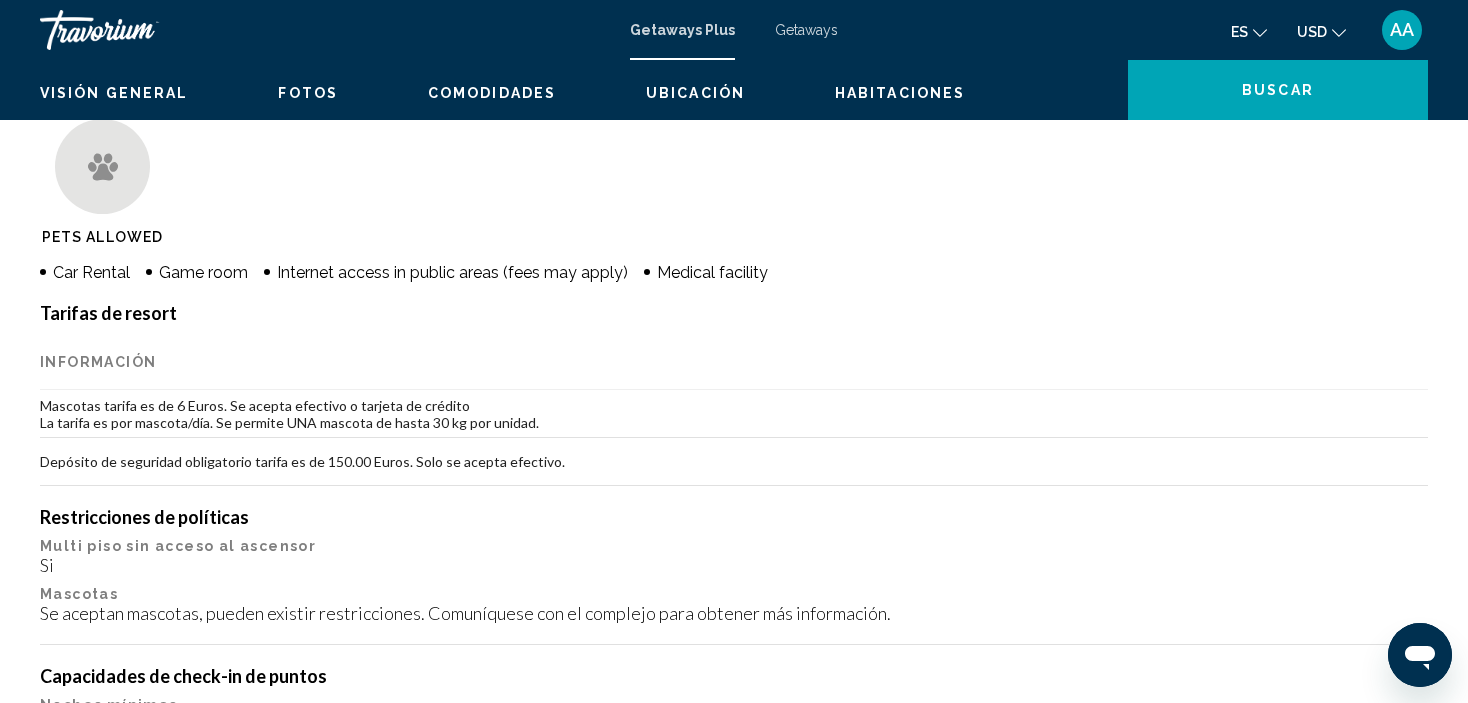 scroll, scrollTop: 8, scrollLeft: 0, axis: vertical 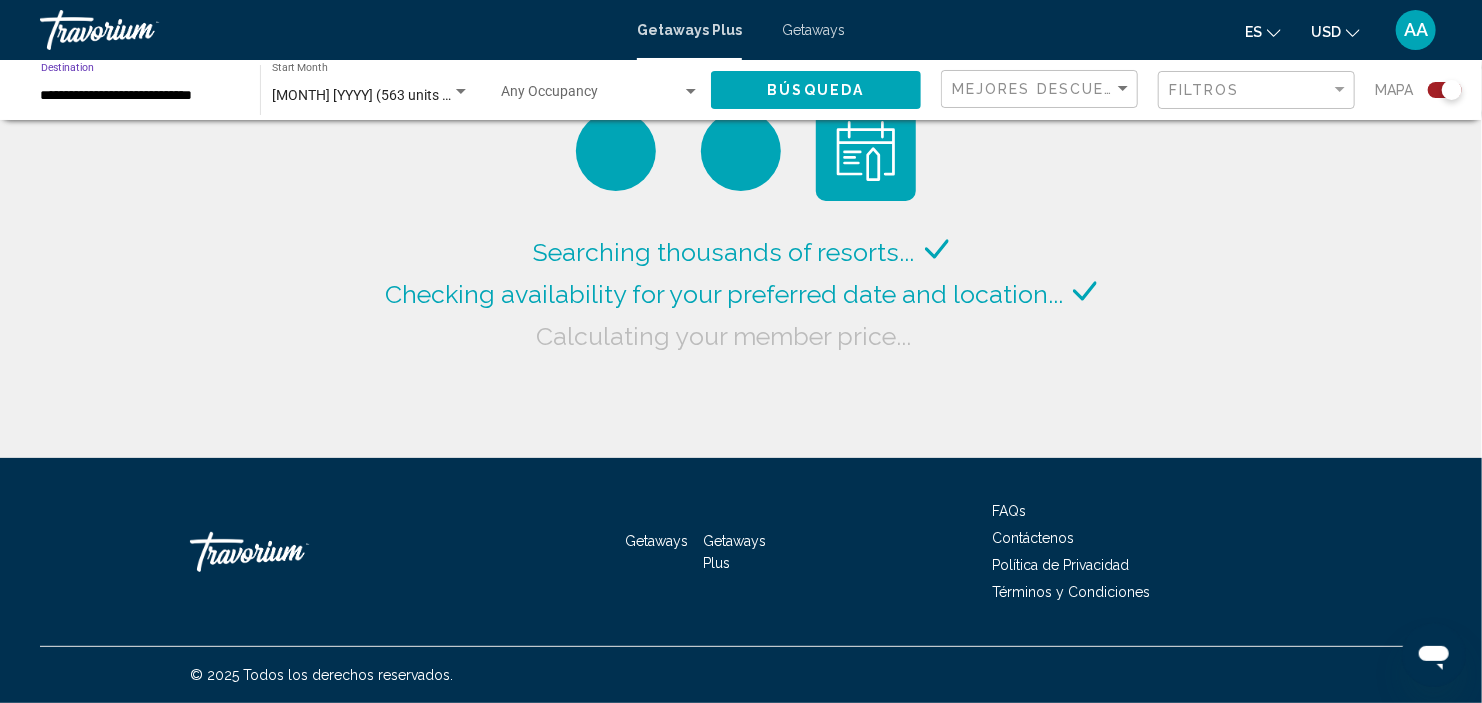 click on "**********" at bounding box center (140, 96) 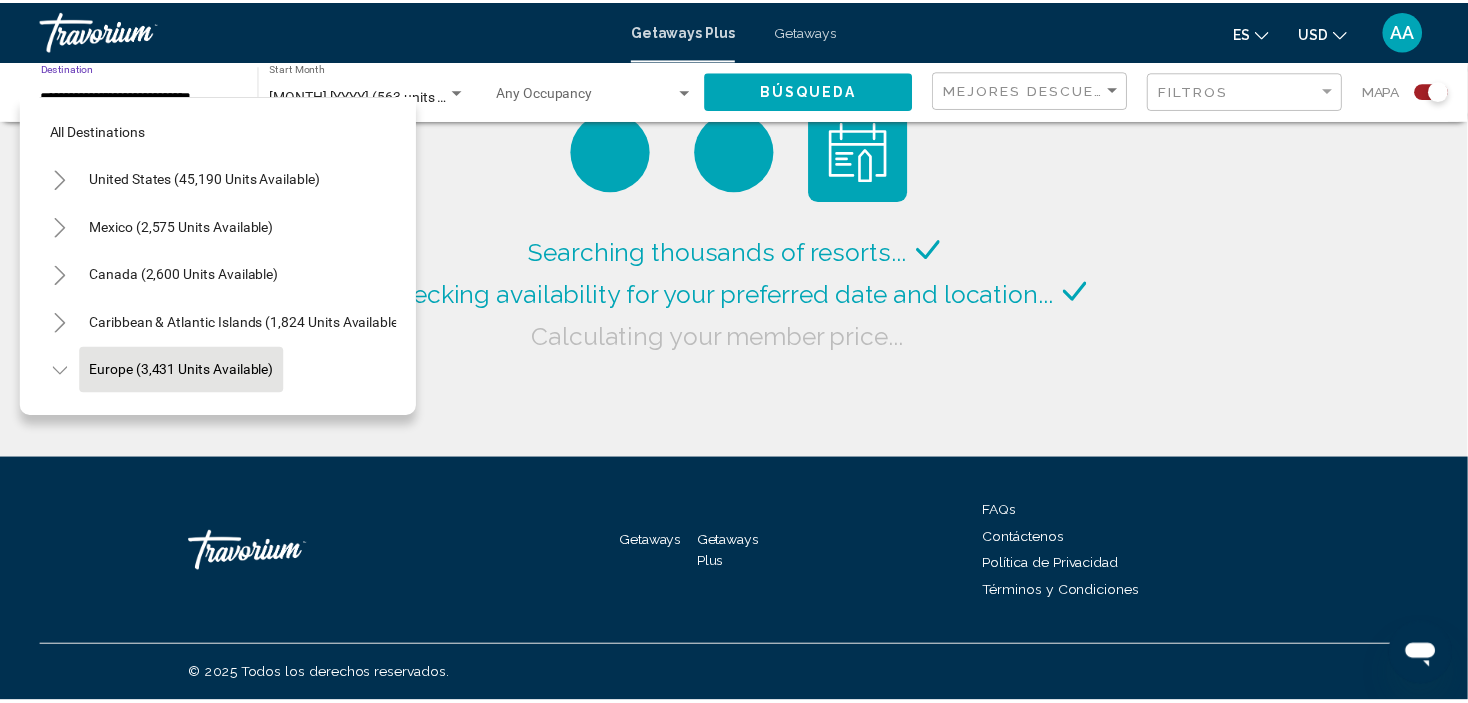 scroll, scrollTop: 126, scrollLeft: 0, axis: vertical 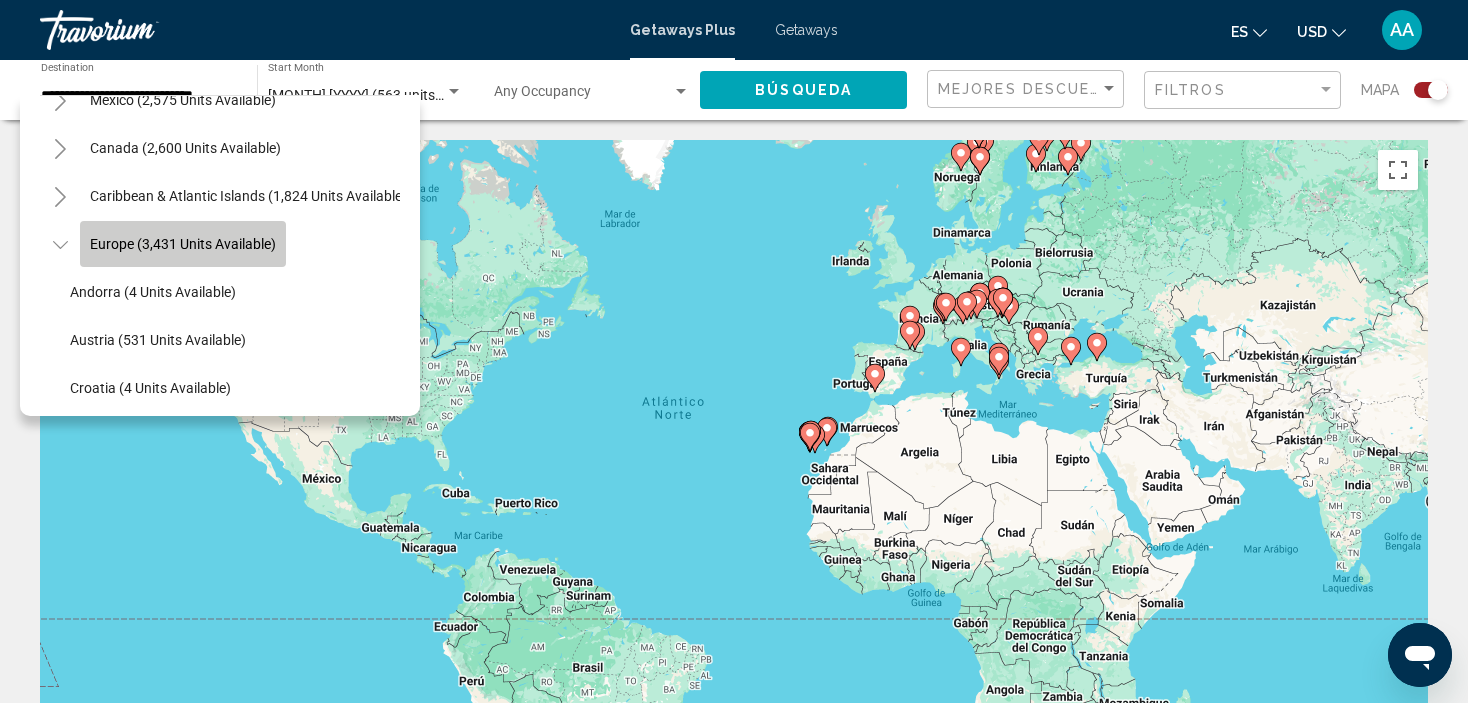 click on "Europe (3,431 units available)" 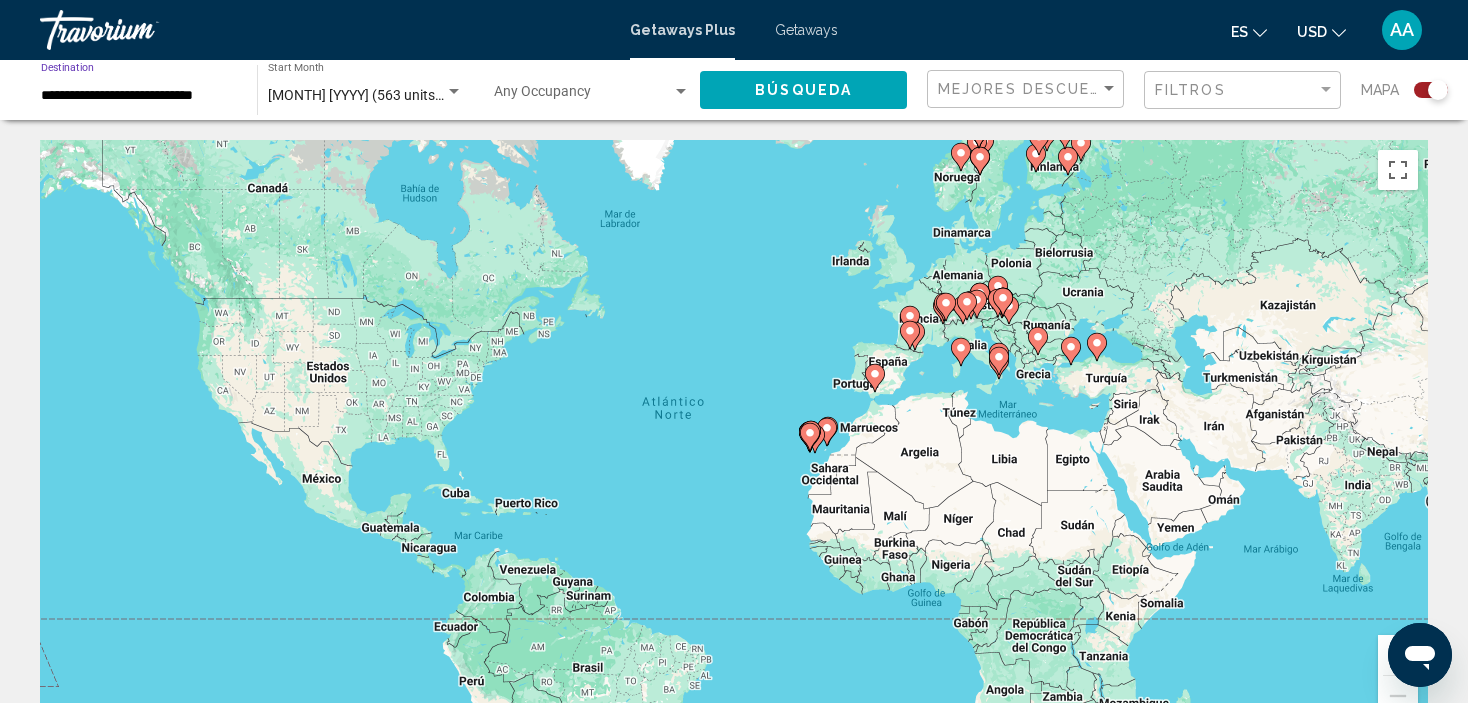 click on "**********" at bounding box center (139, 96) 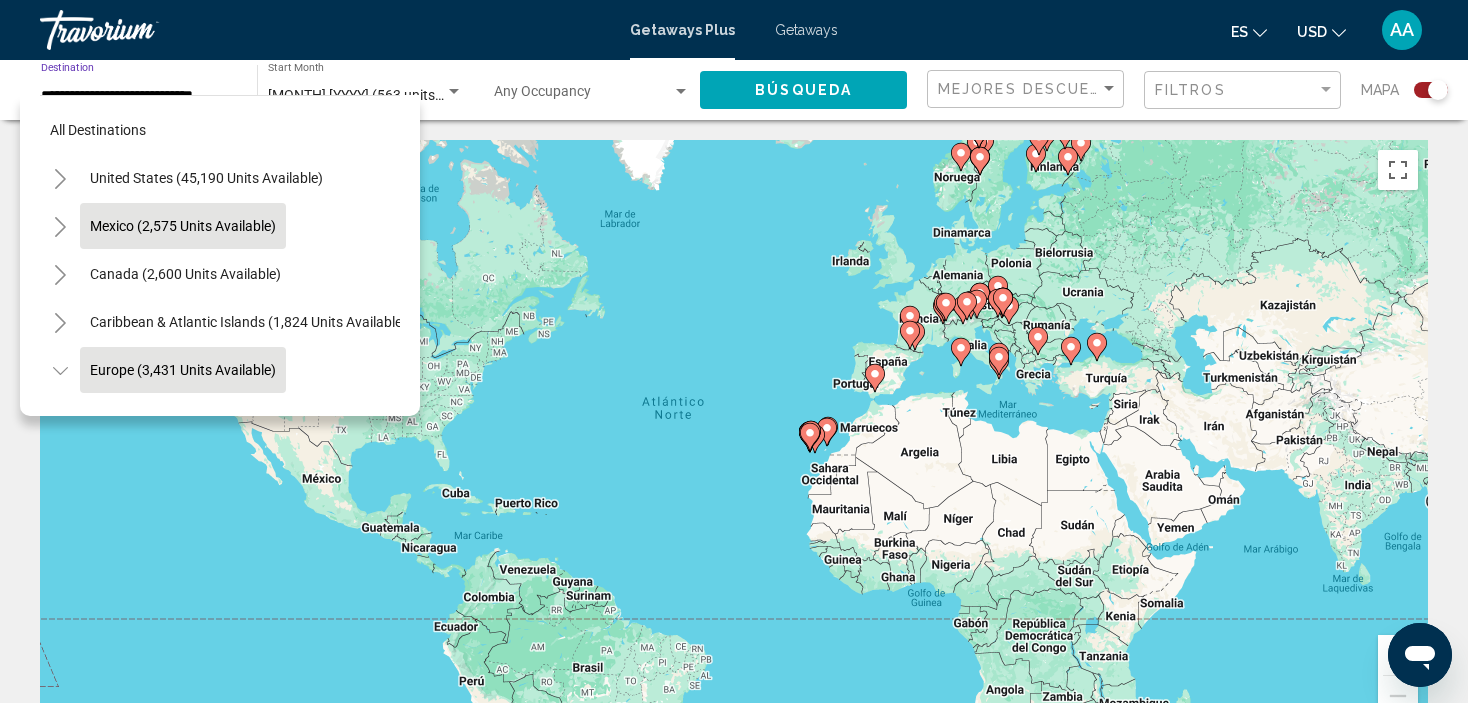 scroll, scrollTop: 126, scrollLeft: 0, axis: vertical 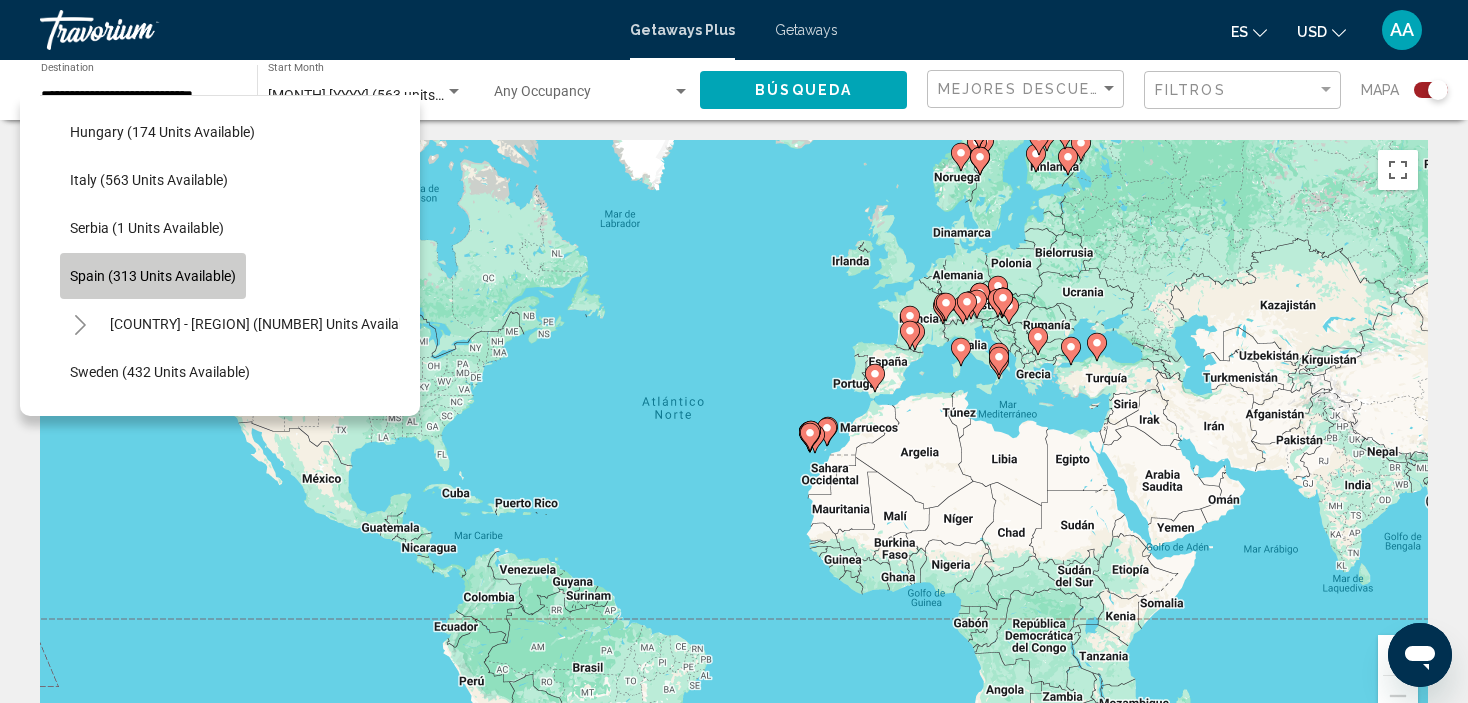 click on "Spain (313 units available)" 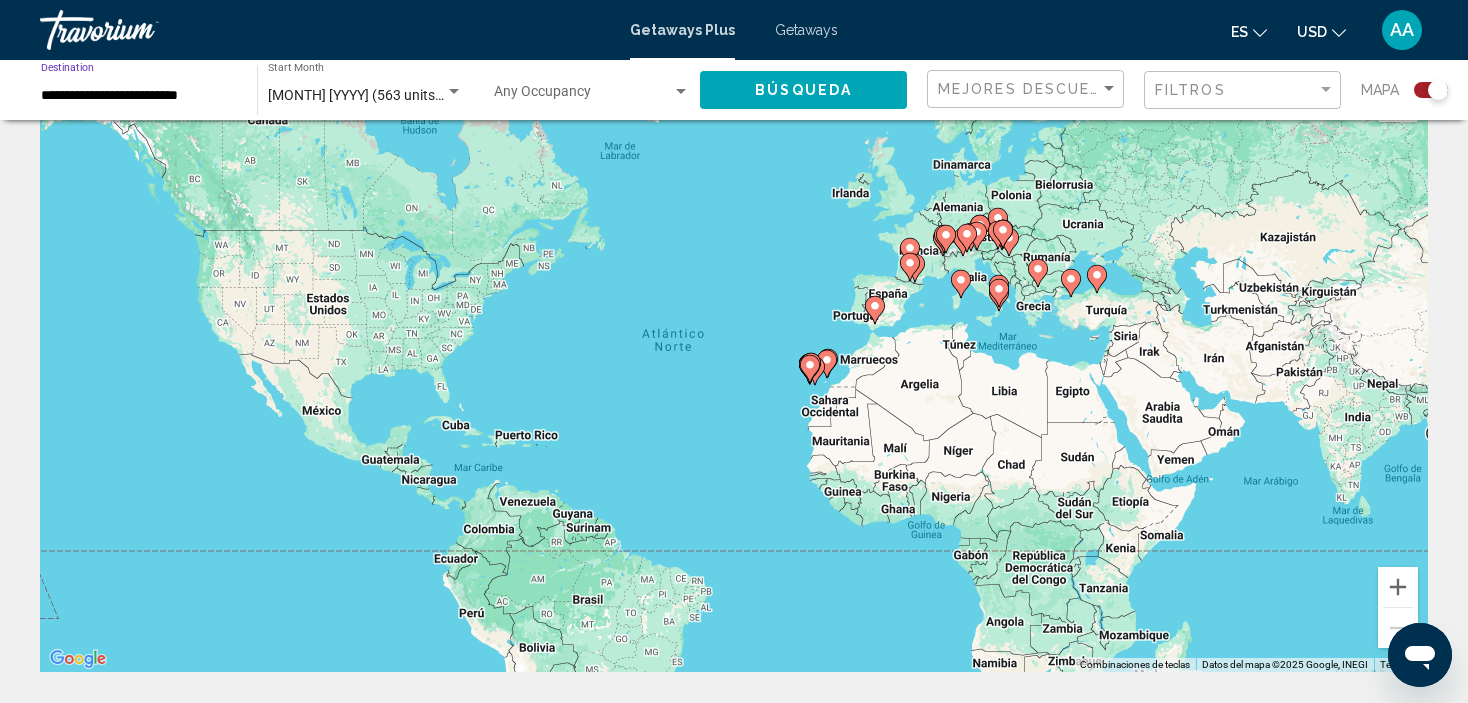 scroll, scrollTop: 0, scrollLeft: 0, axis: both 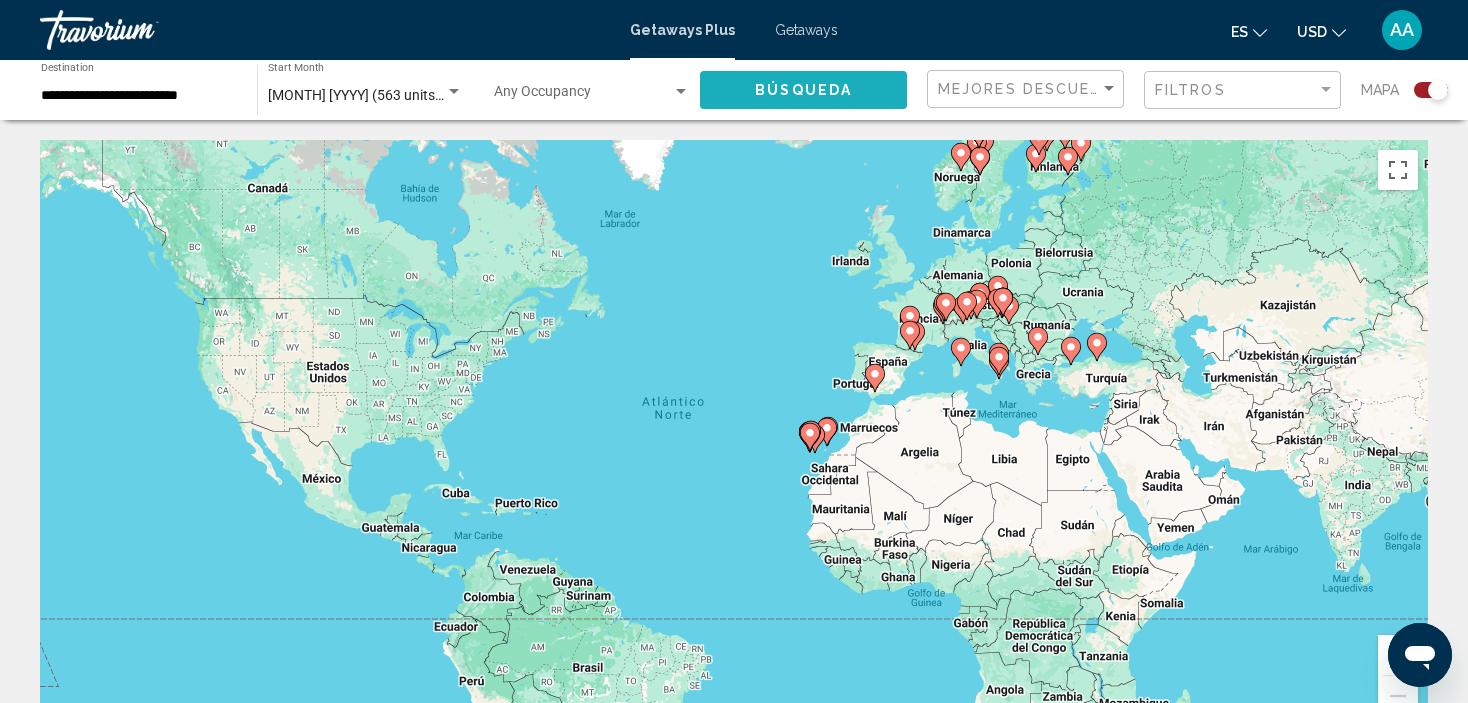 click on "Búsqueda" 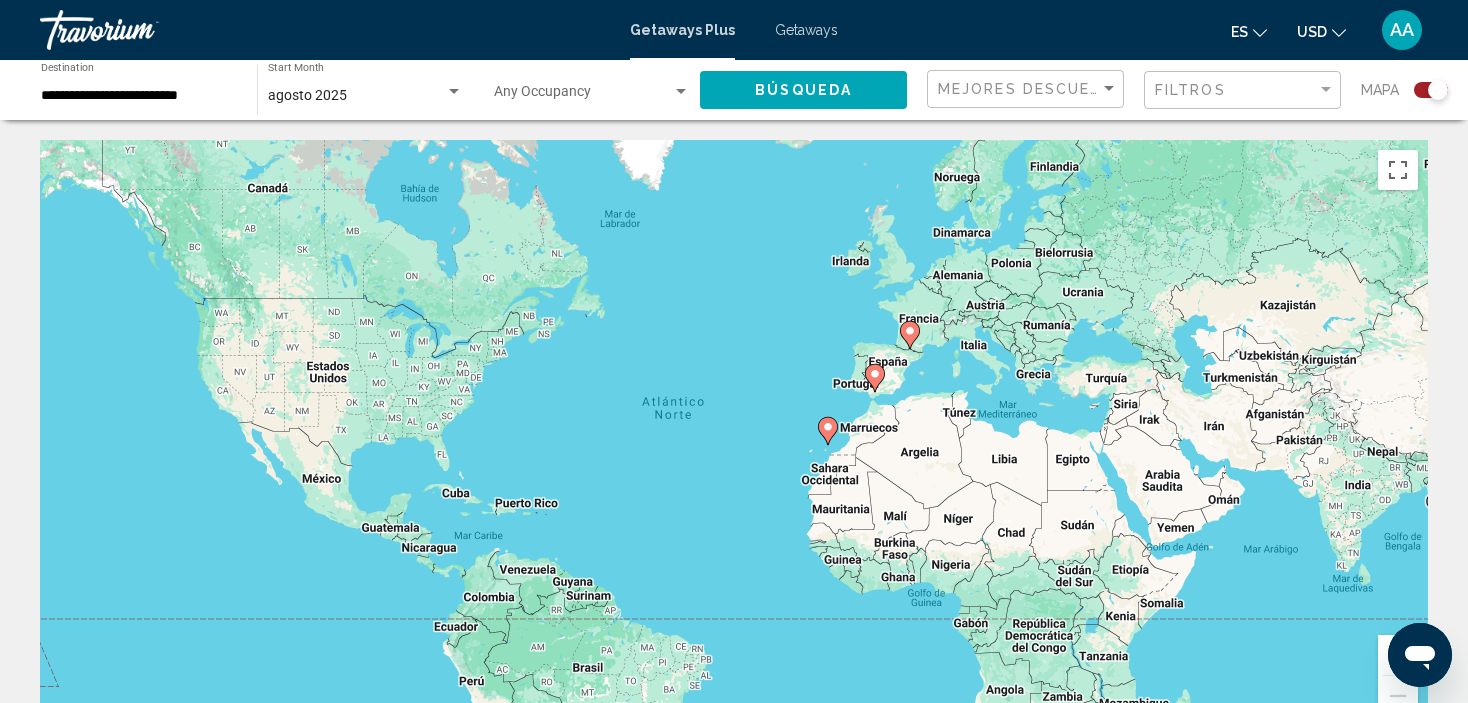 drag, startPoint x: 1463, startPoint y: 221, endPoint x: 1468, endPoint y: 234, distance: 13.928389 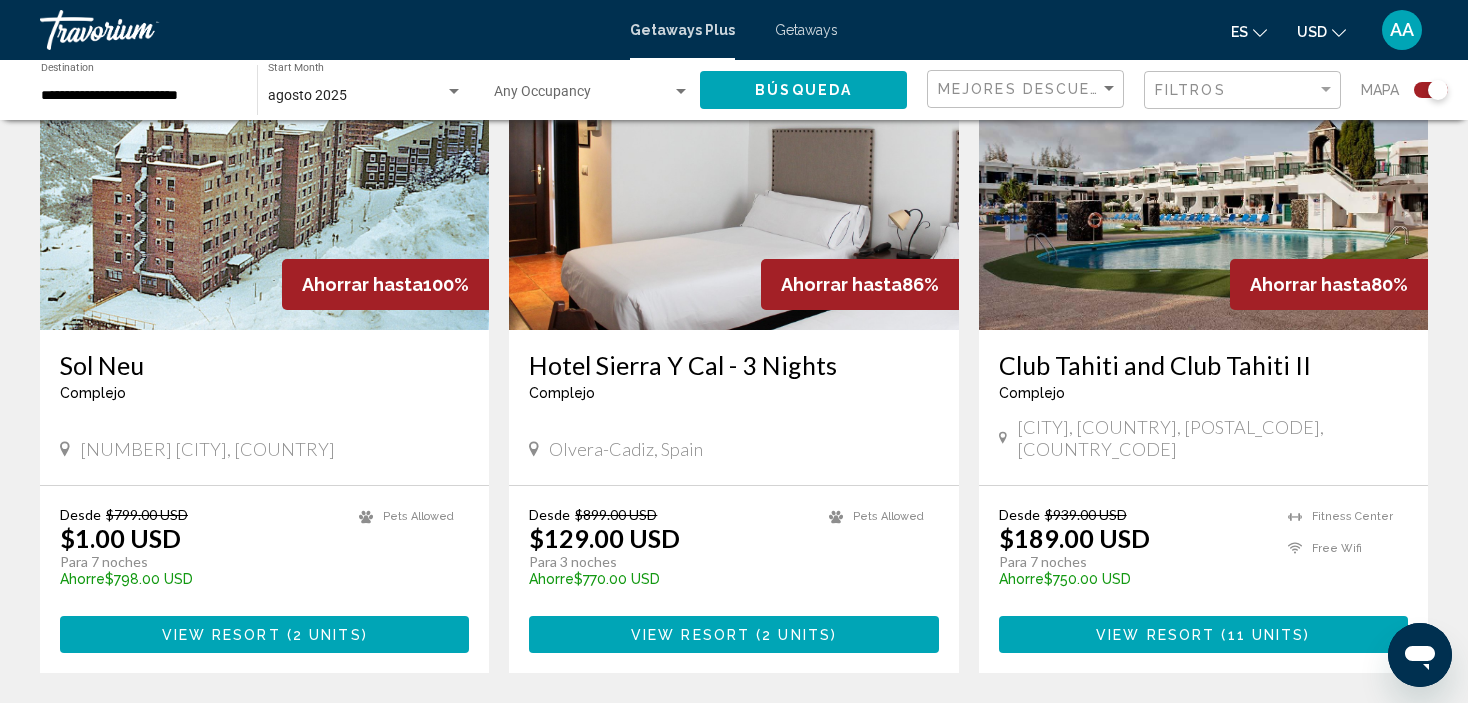 scroll, scrollTop: 844, scrollLeft: 0, axis: vertical 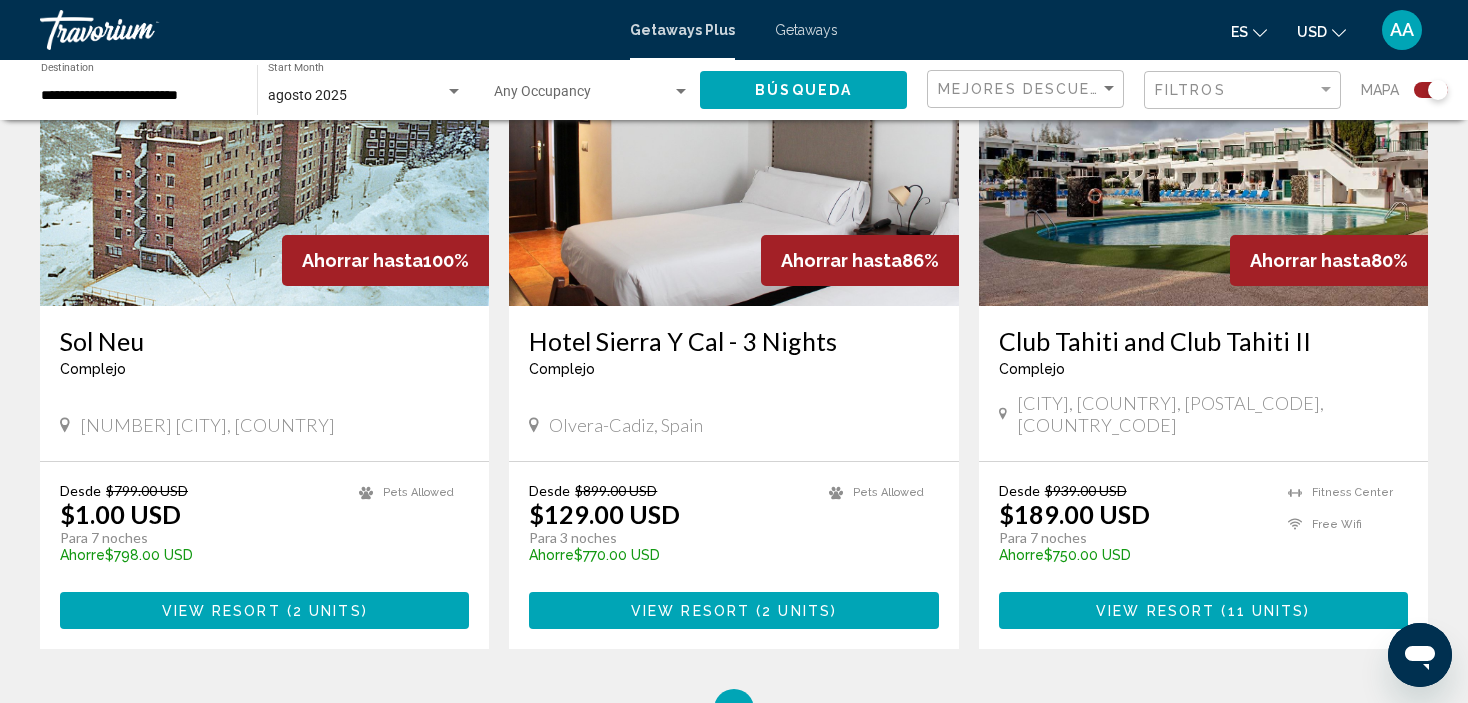 click at bounding box center [733, 146] 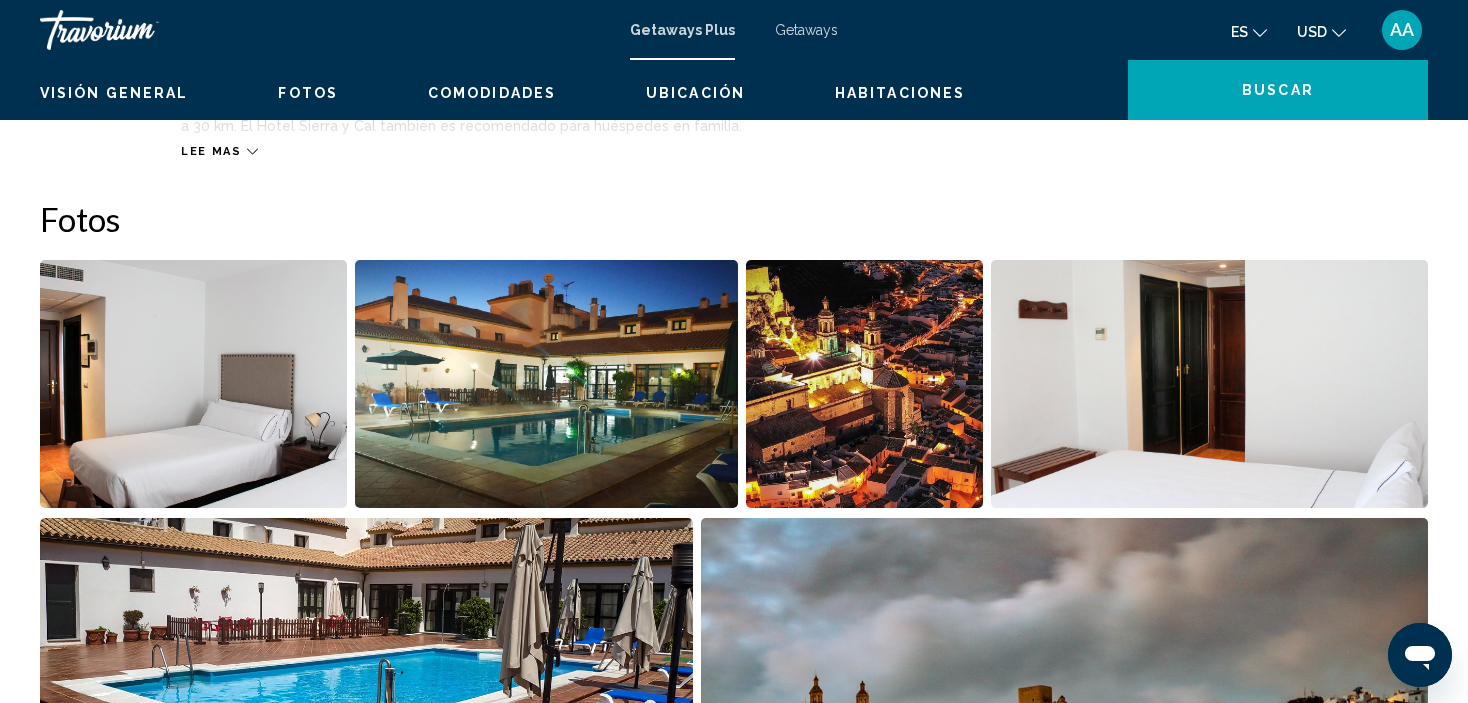 scroll, scrollTop: 8, scrollLeft: 0, axis: vertical 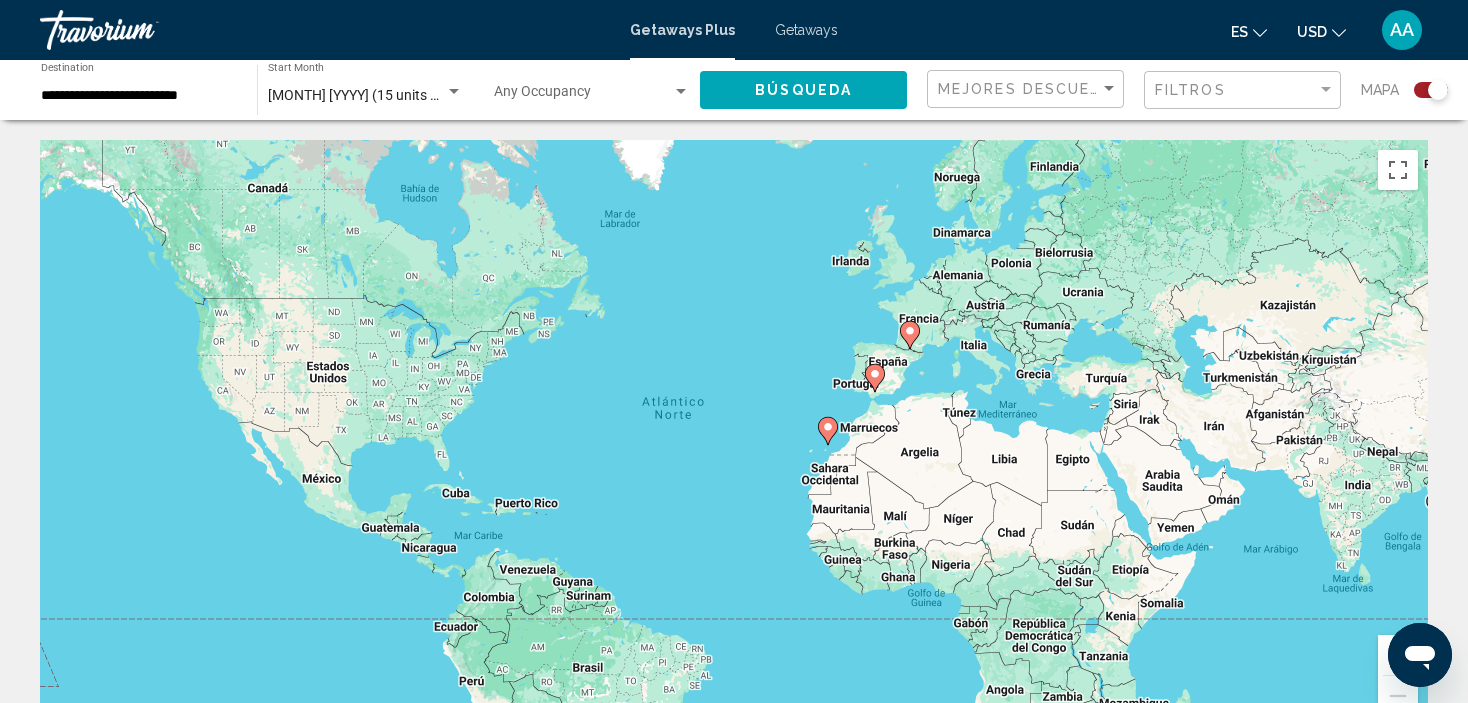 click 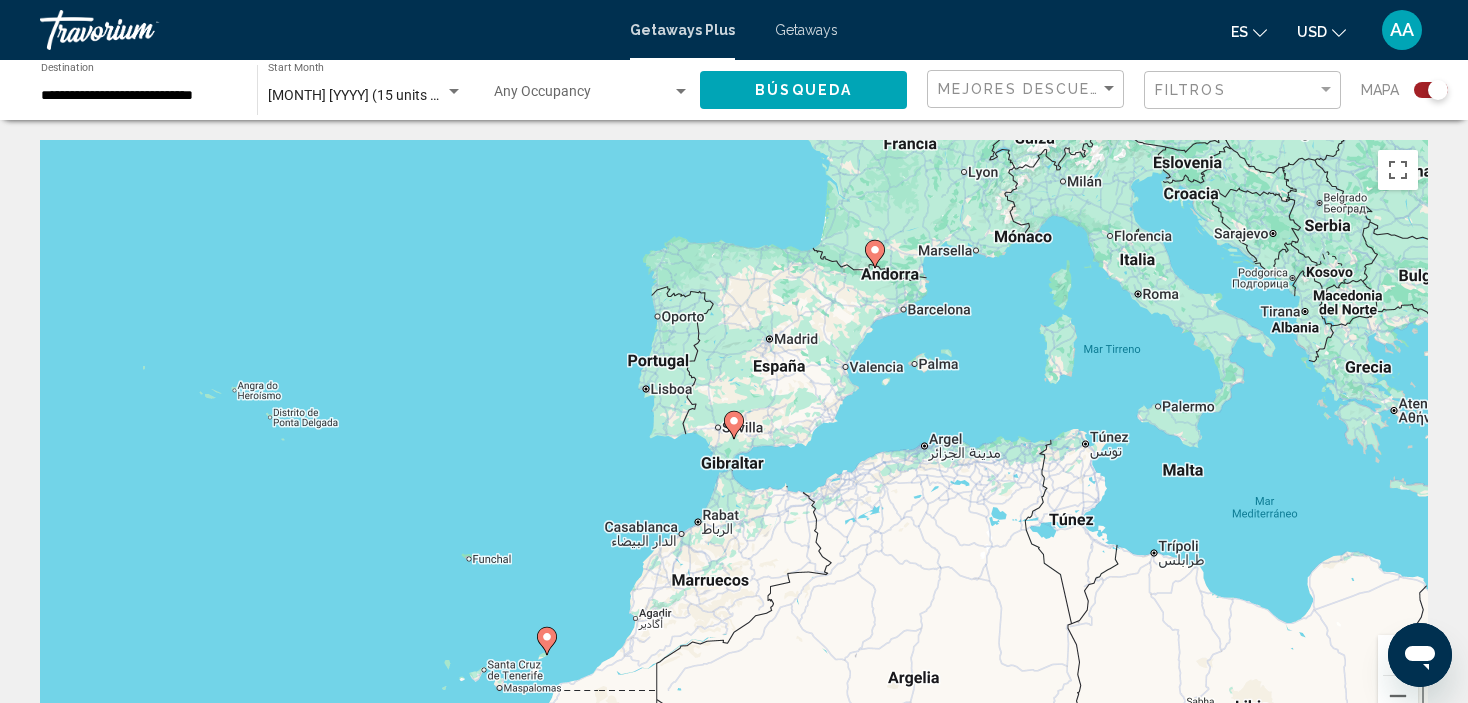 click 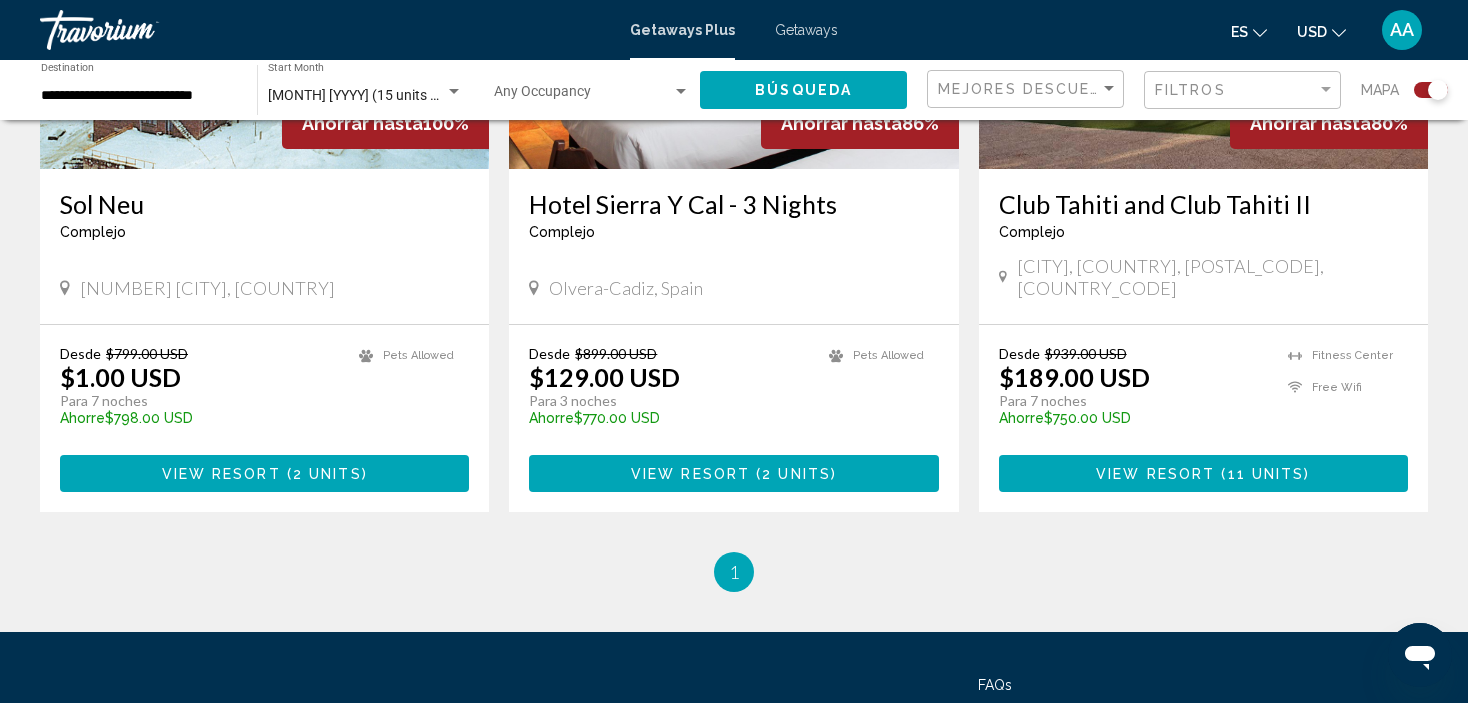 scroll, scrollTop: 1003, scrollLeft: 0, axis: vertical 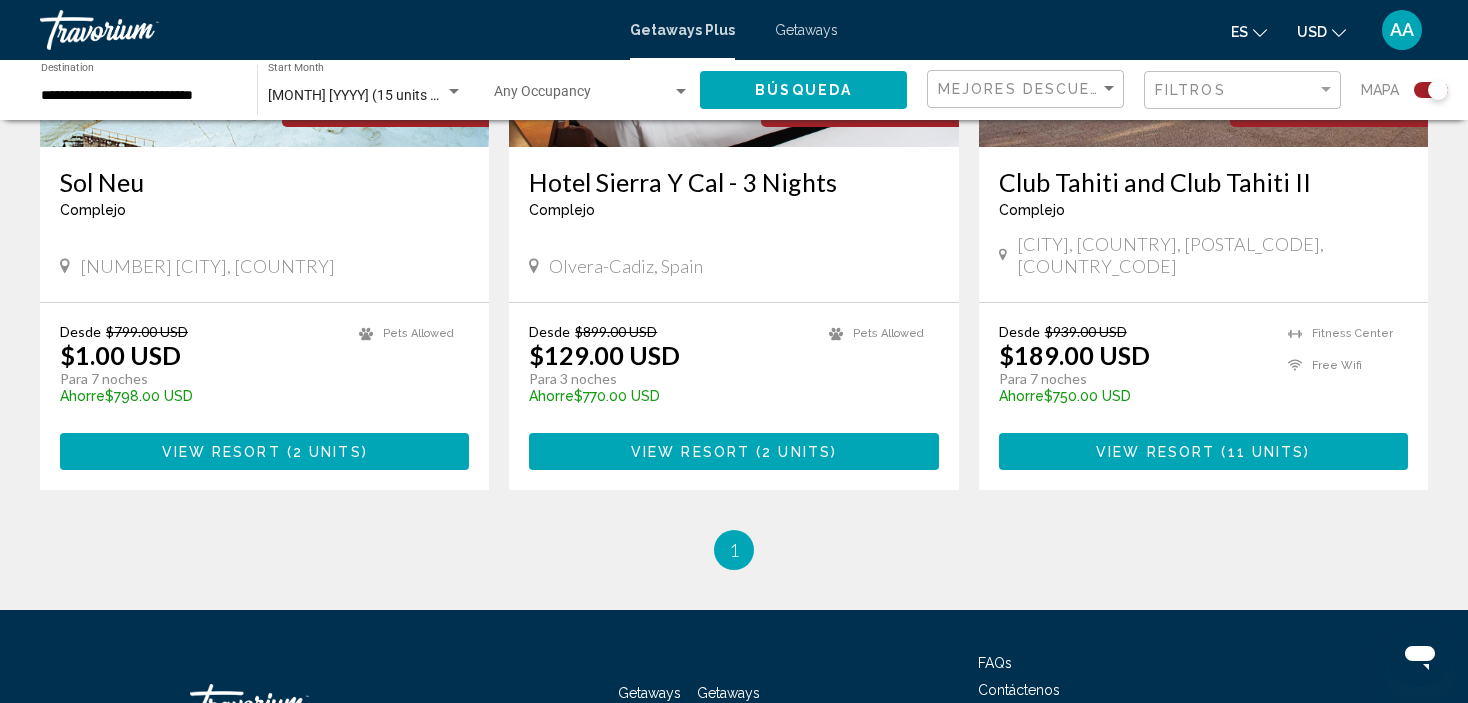 click on "Hotel Sierra Y Cal - 3 Nights" at bounding box center [733, 182] 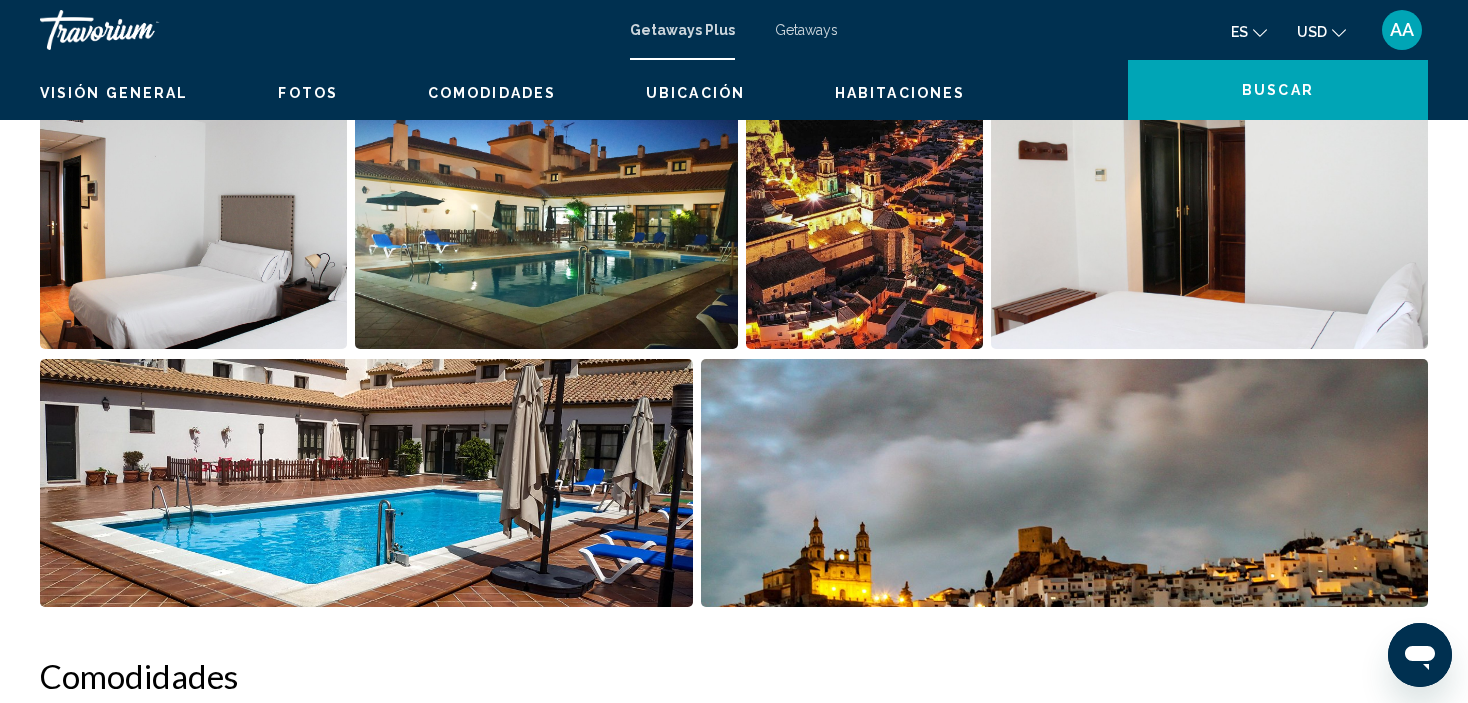 scroll, scrollTop: 8, scrollLeft: 0, axis: vertical 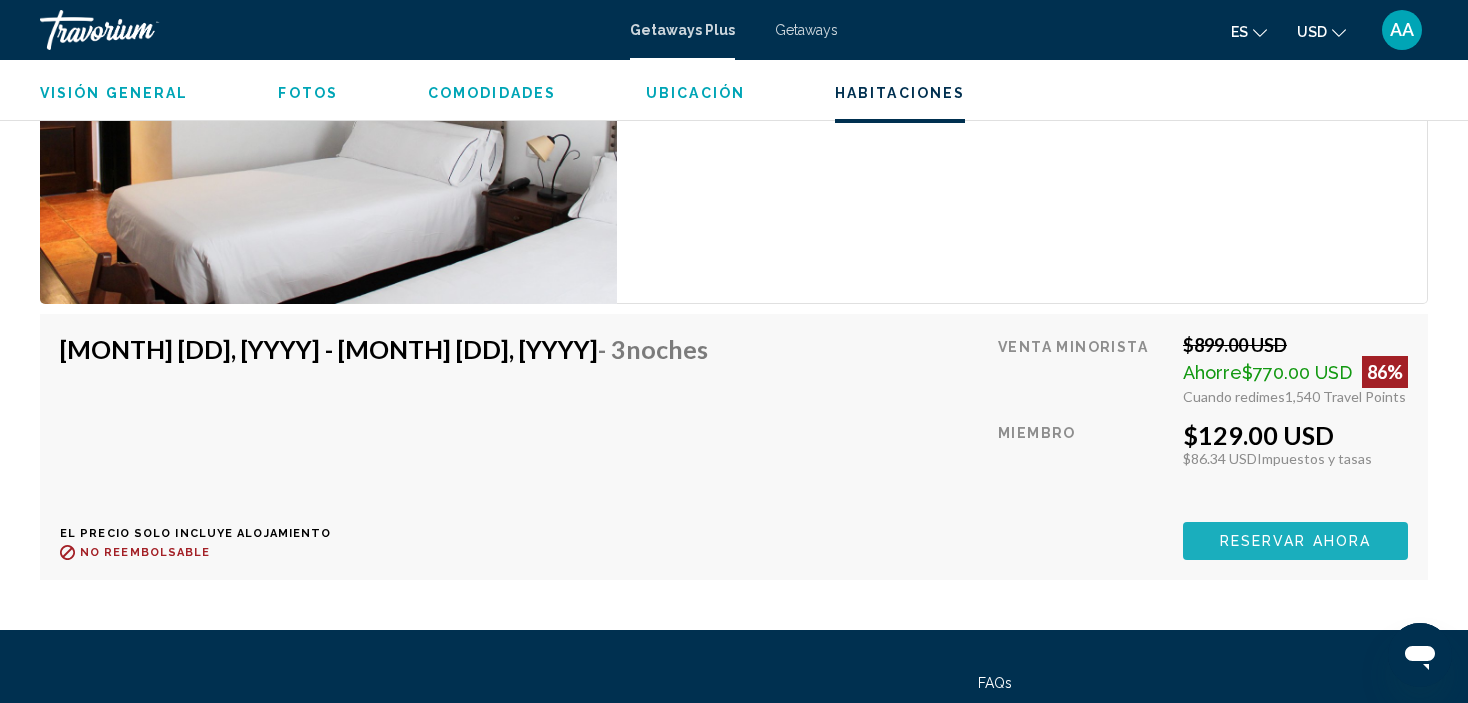 click on "Reservar ahora" at bounding box center [1295, 542] 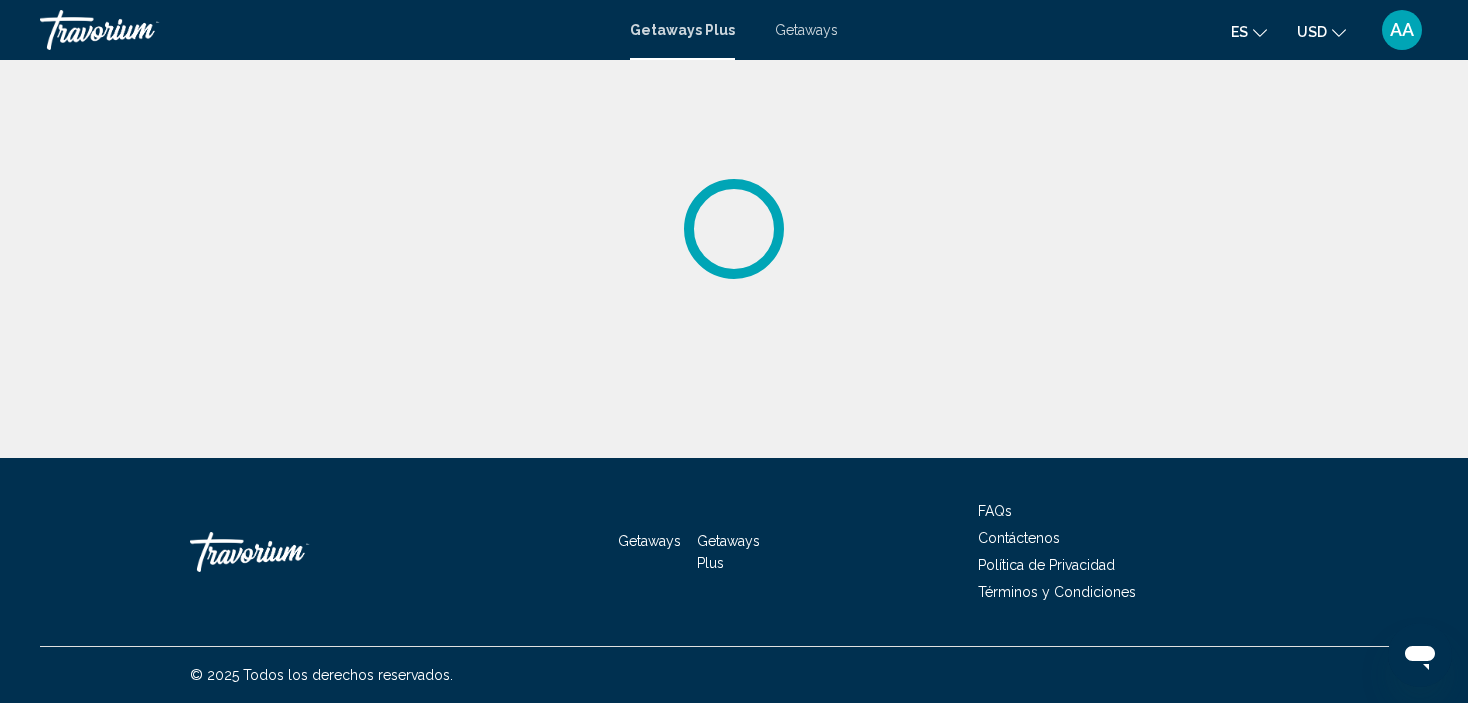 scroll, scrollTop: 0, scrollLeft: 0, axis: both 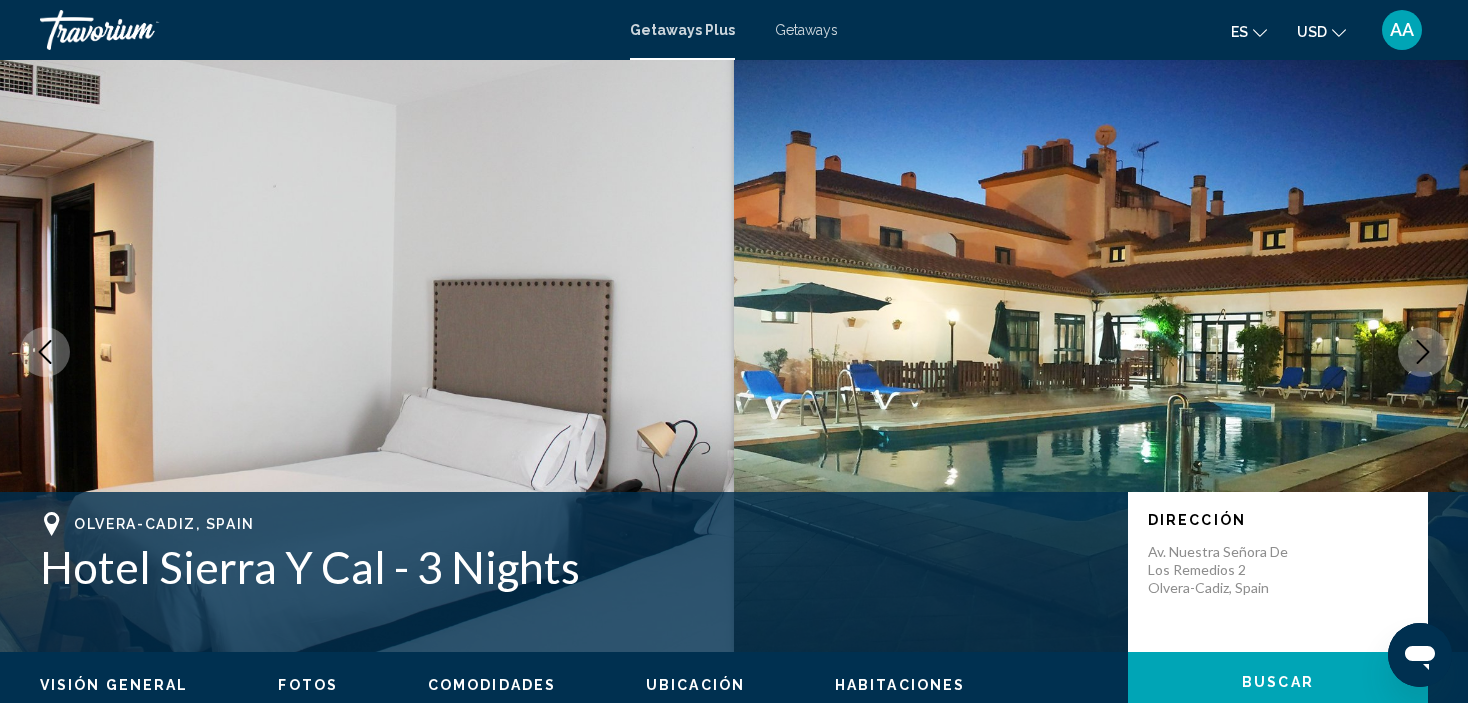 click on "Getaways" at bounding box center [806, 30] 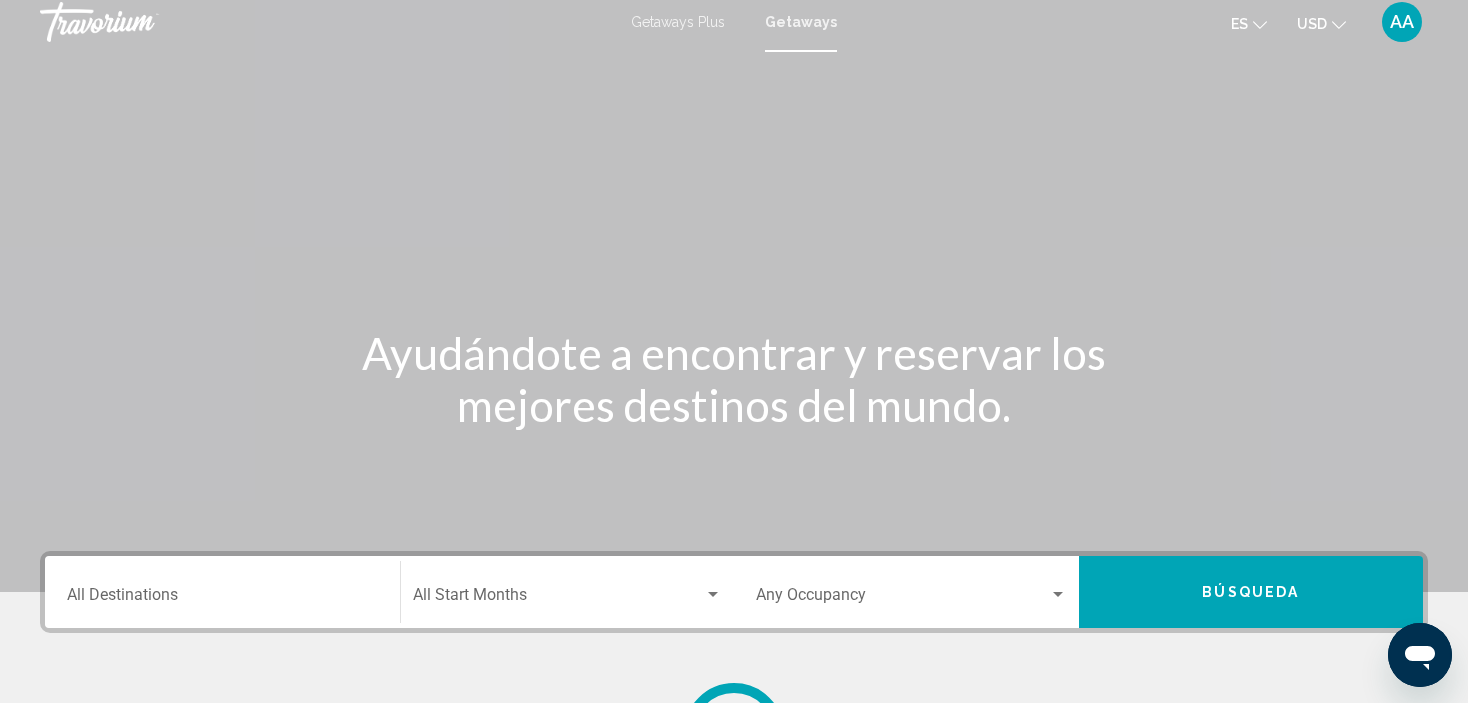 scroll, scrollTop: 0, scrollLeft: 0, axis: both 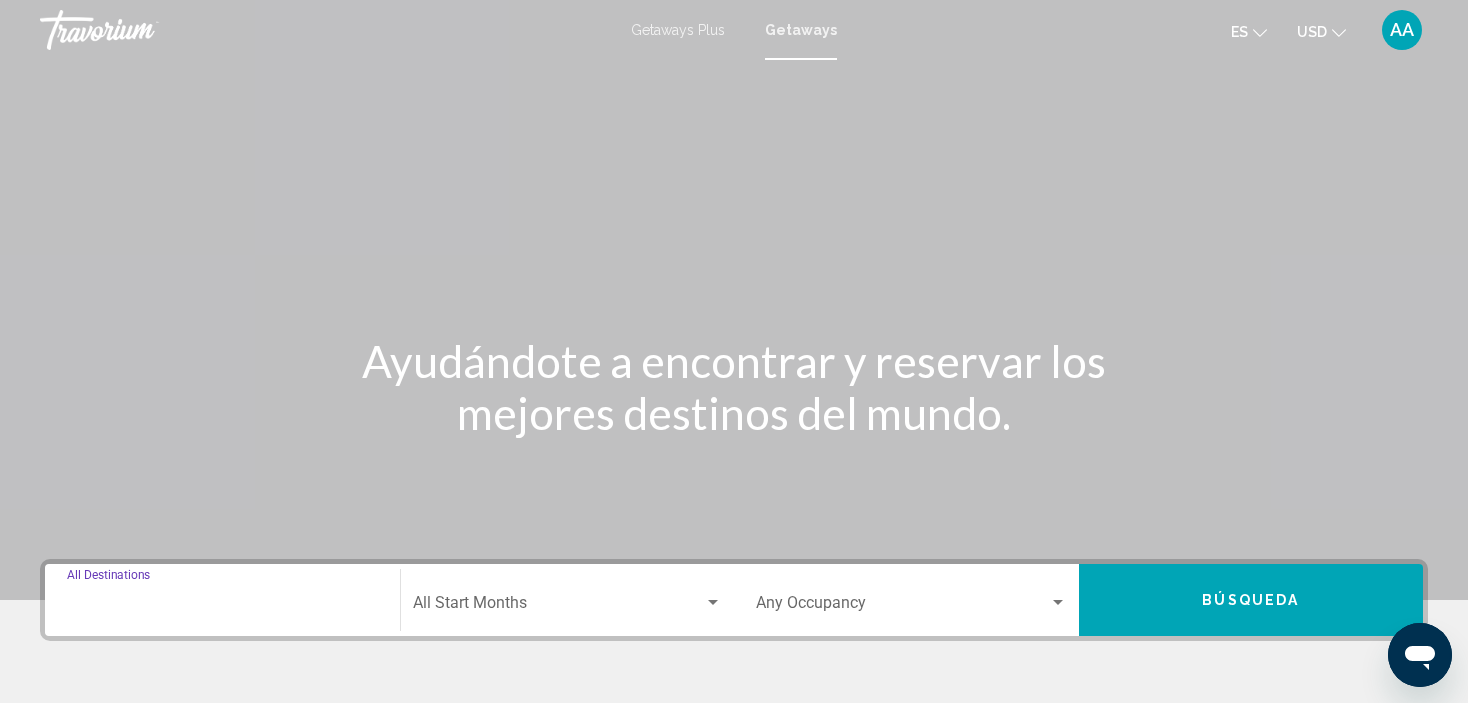 click on "Destination All Destinations" at bounding box center [222, 607] 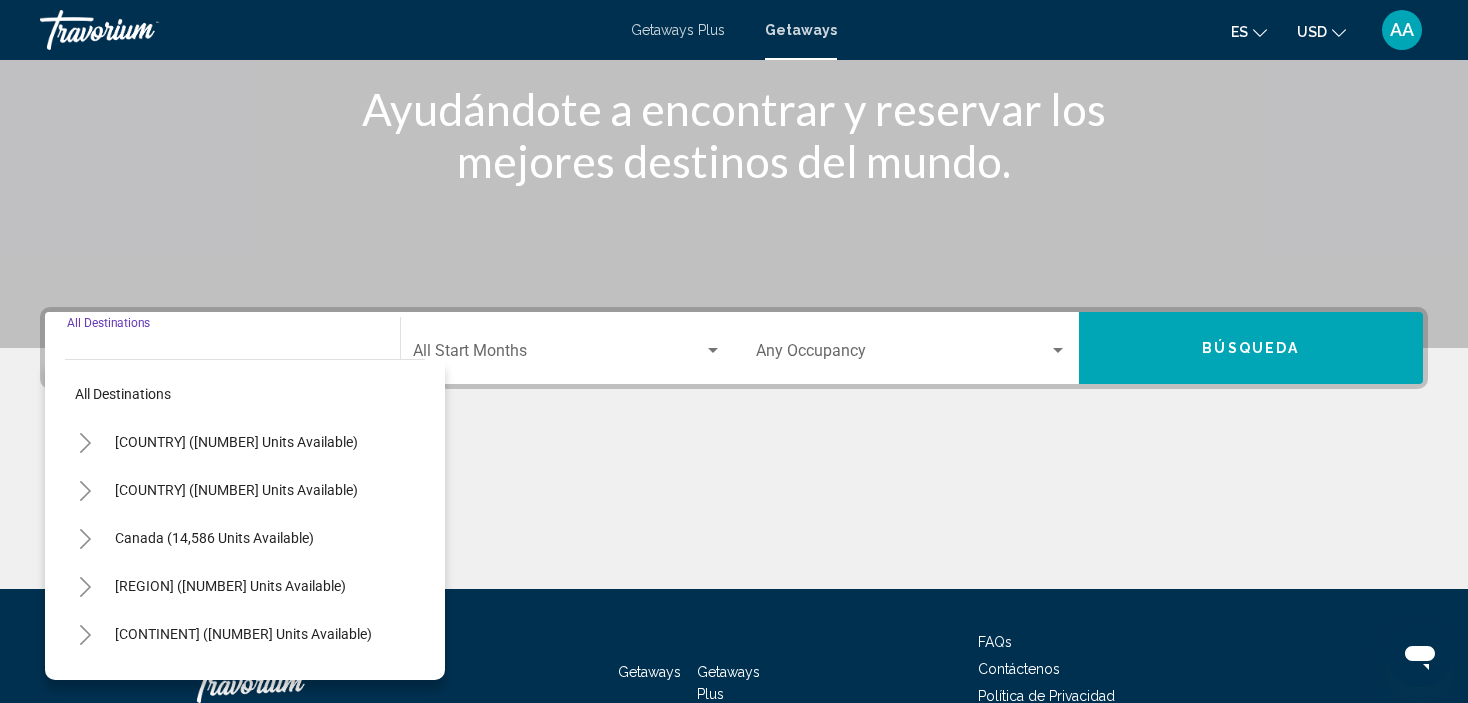 scroll, scrollTop: 382, scrollLeft: 0, axis: vertical 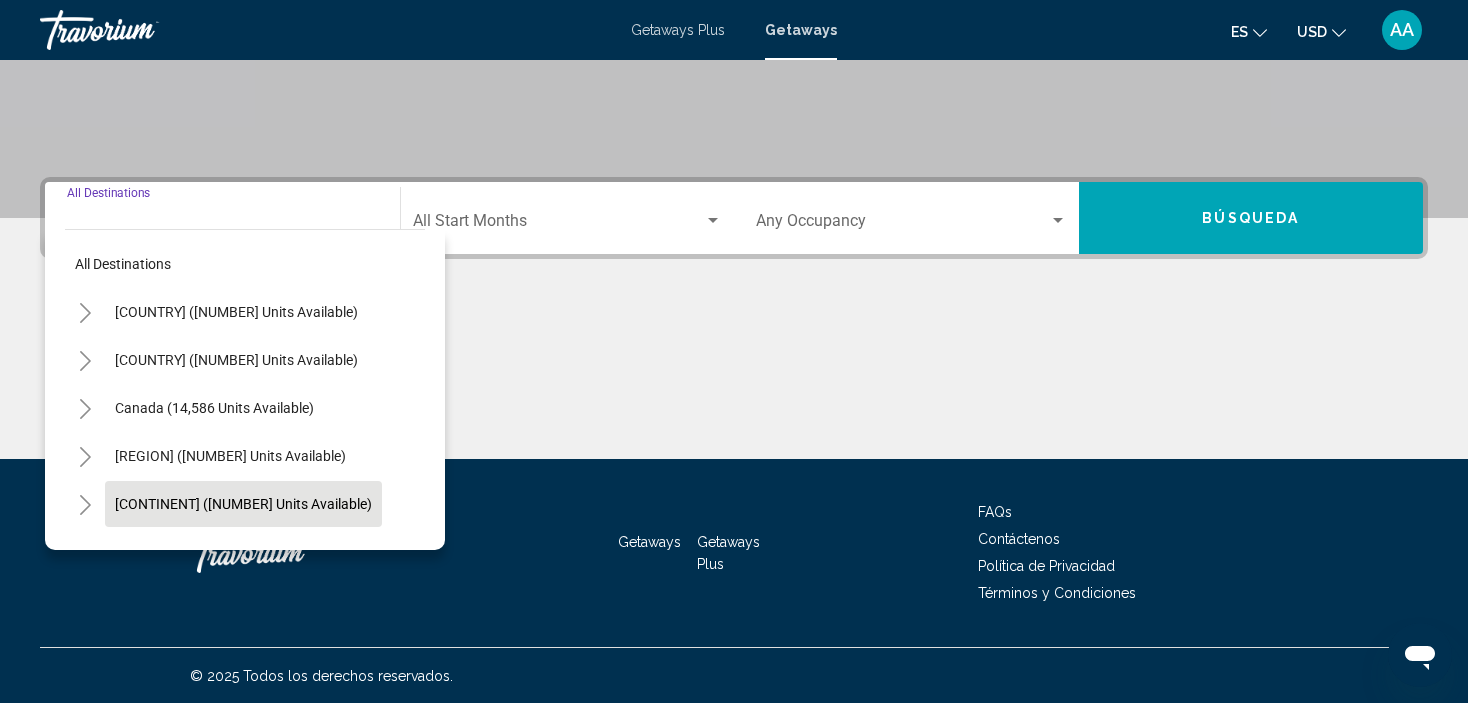 click on "[CONTINENT] ([NUMBER] units available)" at bounding box center [214, 552] 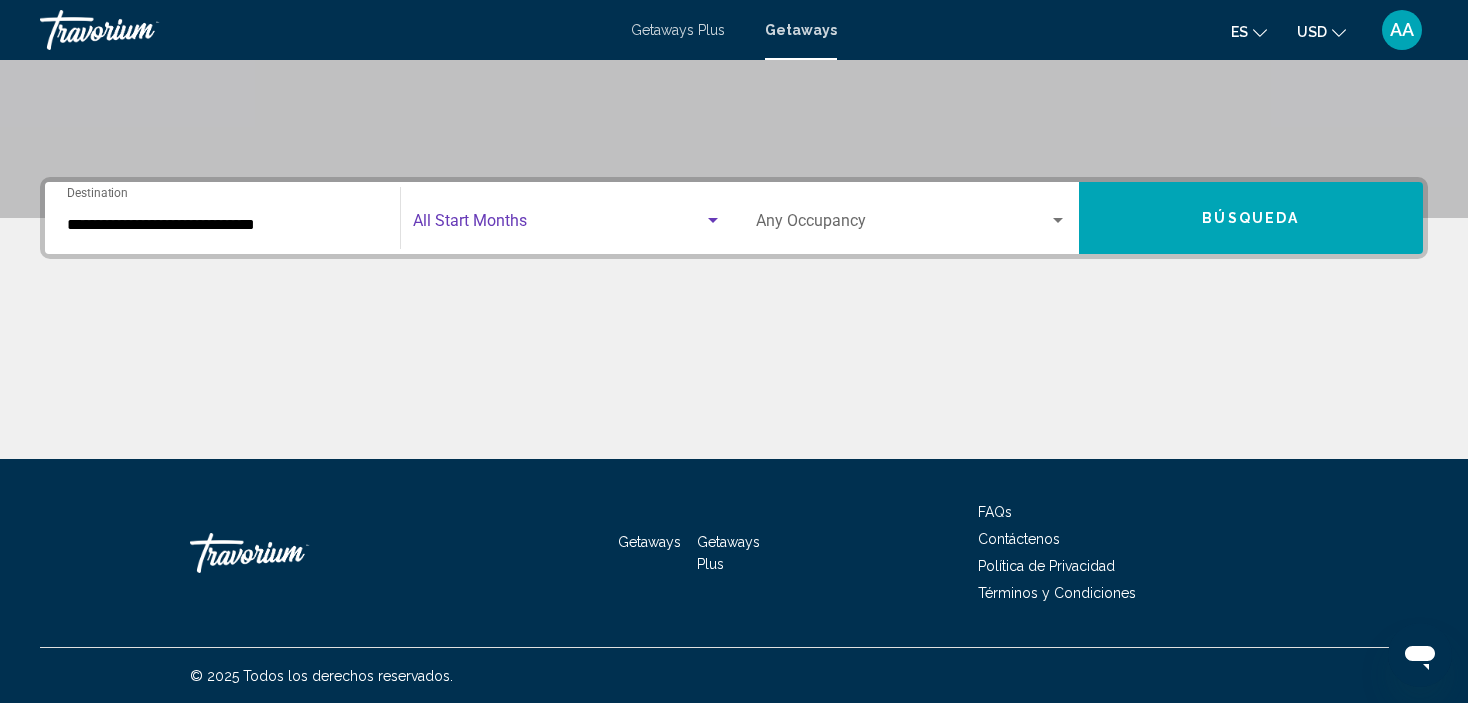 click at bounding box center [559, 225] 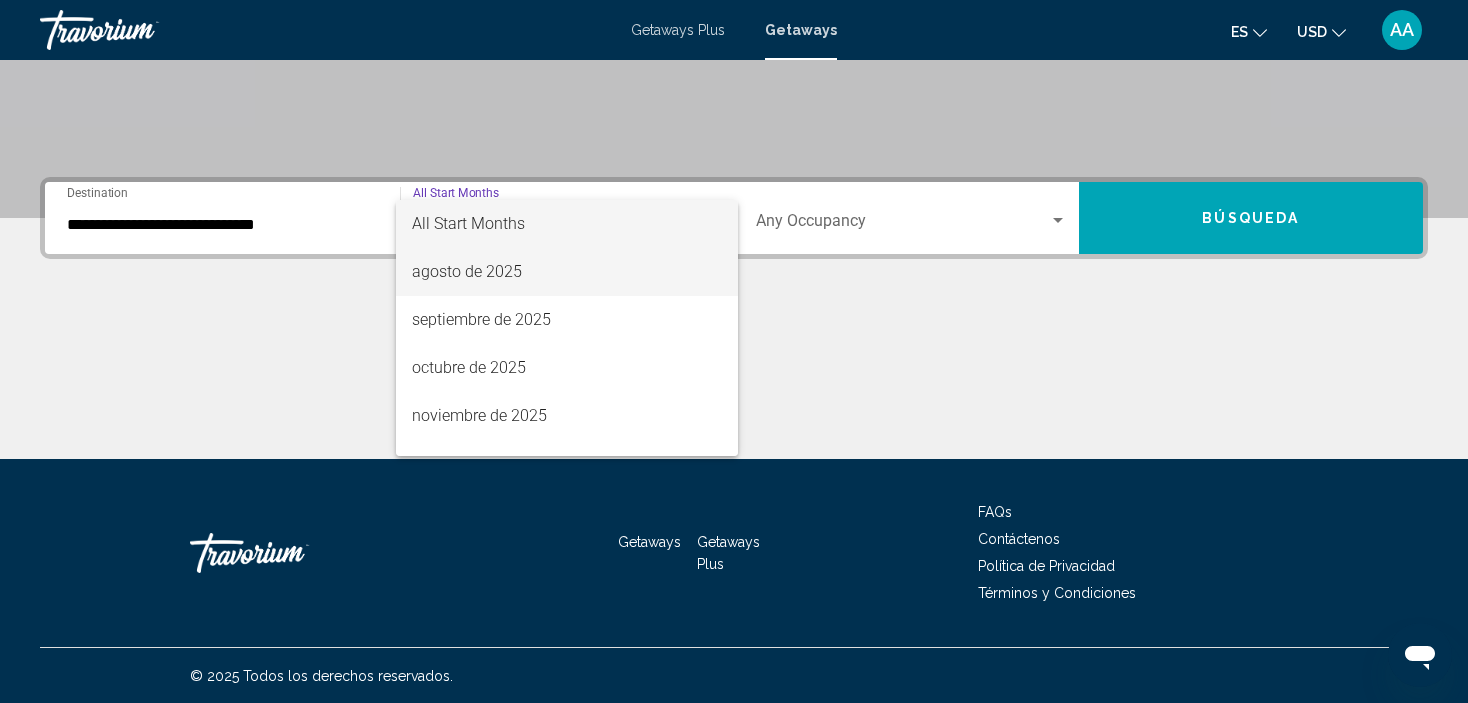 click on "agosto de 2025" at bounding box center [567, 272] 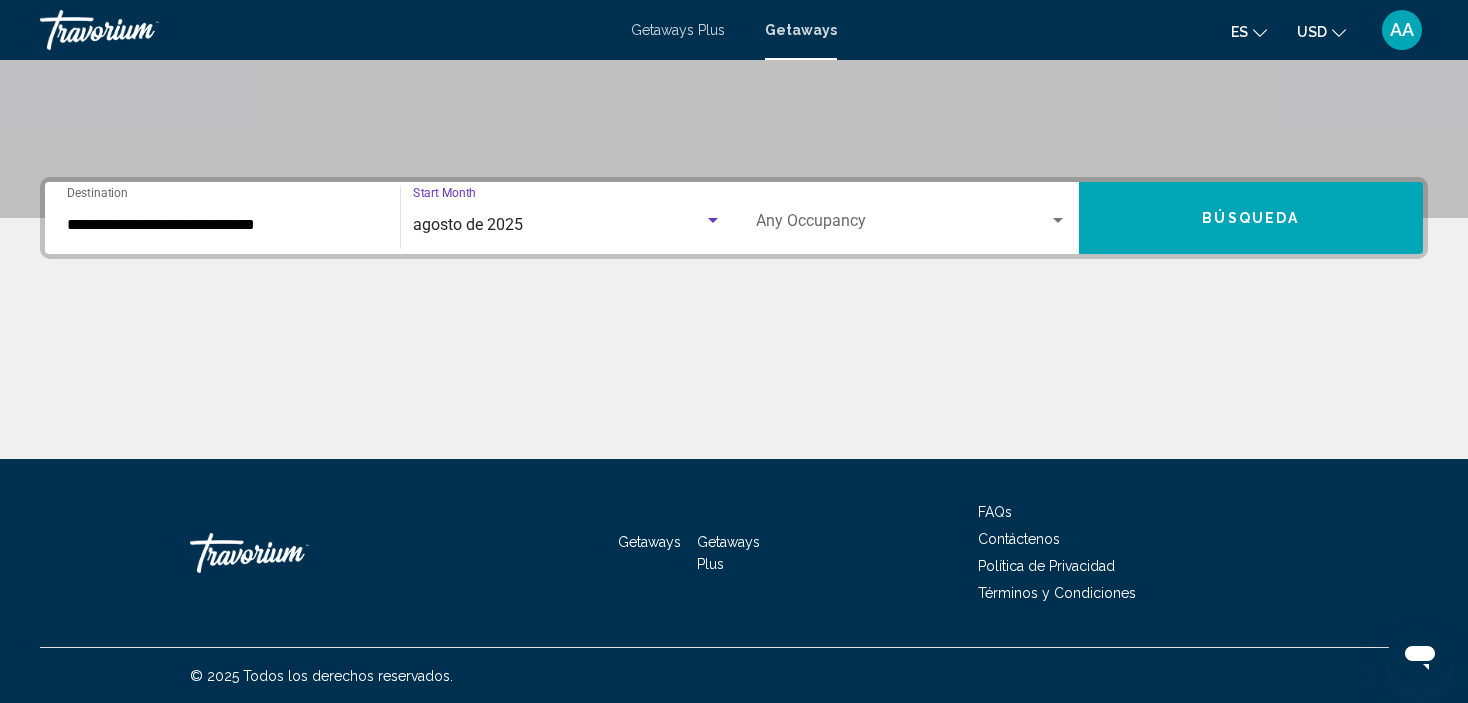 click on "Búsqueda" at bounding box center (1250, 219) 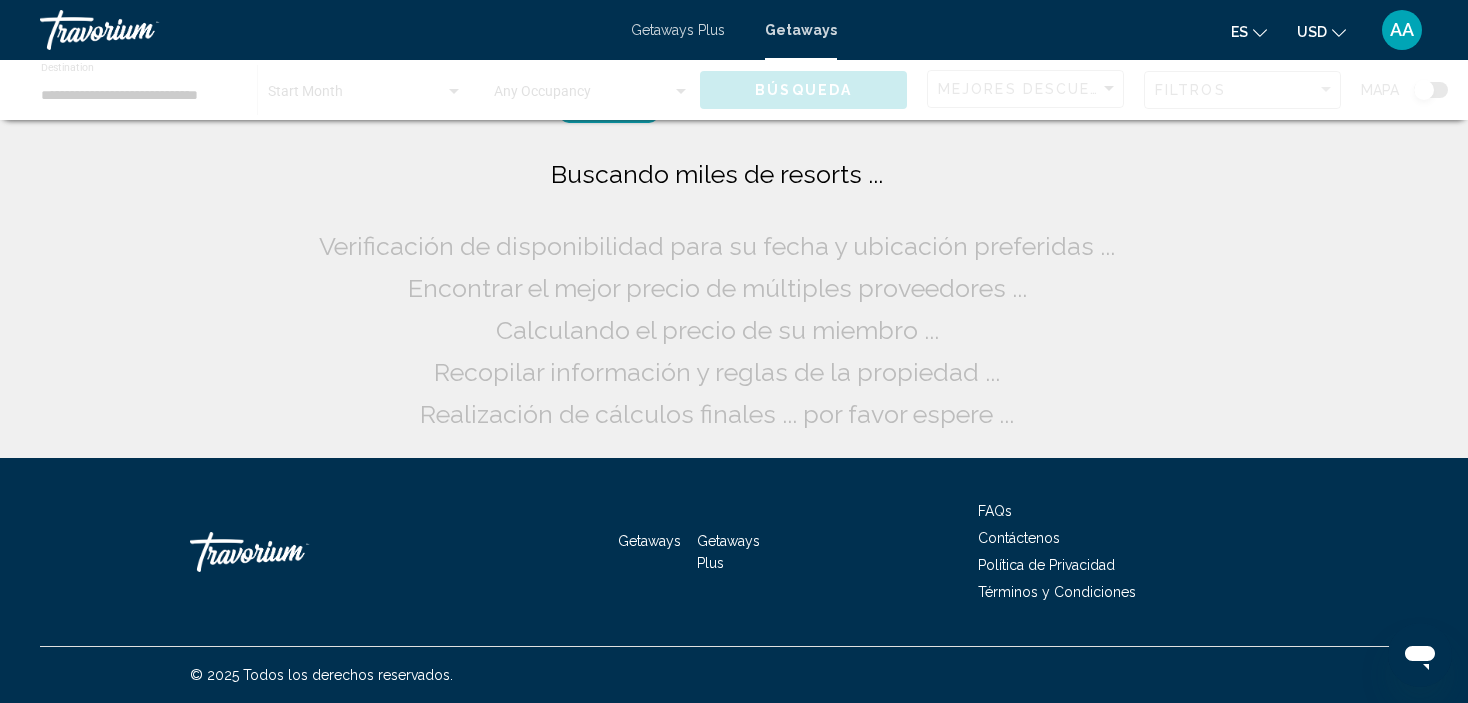 scroll, scrollTop: 0, scrollLeft: 0, axis: both 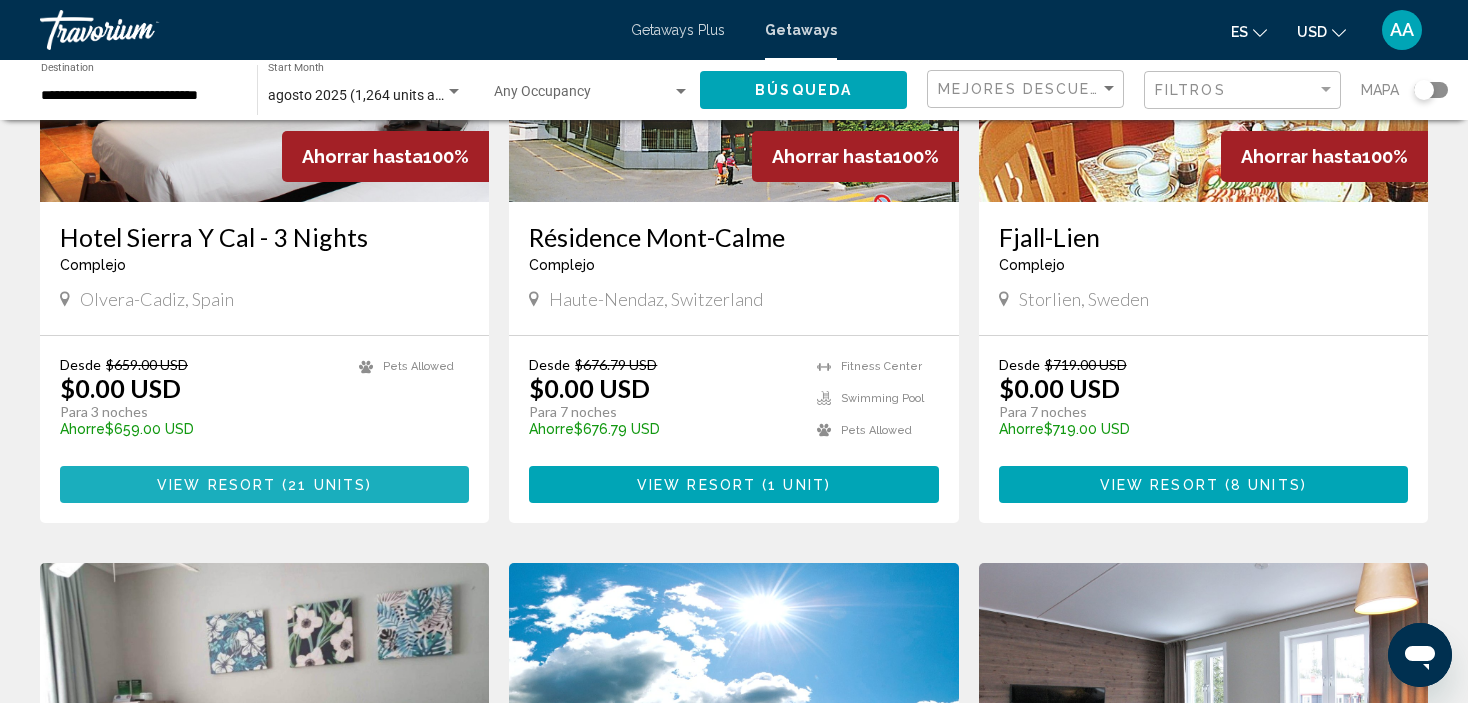 click on "View Resort" at bounding box center (216, 485) 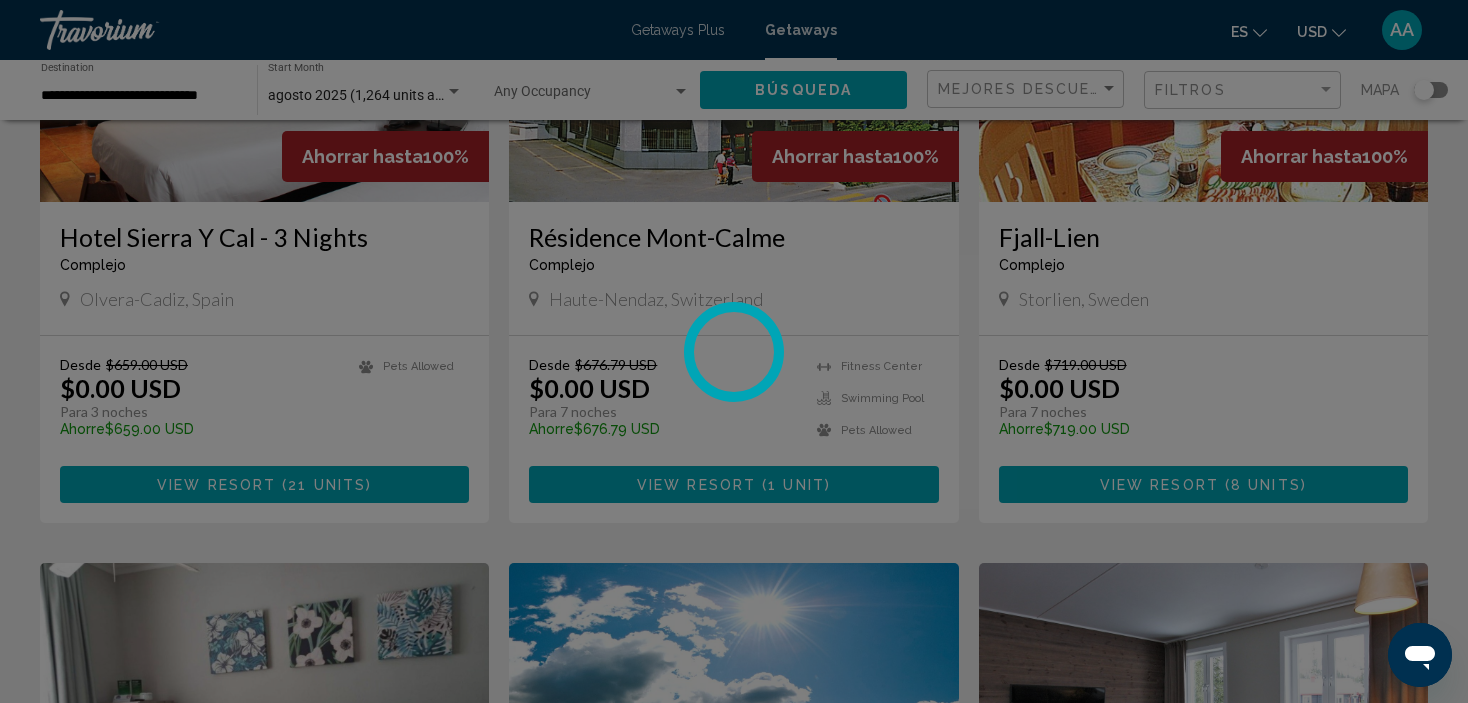 scroll, scrollTop: 8, scrollLeft: 0, axis: vertical 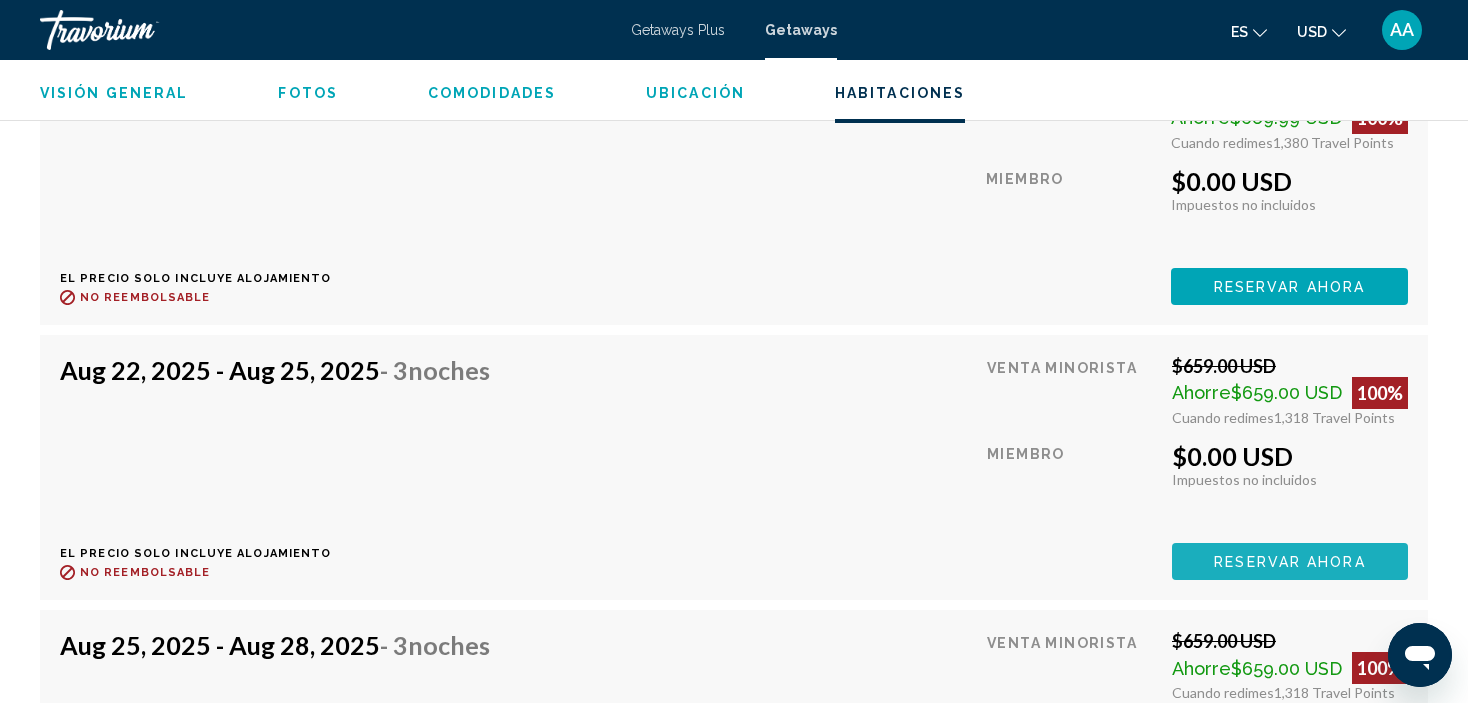 click on "Reservar ahora" at bounding box center [1289, 562] 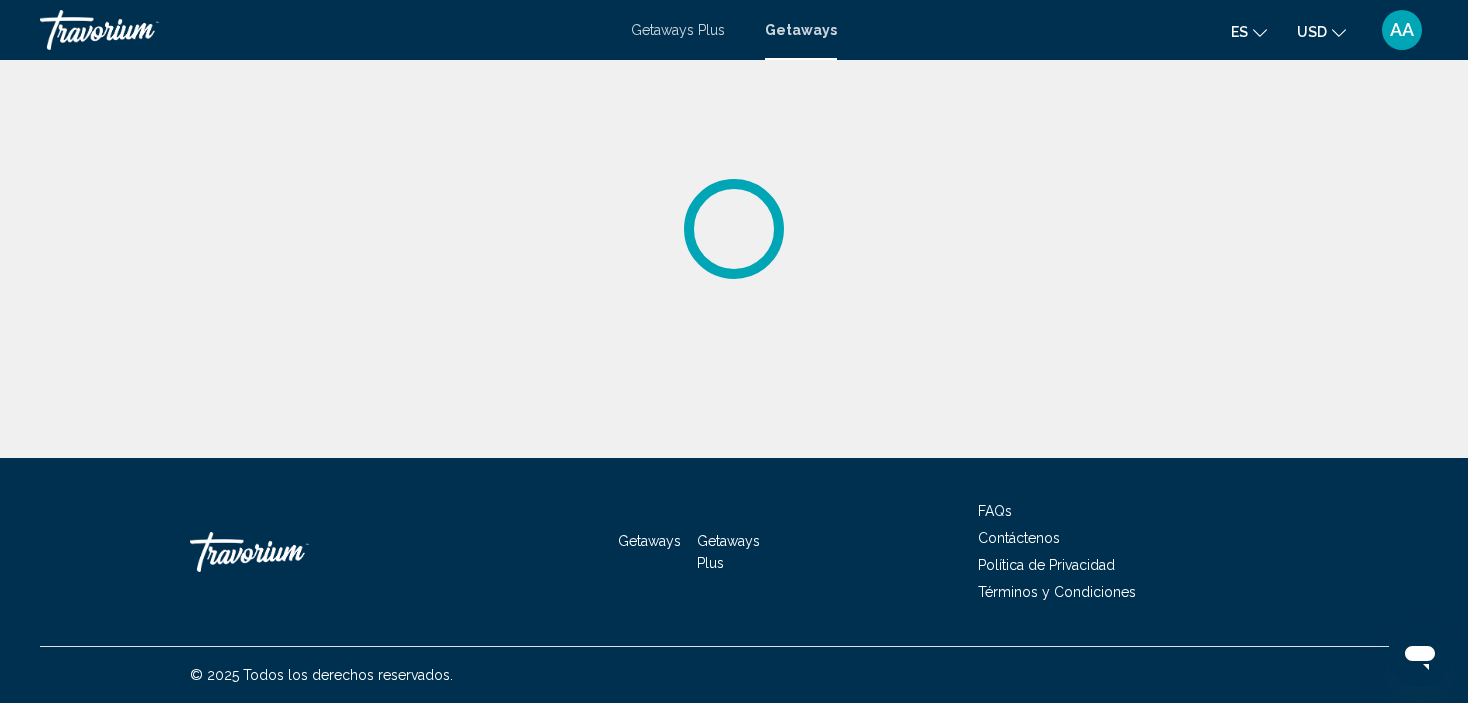 scroll, scrollTop: 0, scrollLeft: 0, axis: both 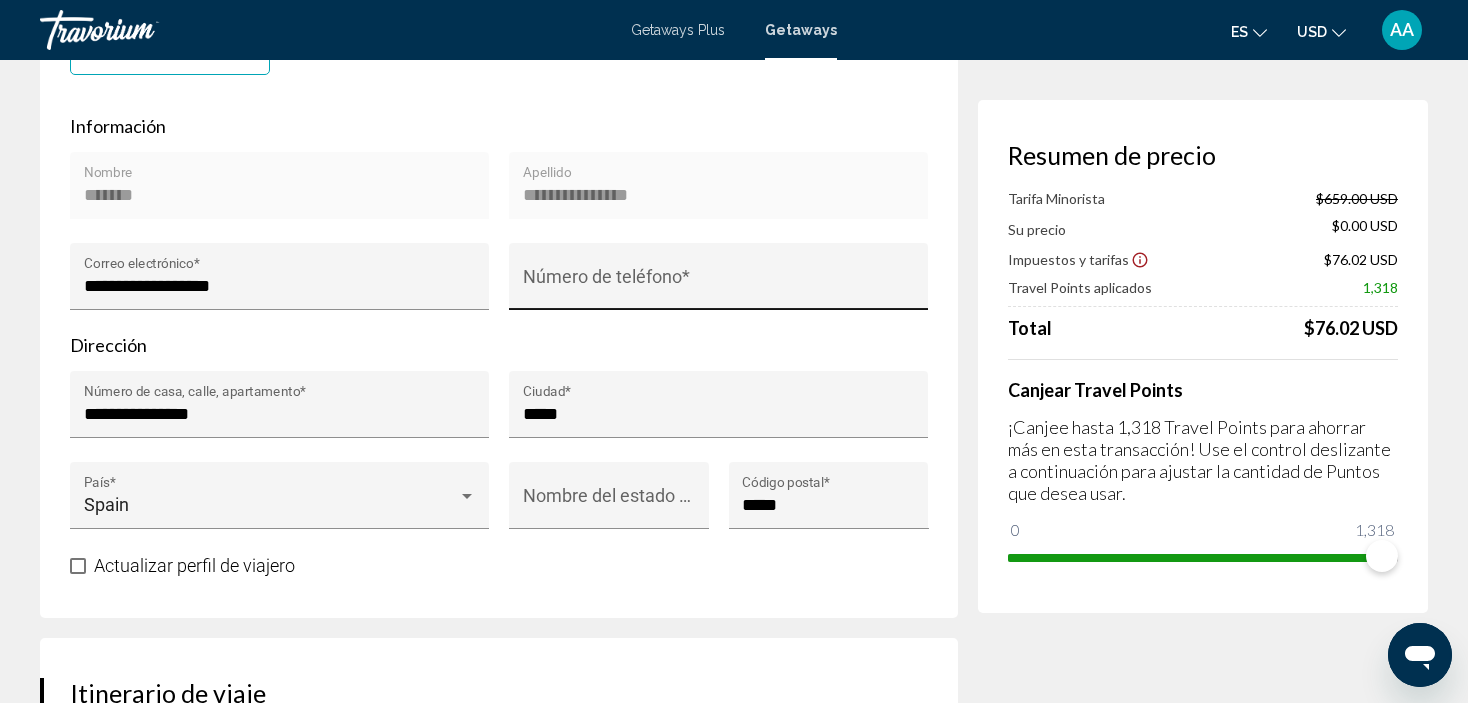 click on "Número de teléfono  *" at bounding box center [719, 282] 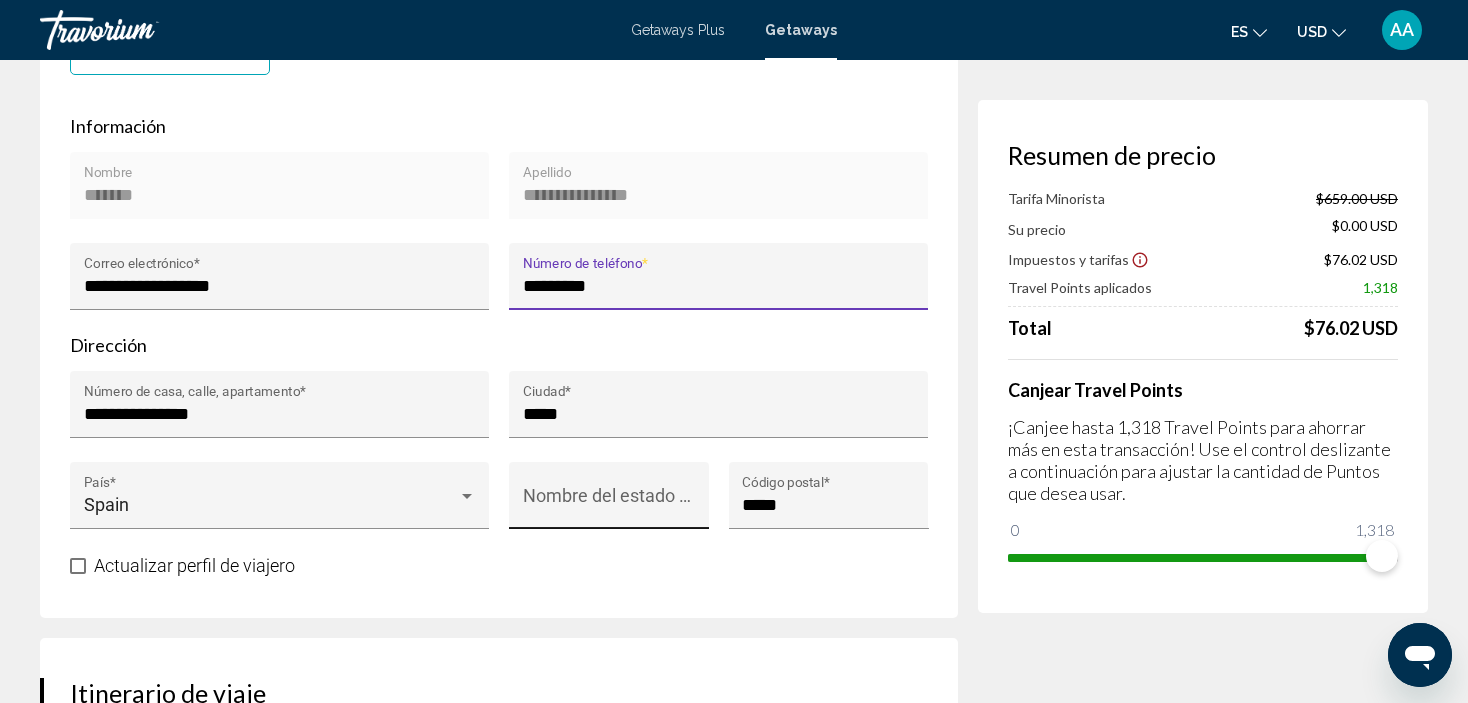 type on "*********" 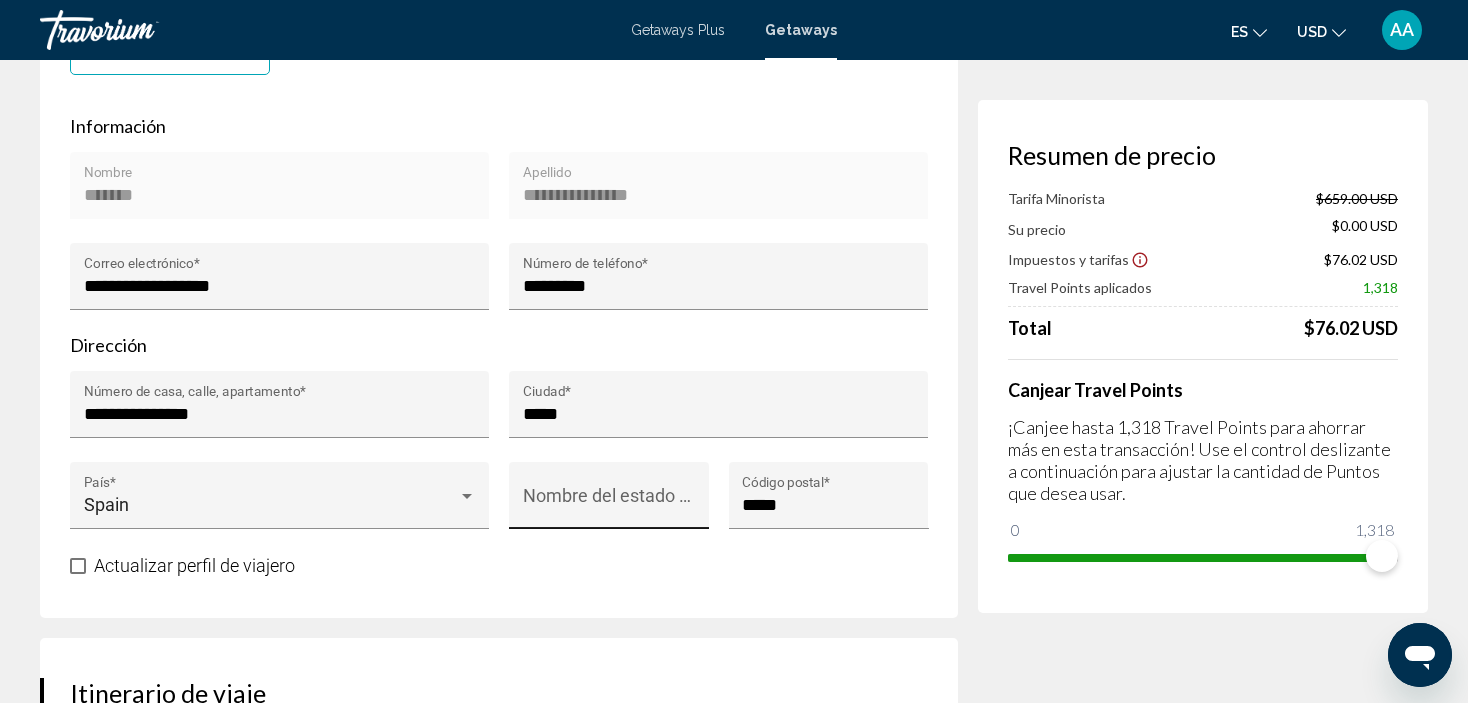 click on "Nombre del estado o provincia  *" at bounding box center (609, 501) 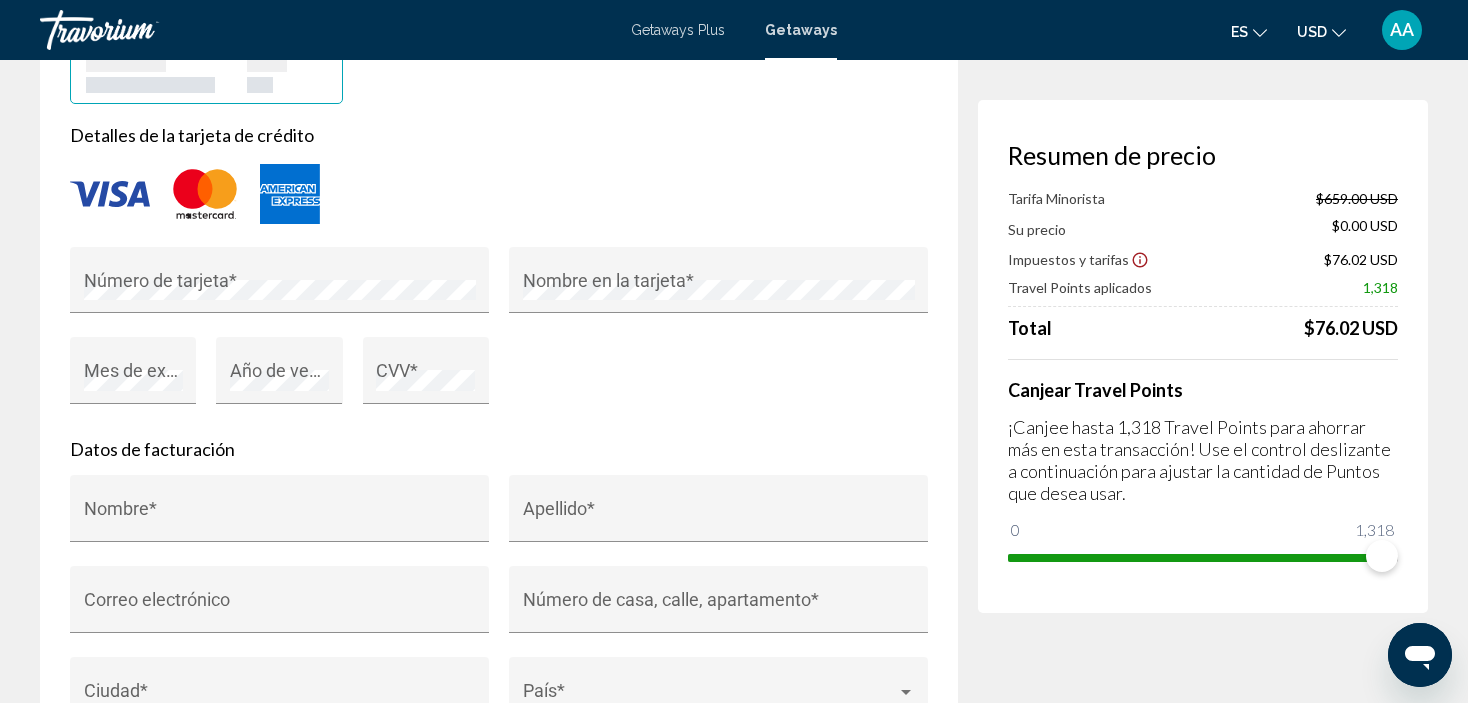 scroll, scrollTop: 1716, scrollLeft: 0, axis: vertical 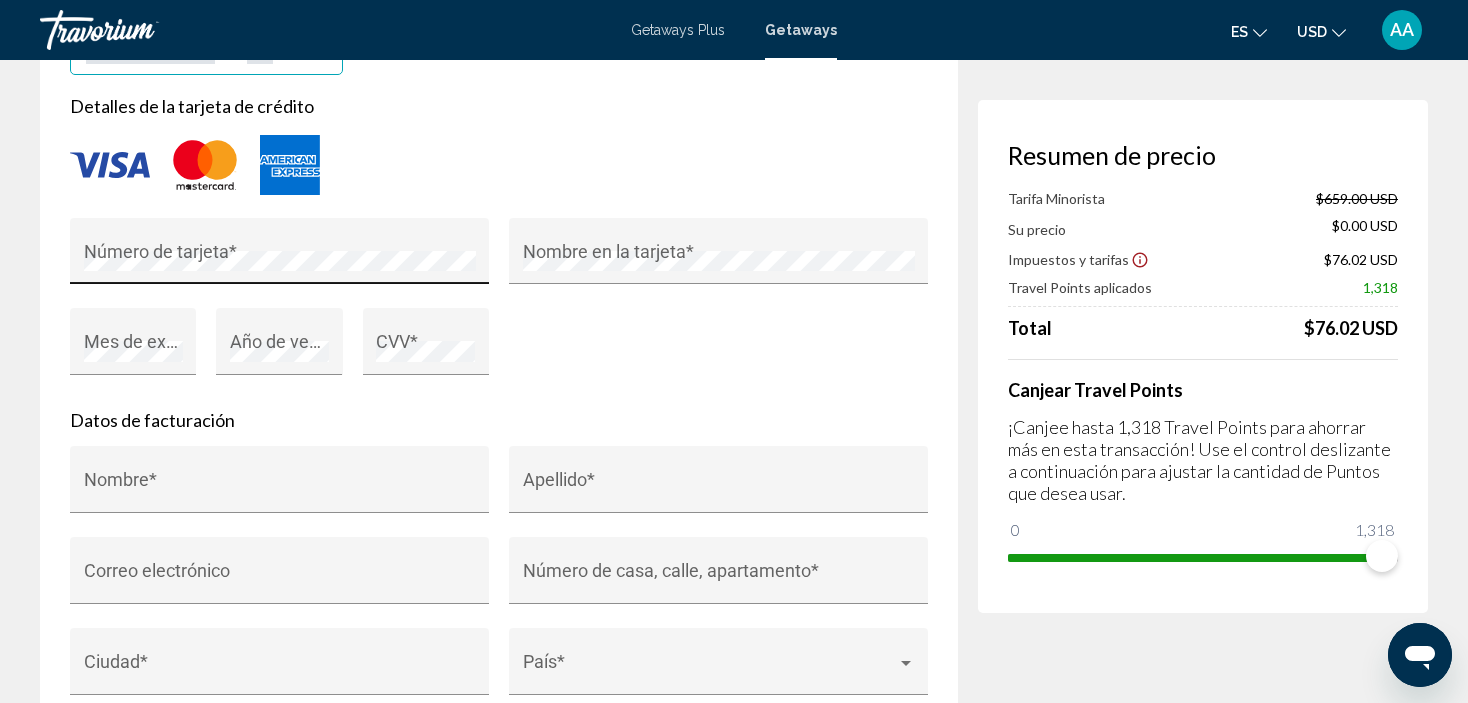 type on "********" 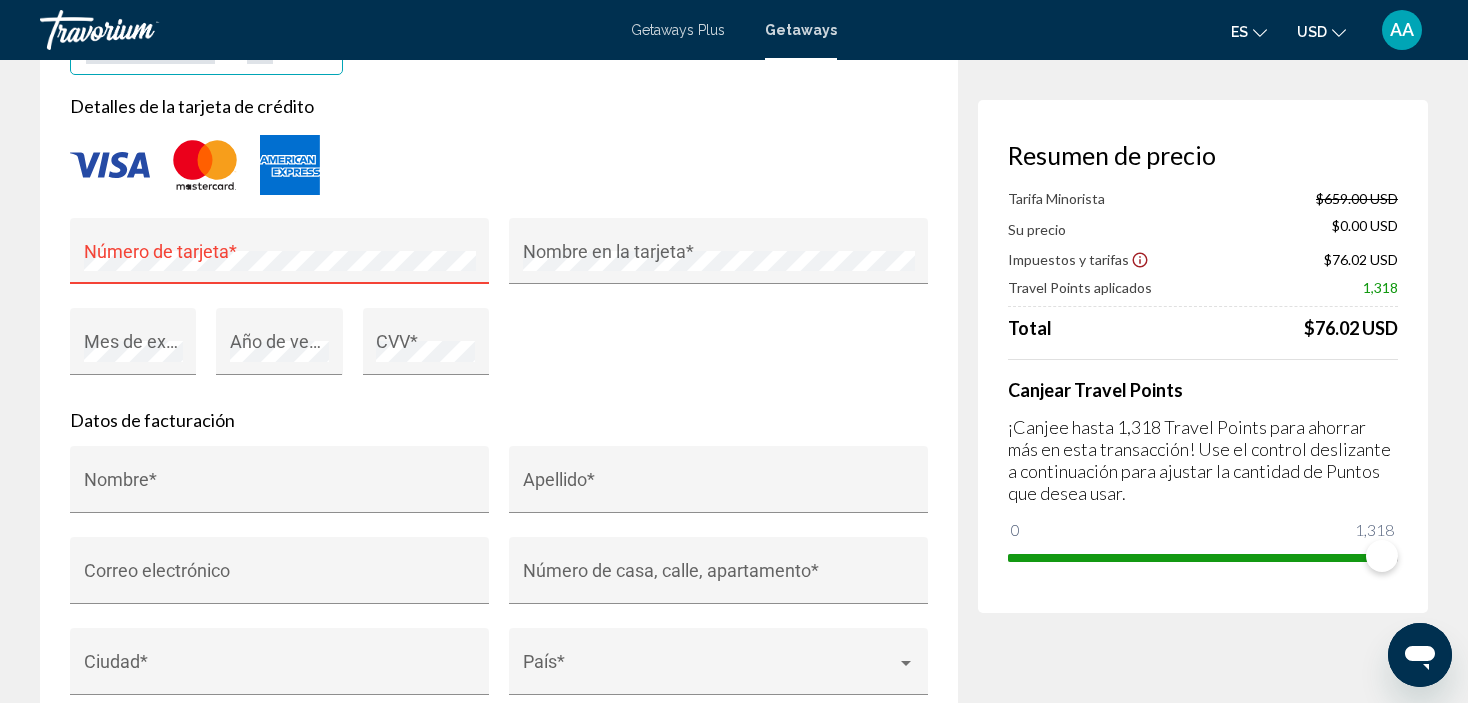 click on "Número de tarjeta  *" at bounding box center [280, 257] 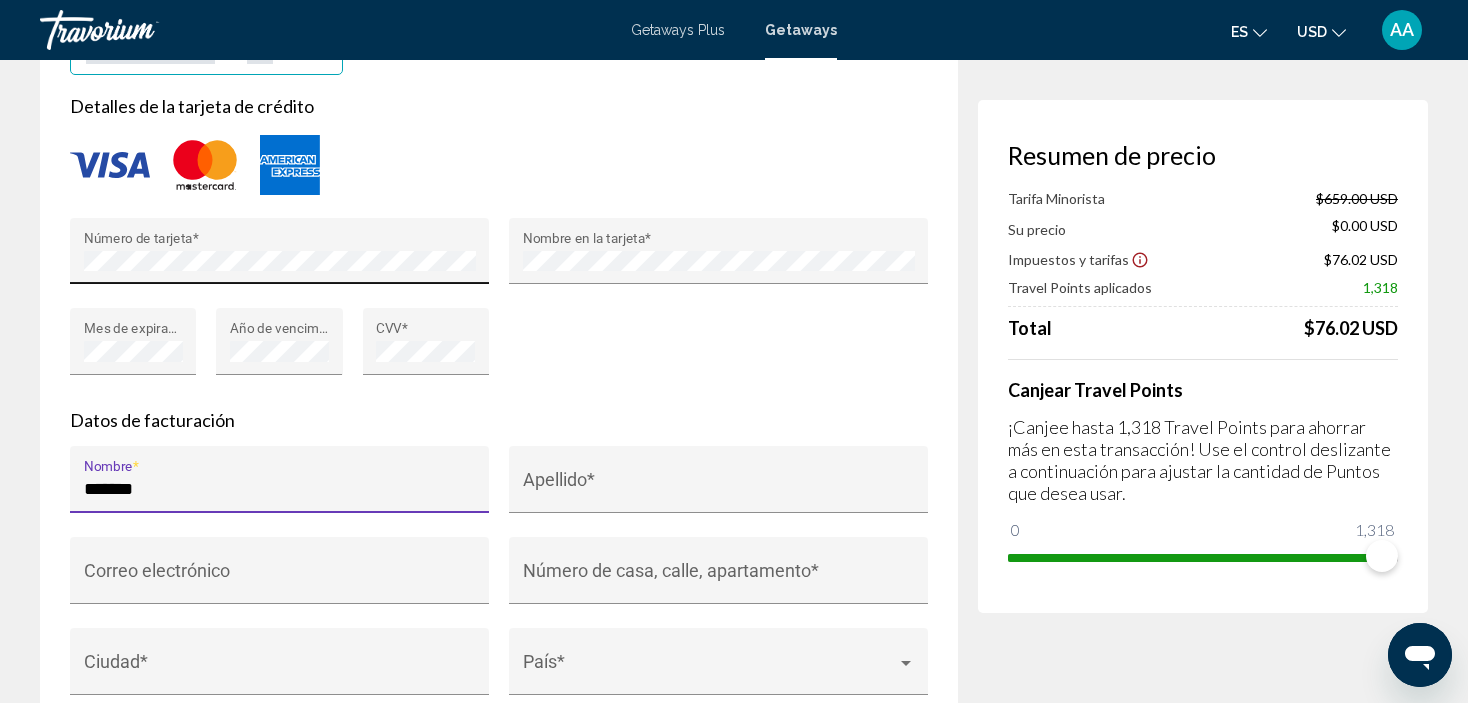 type on "*******" 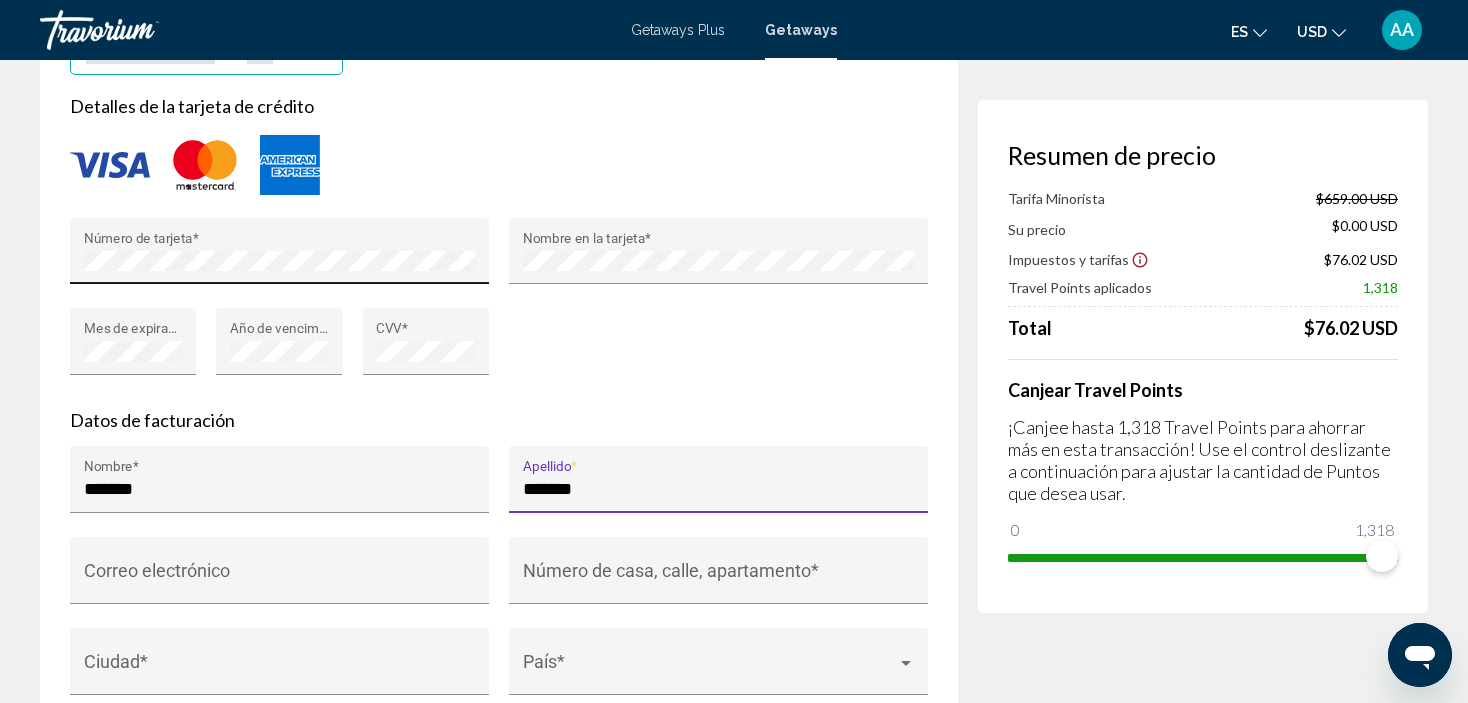 type on "*******" 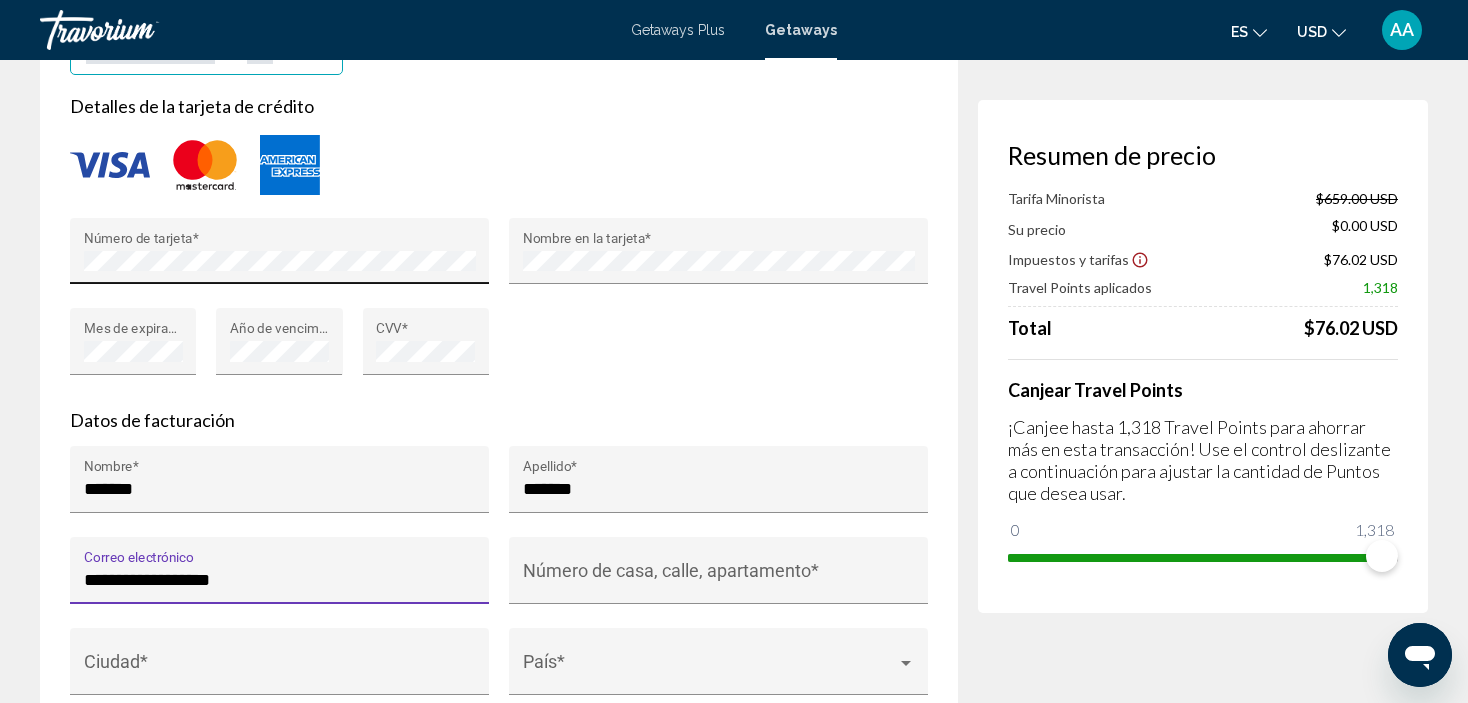 type on "**********" 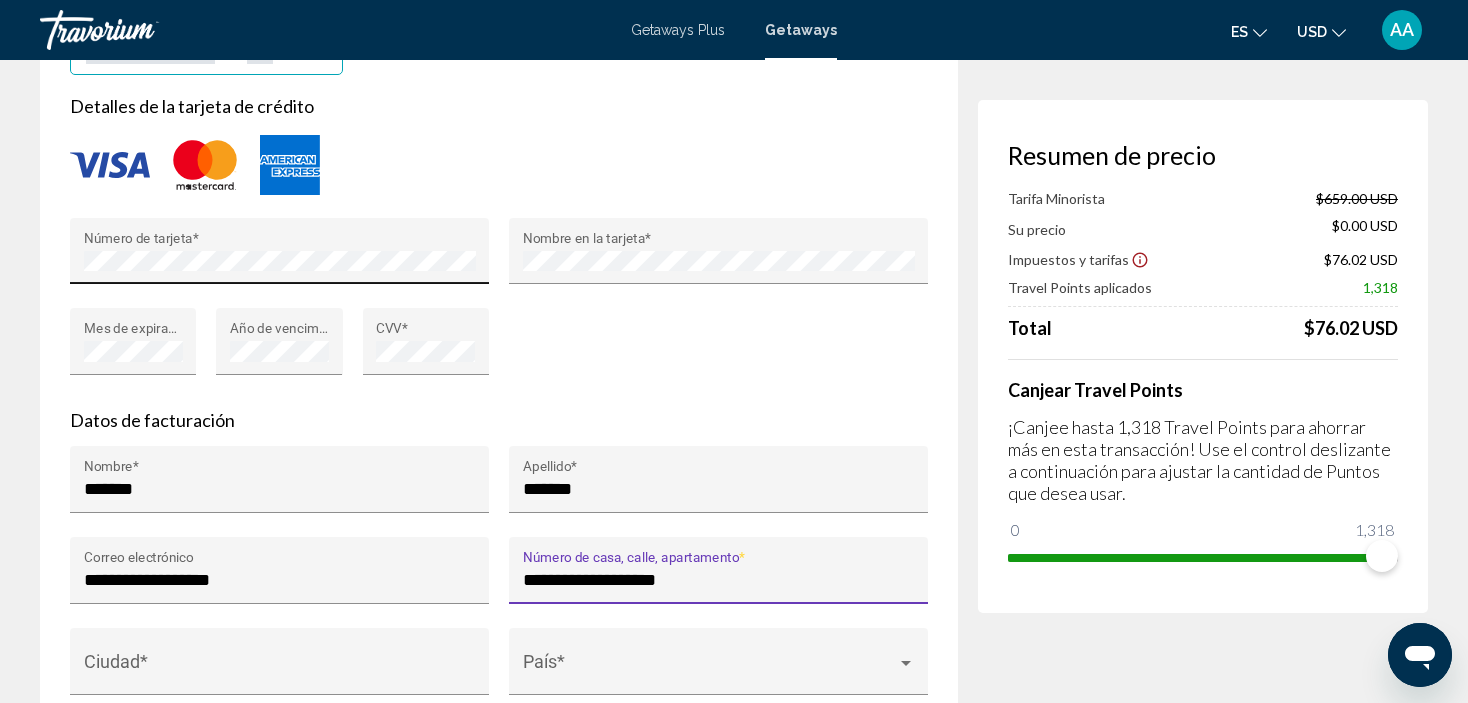 type on "**********" 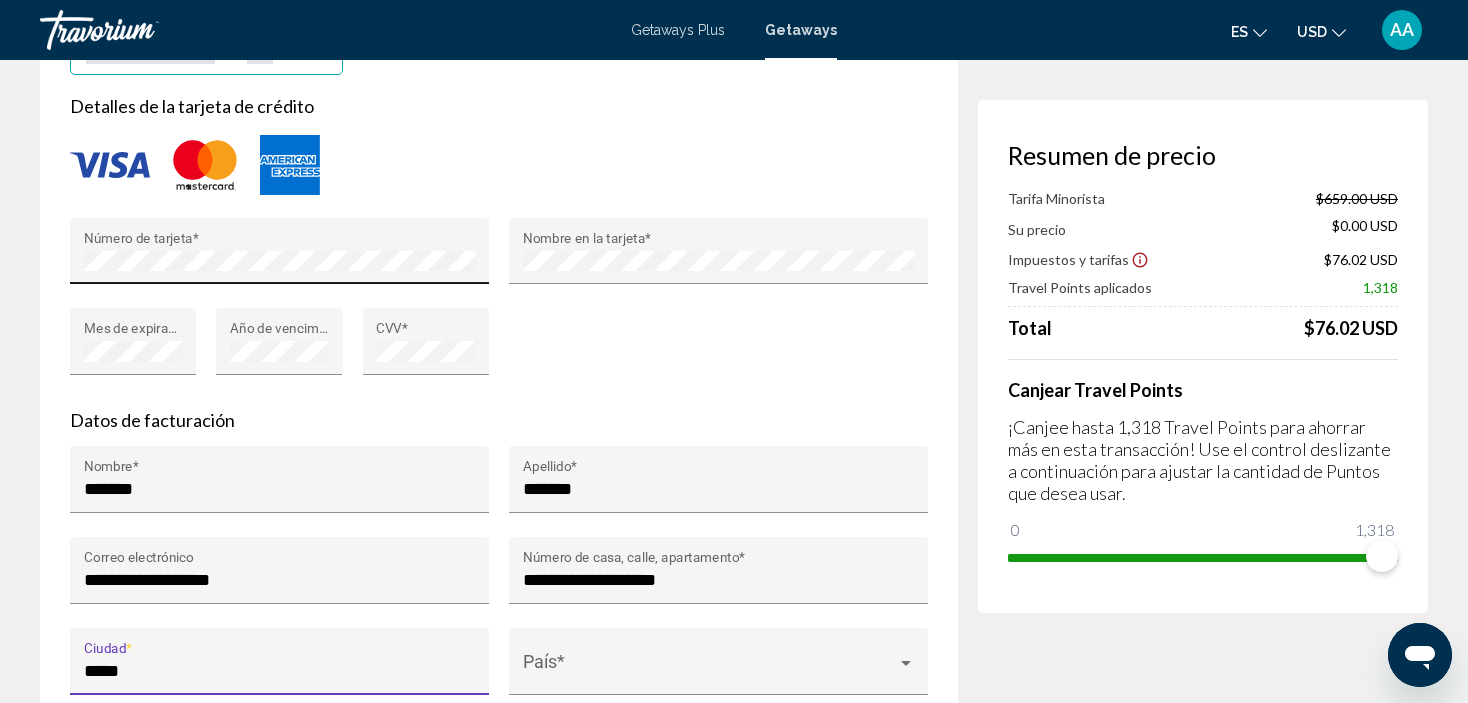 type on "*****" 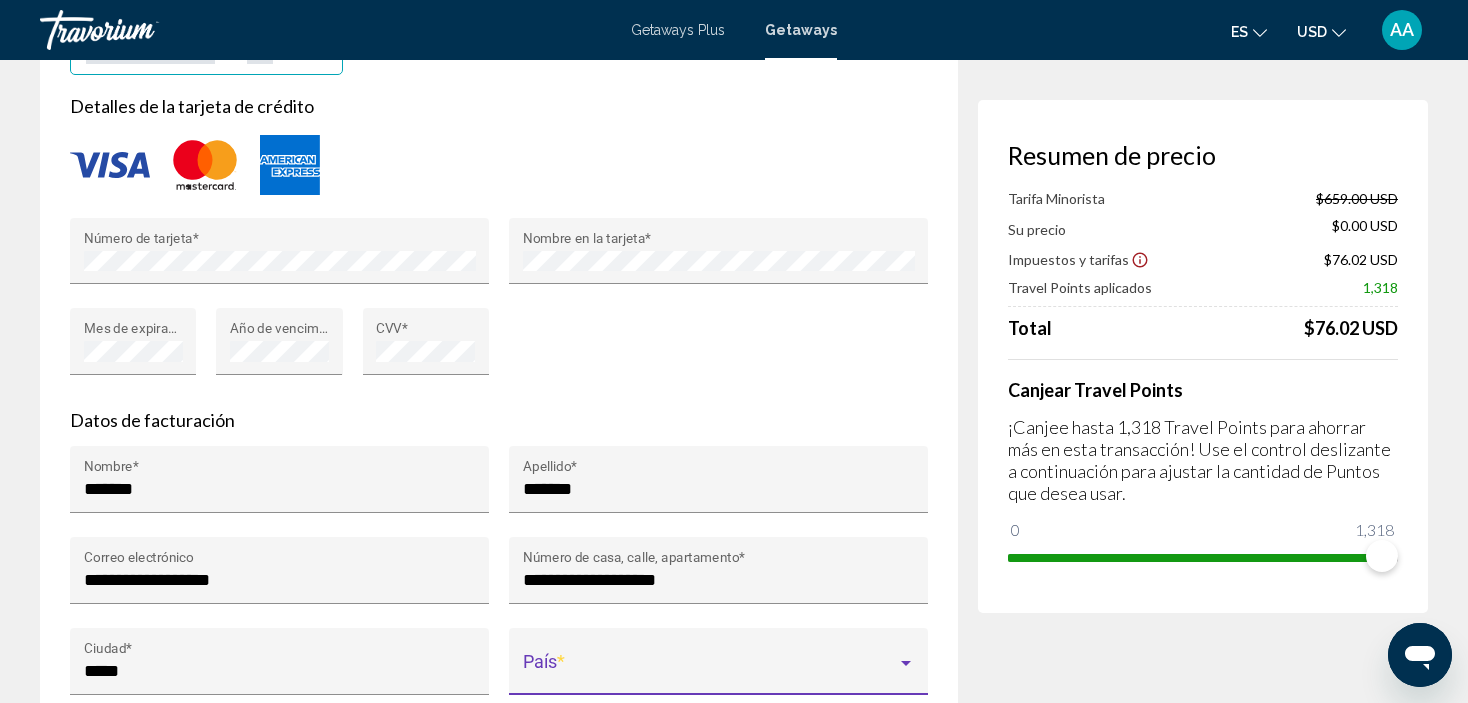 click at bounding box center [906, 663] 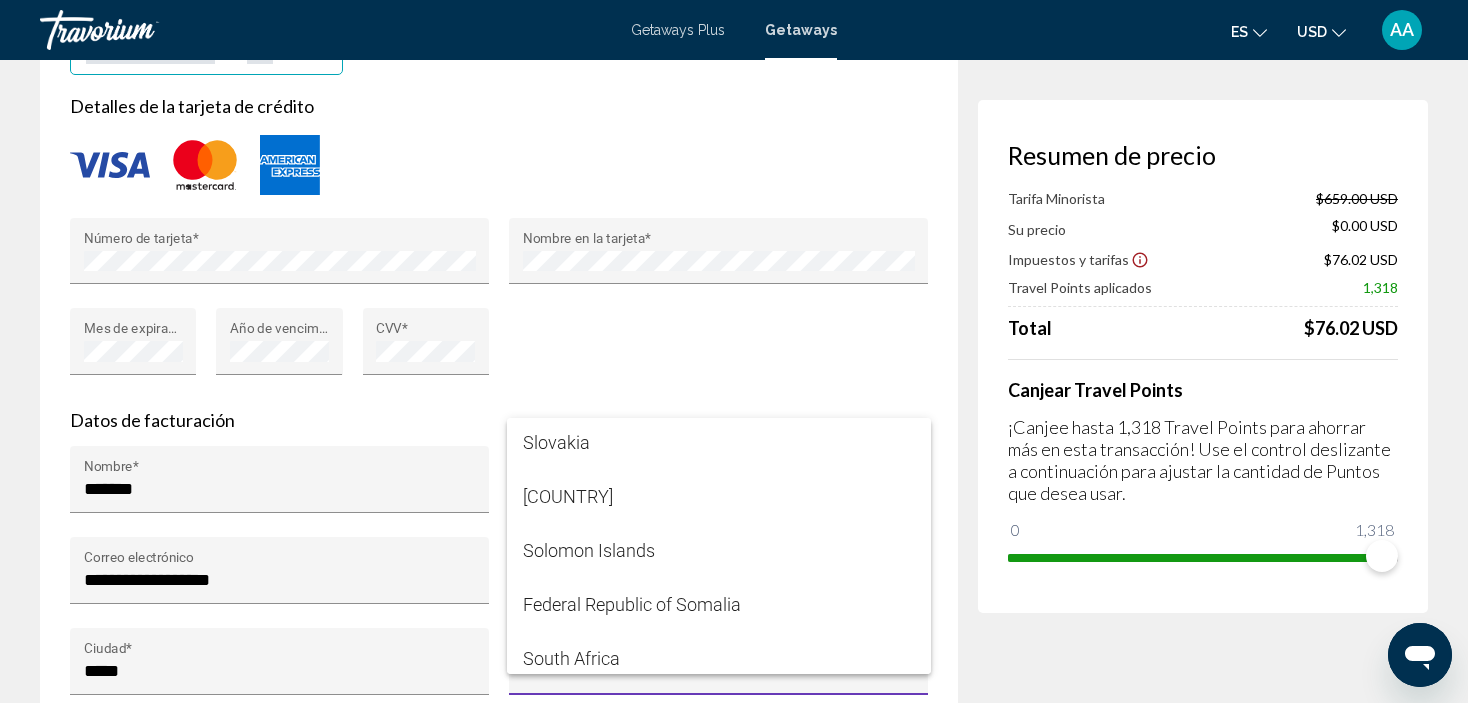 scroll, scrollTop: 11073, scrollLeft: 0, axis: vertical 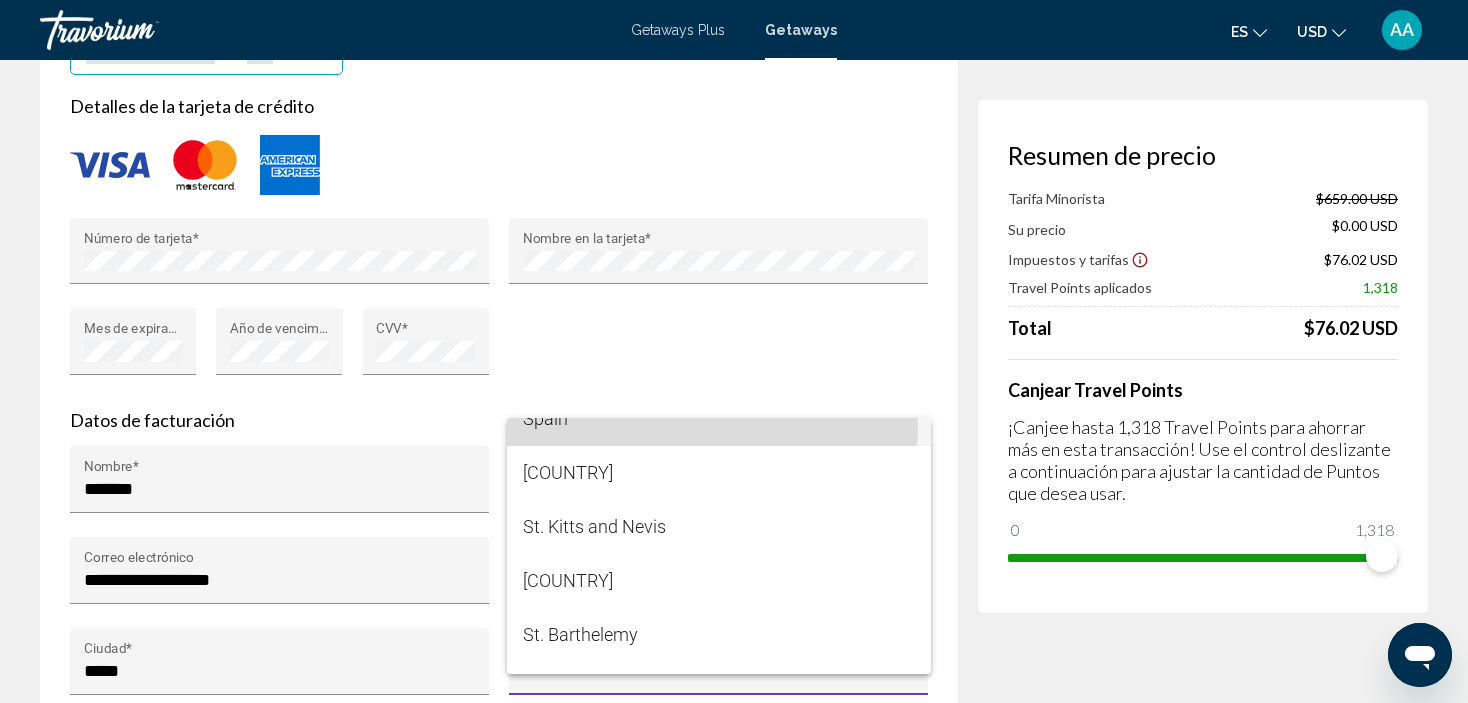 click on "Spain" at bounding box center [719, 419] 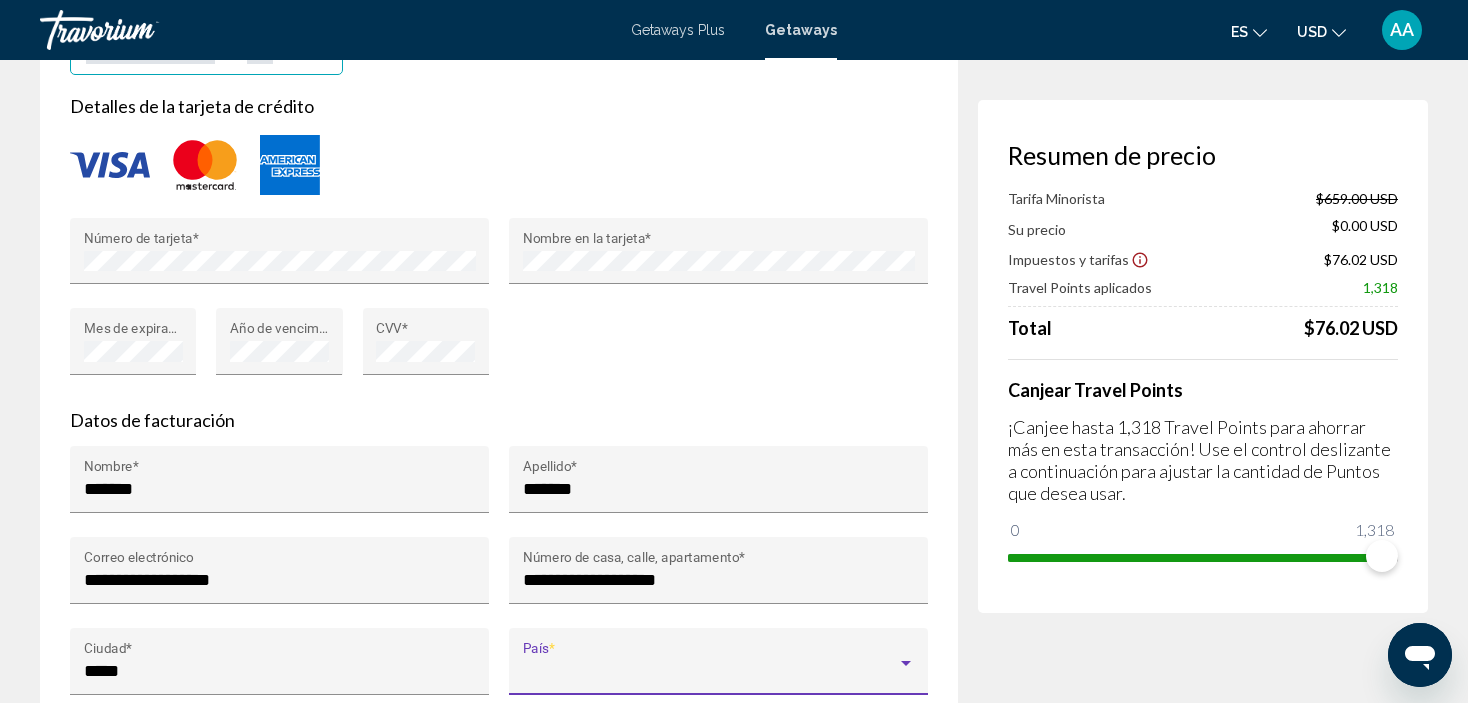 scroll, scrollTop: 11393, scrollLeft: 0, axis: vertical 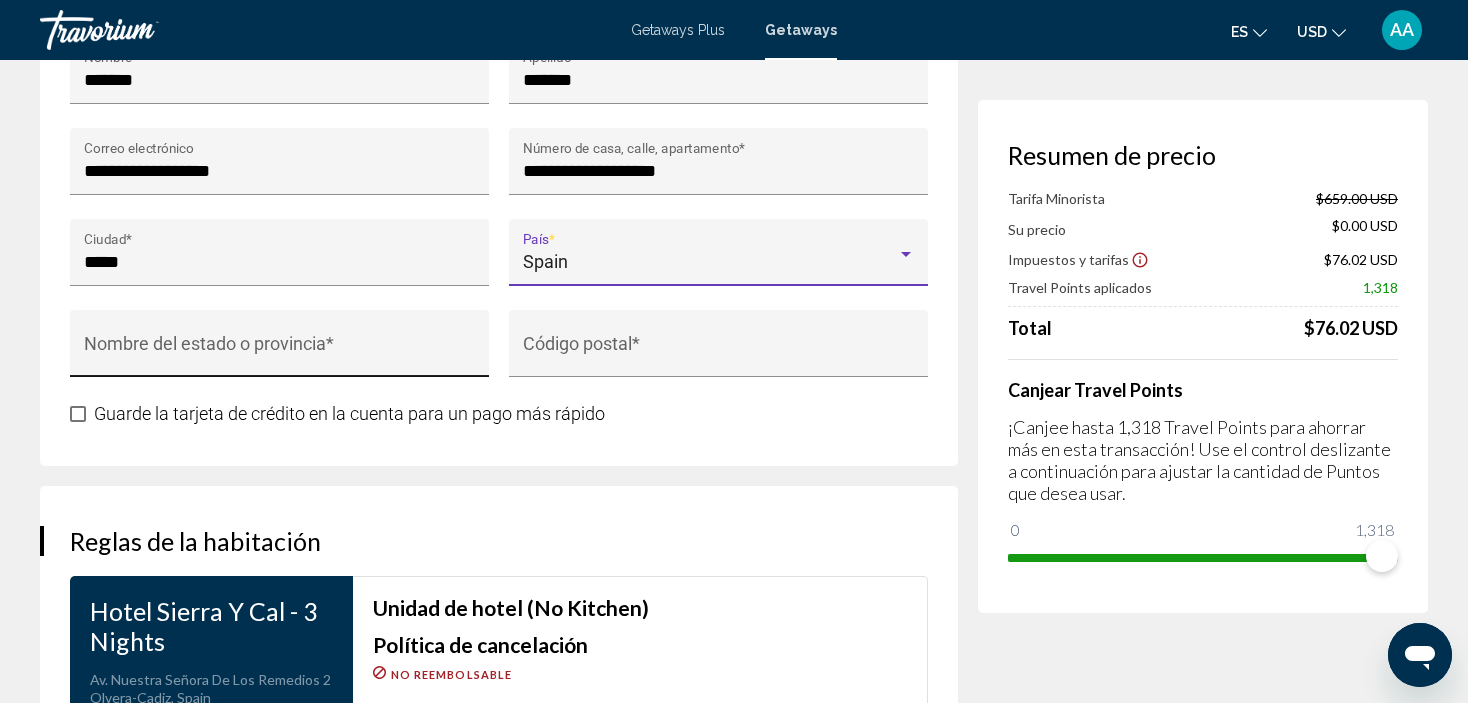 click on "Nombre del estado o provincia  *" at bounding box center [280, 350] 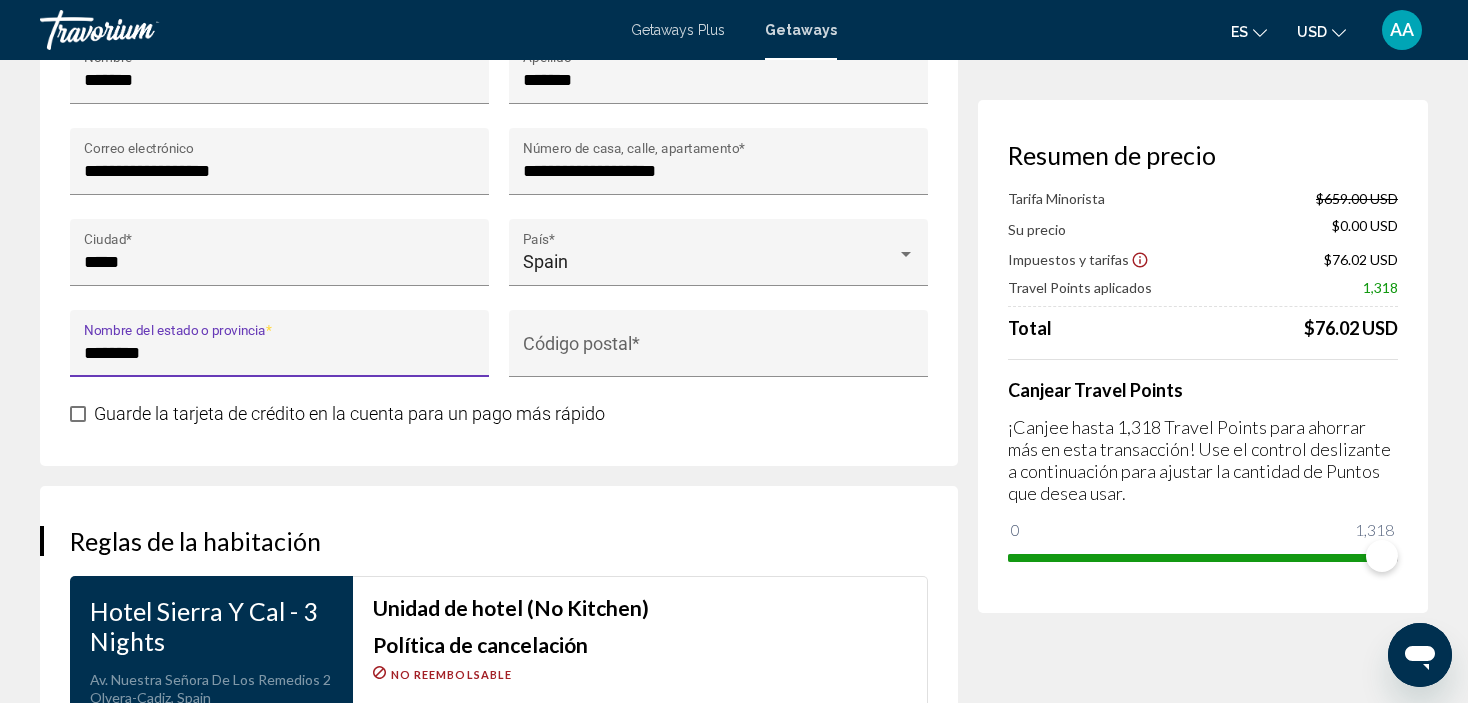 type on "********" 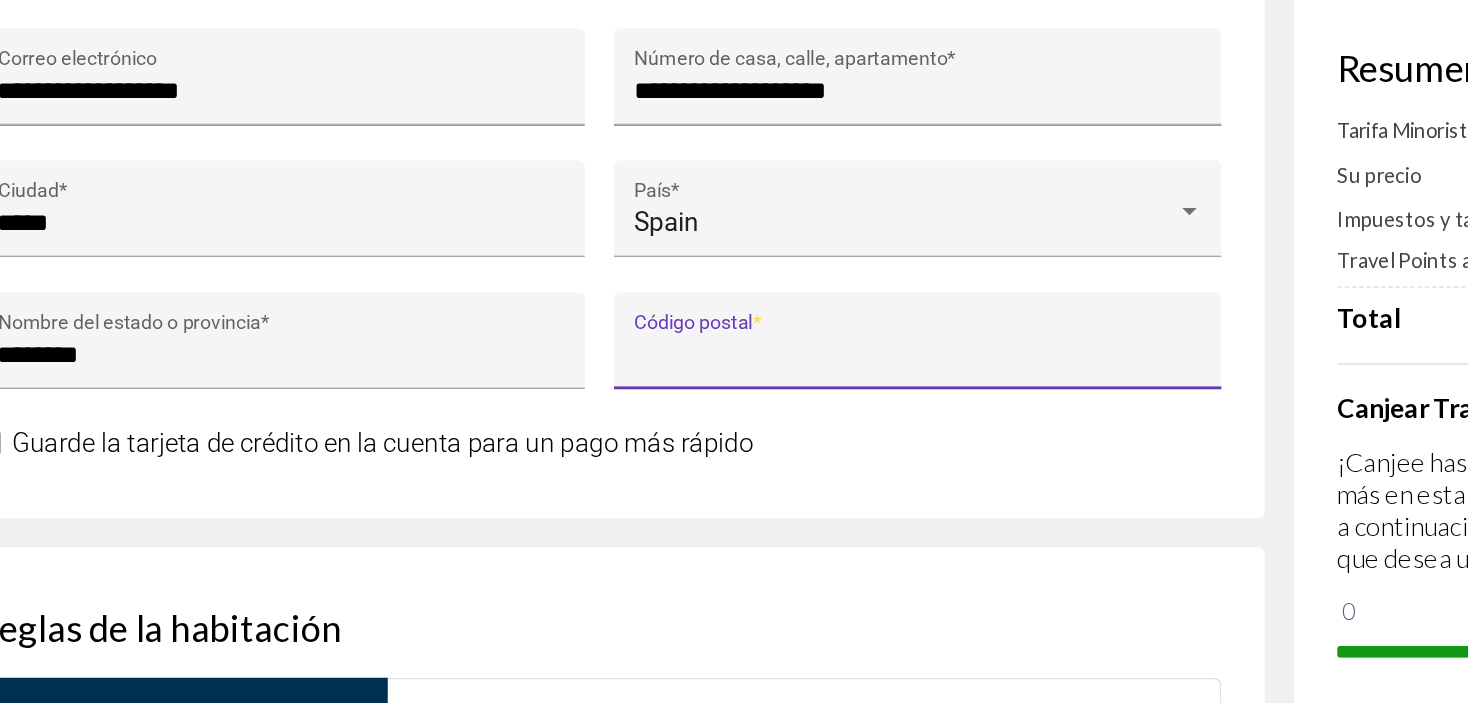 scroll, scrollTop: 2125, scrollLeft: 0, axis: vertical 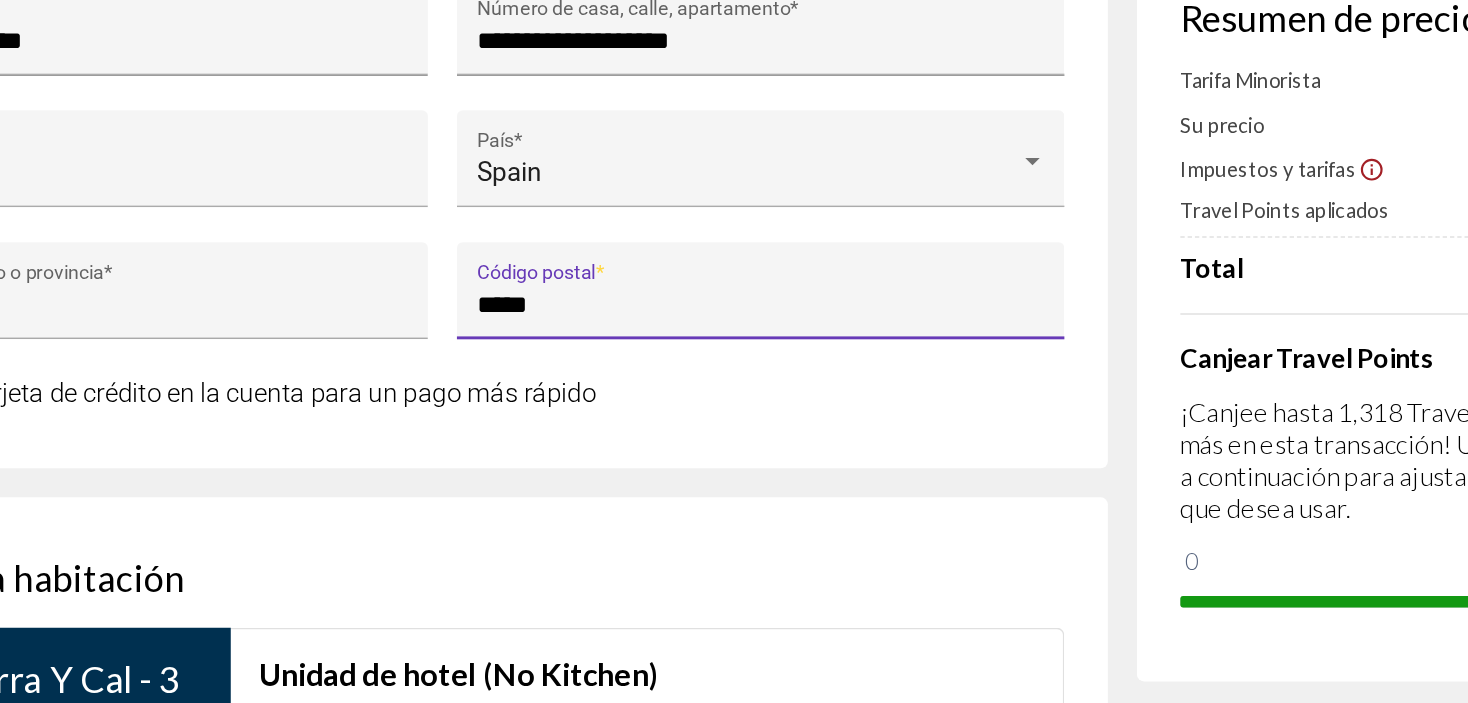 type on "*****" 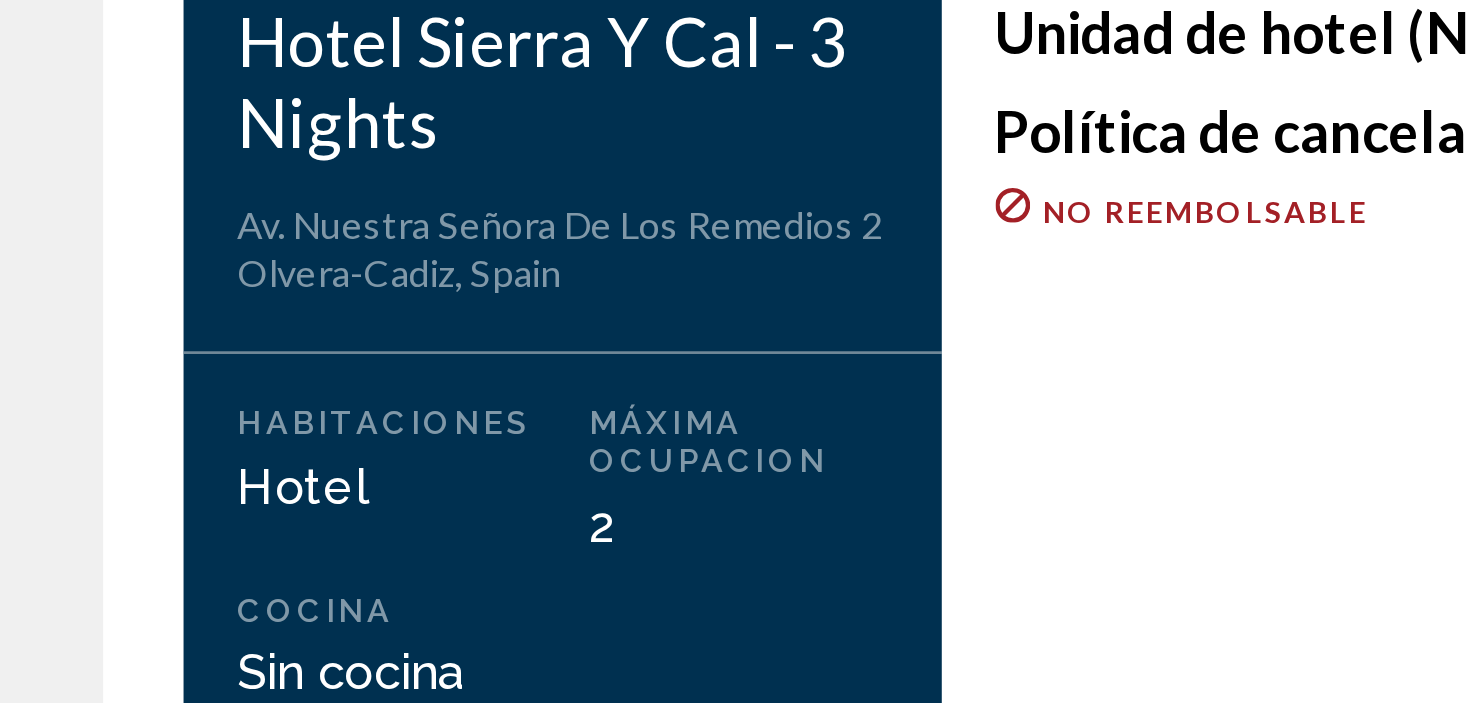 scroll, scrollTop: 2285, scrollLeft: 0, axis: vertical 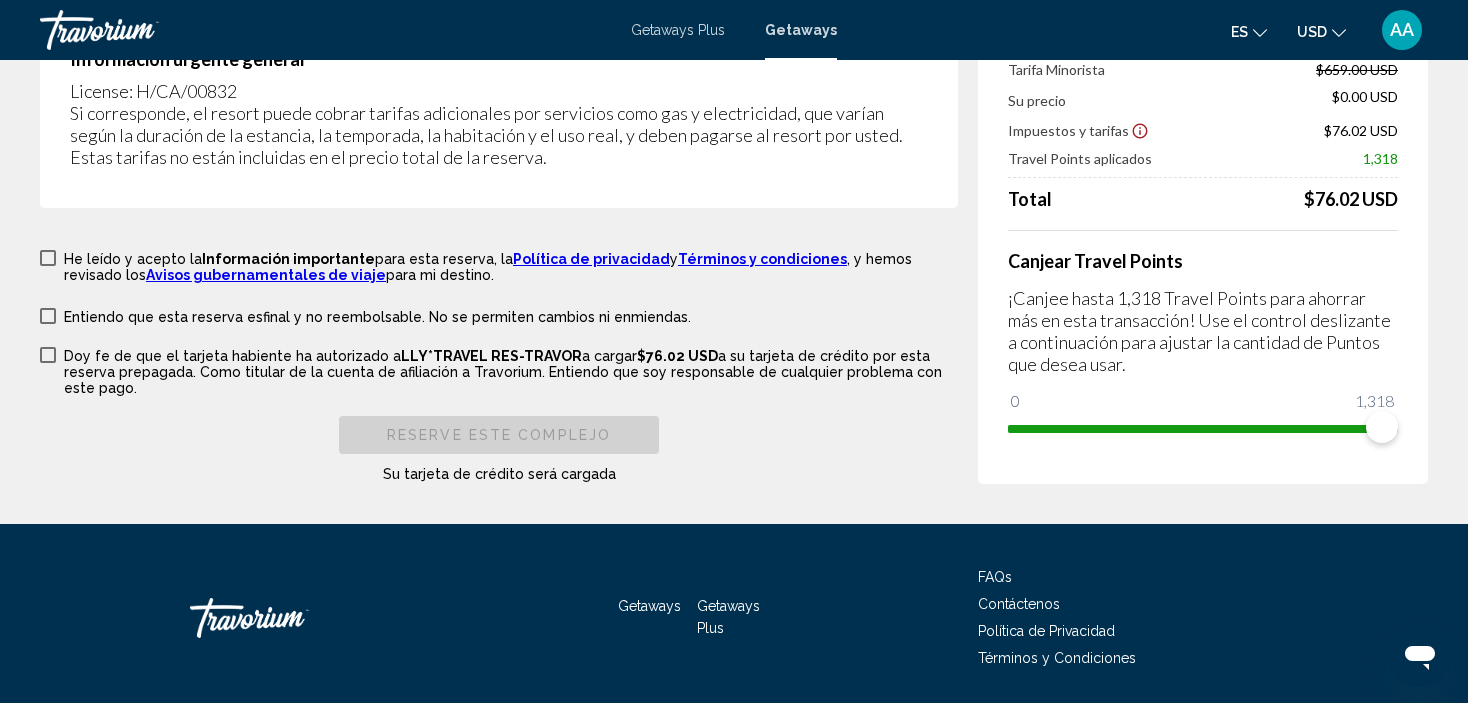 click at bounding box center (48, 258) 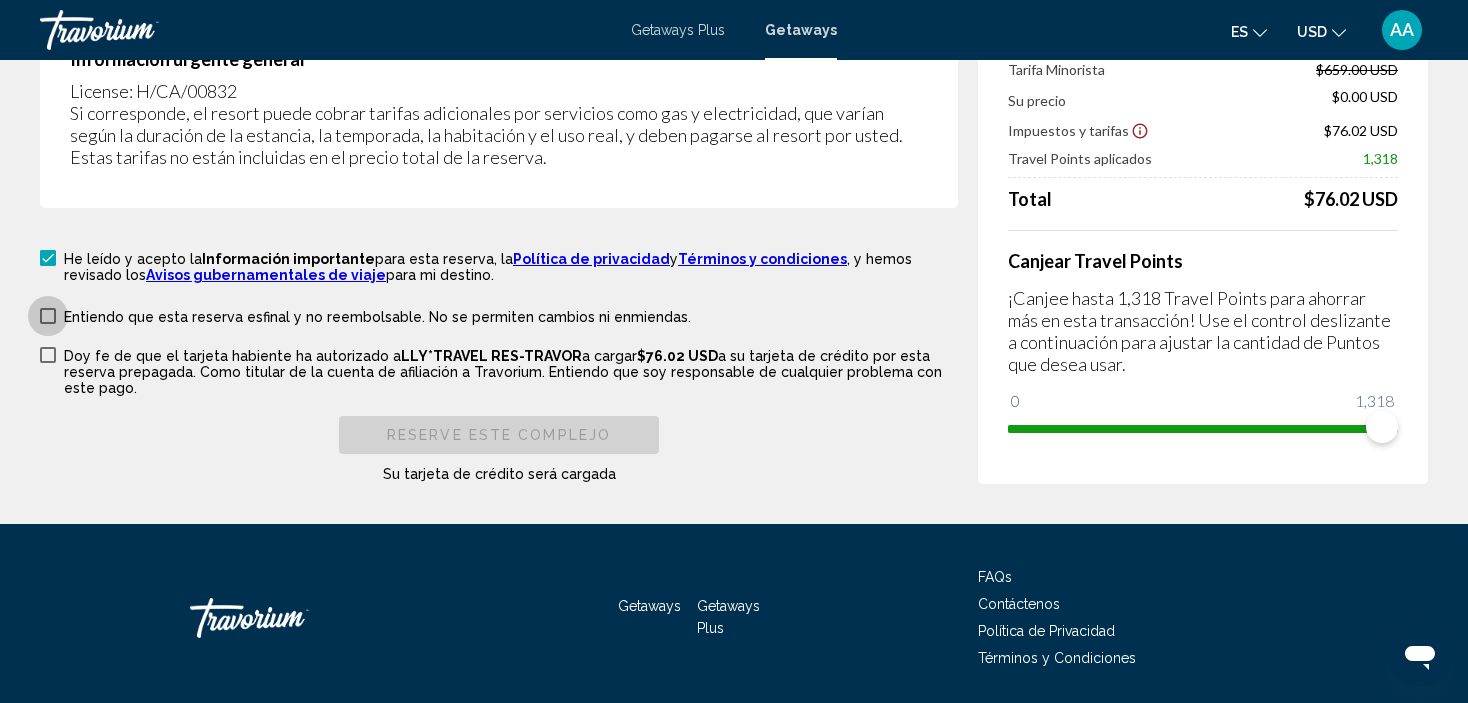 click at bounding box center [48, 316] 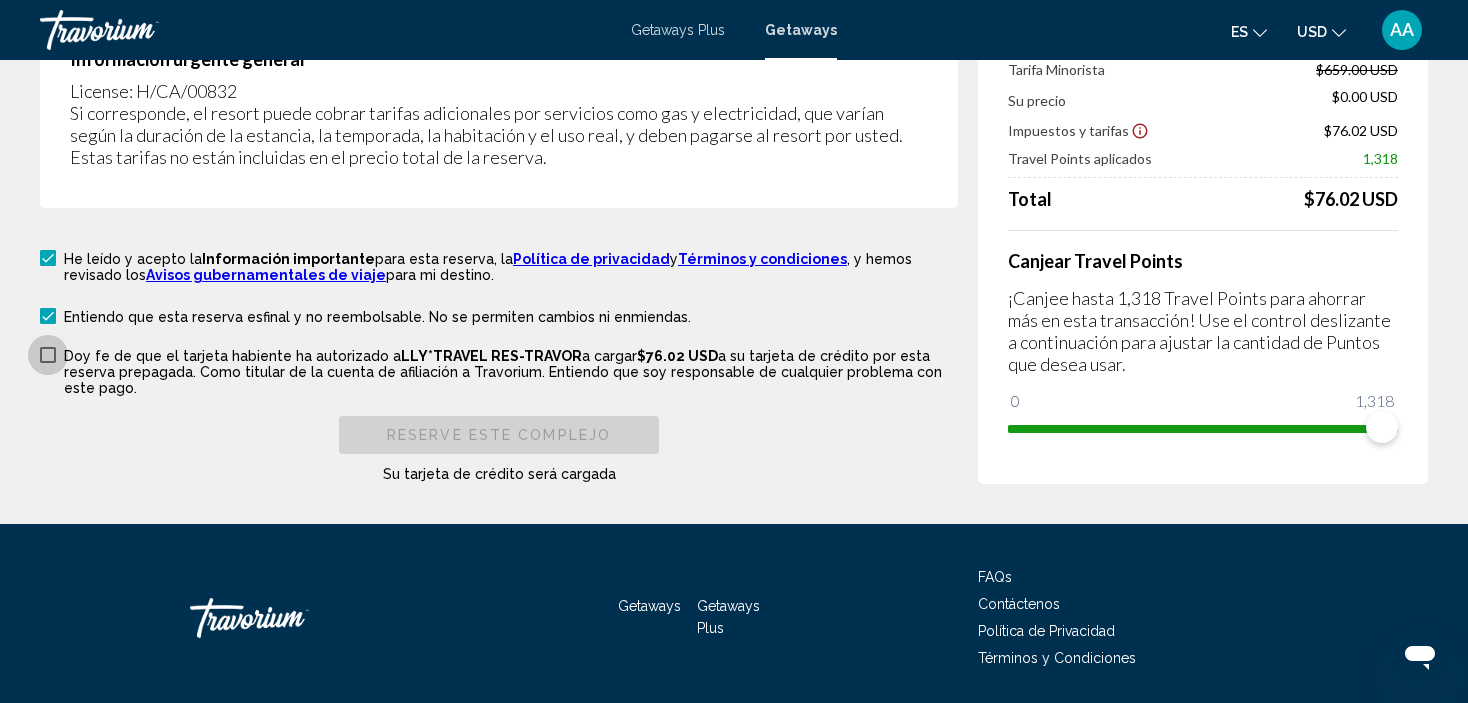 click at bounding box center [48, 355] 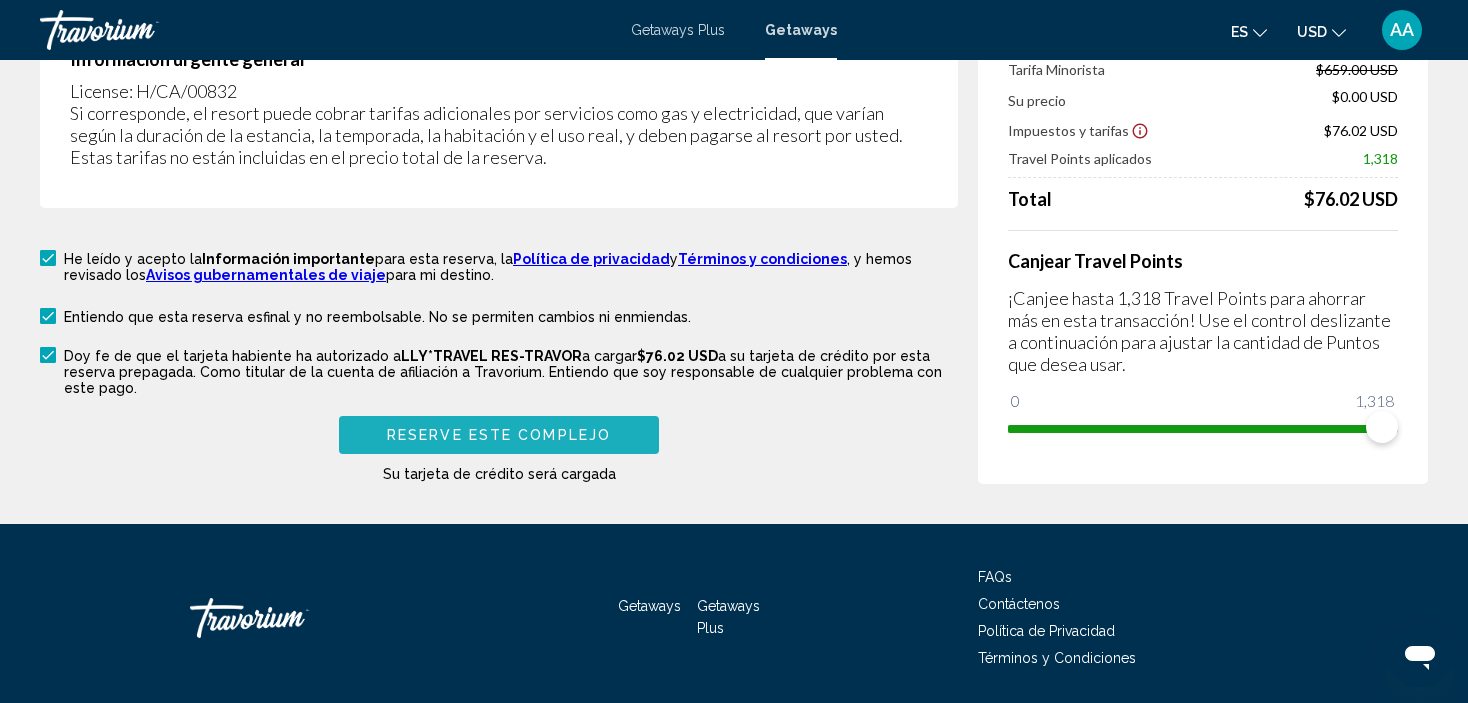 click on "Reserve este complejo" at bounding box center [499, 434] 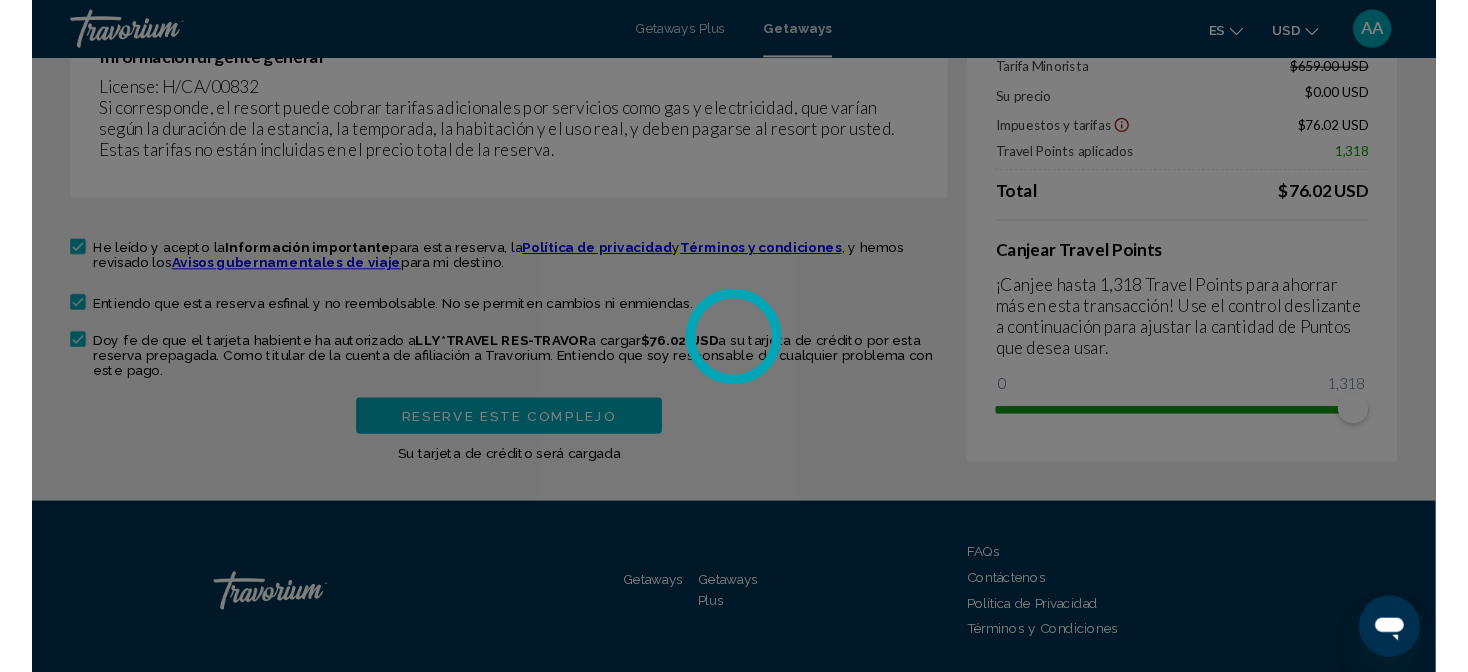 scroll, scrollTop: 0, scrollLeft: 0, axis: both 